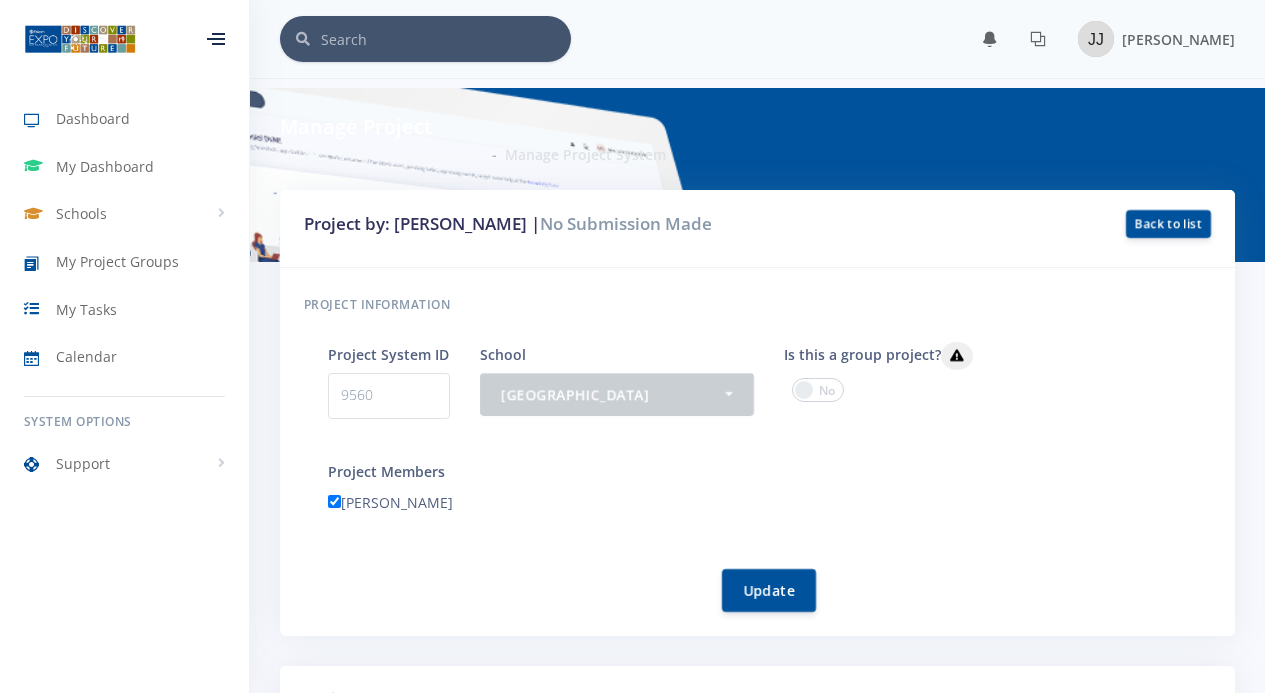 select on "70" 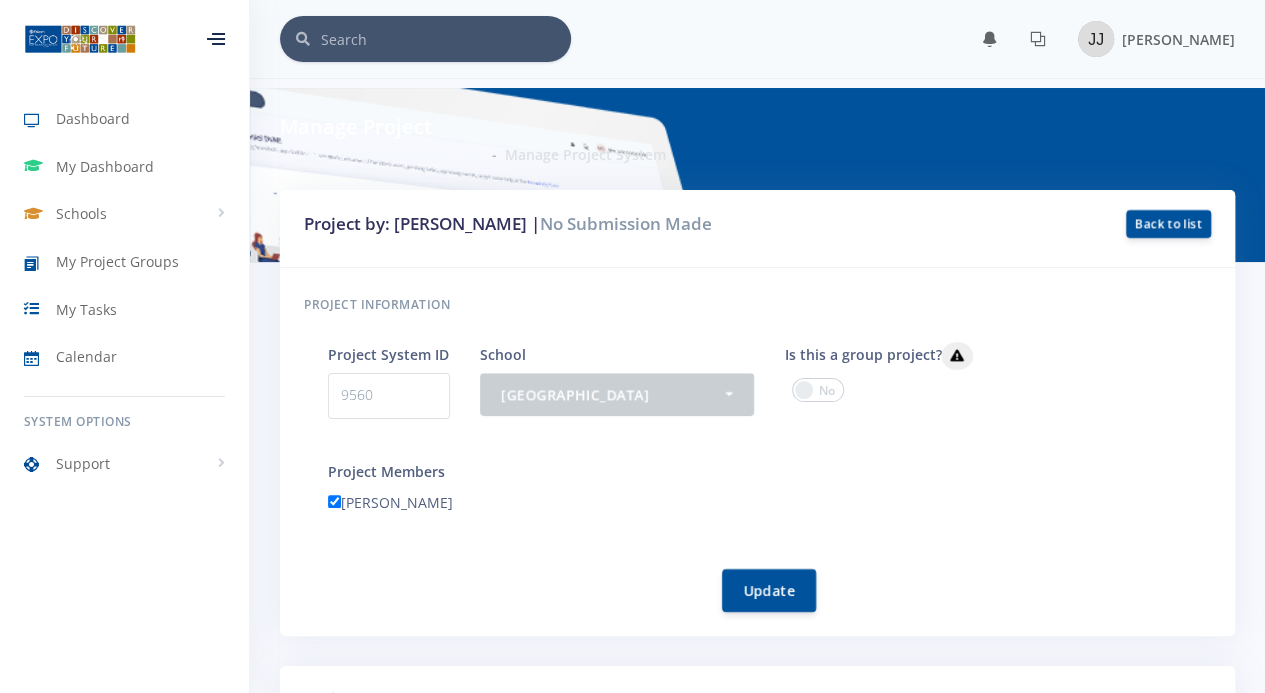 scroll, scrollTop: 15, scrollLeft: 15, axis: both 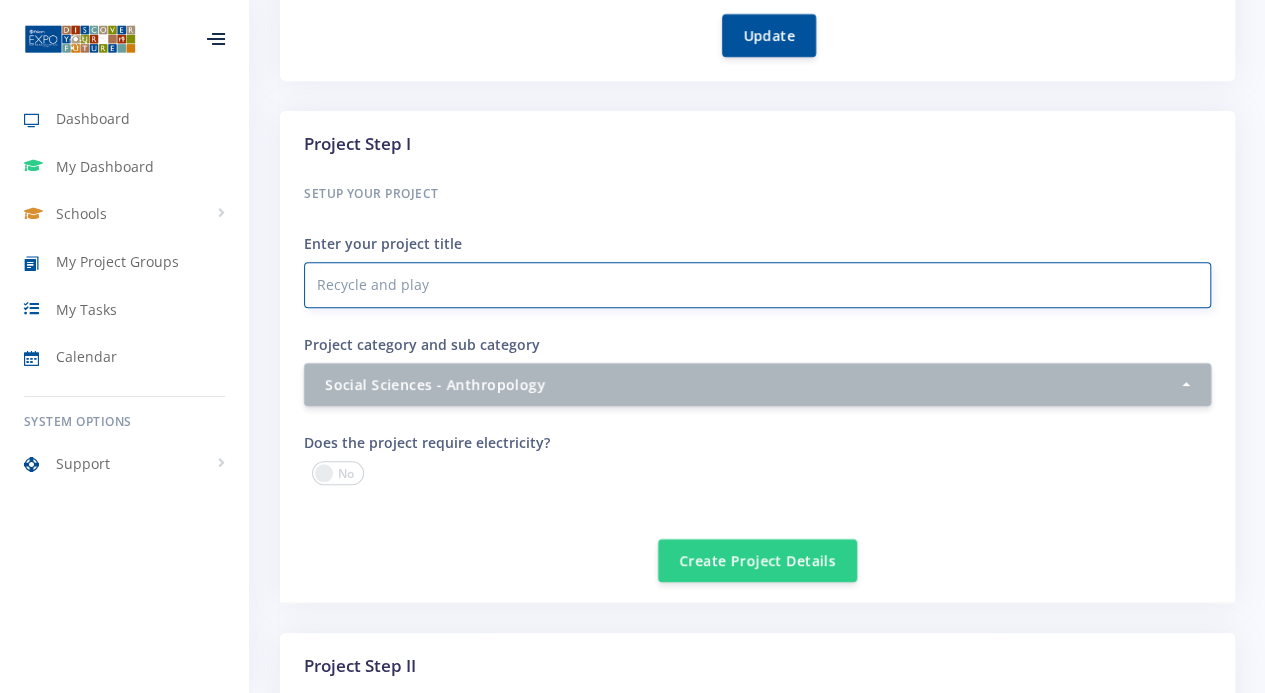 click on "Recycle and play" at bounding box center [757, 285] 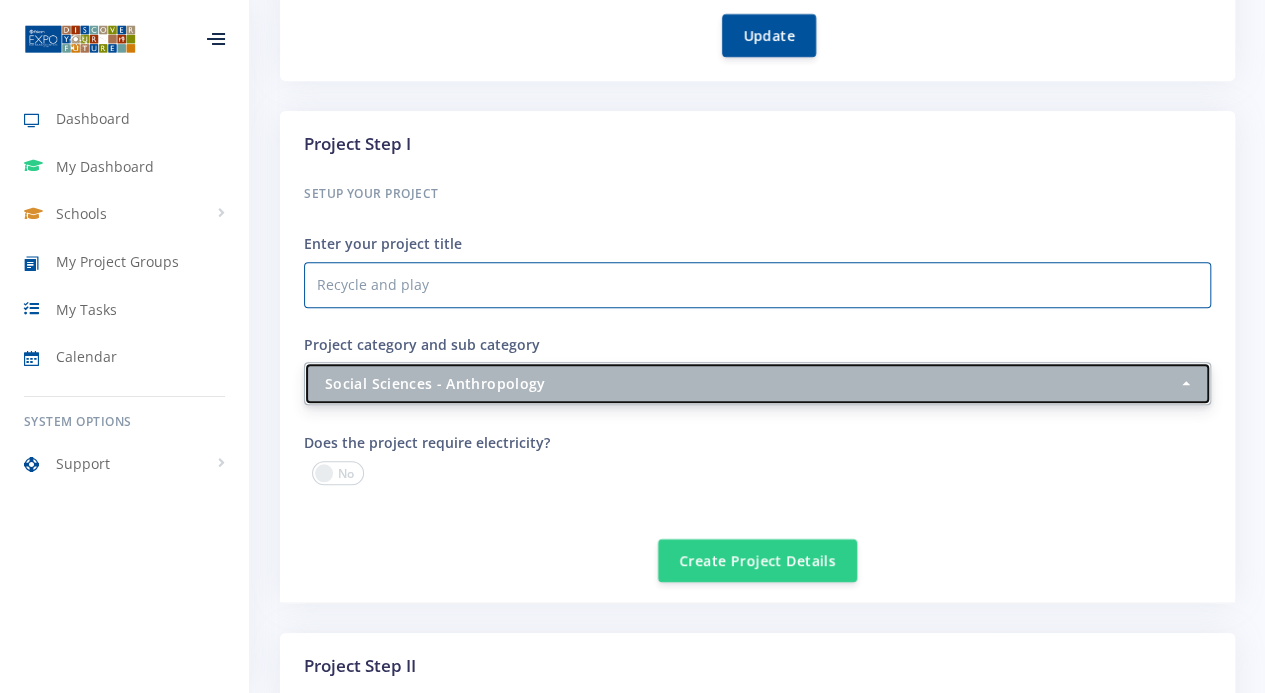 click on "Social Sciences - Anthropology" at bounding box center (751, 383) 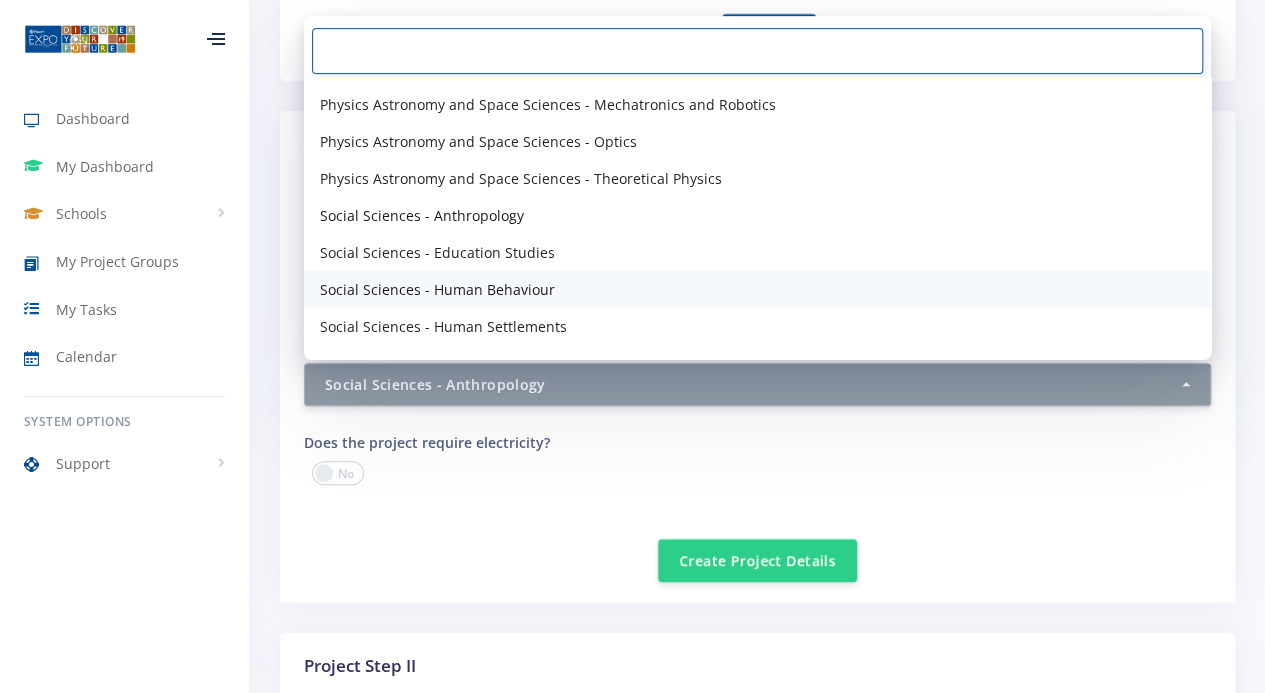 scroll, scrollTop: 2502, scrollLeft: 0, axis: vertical 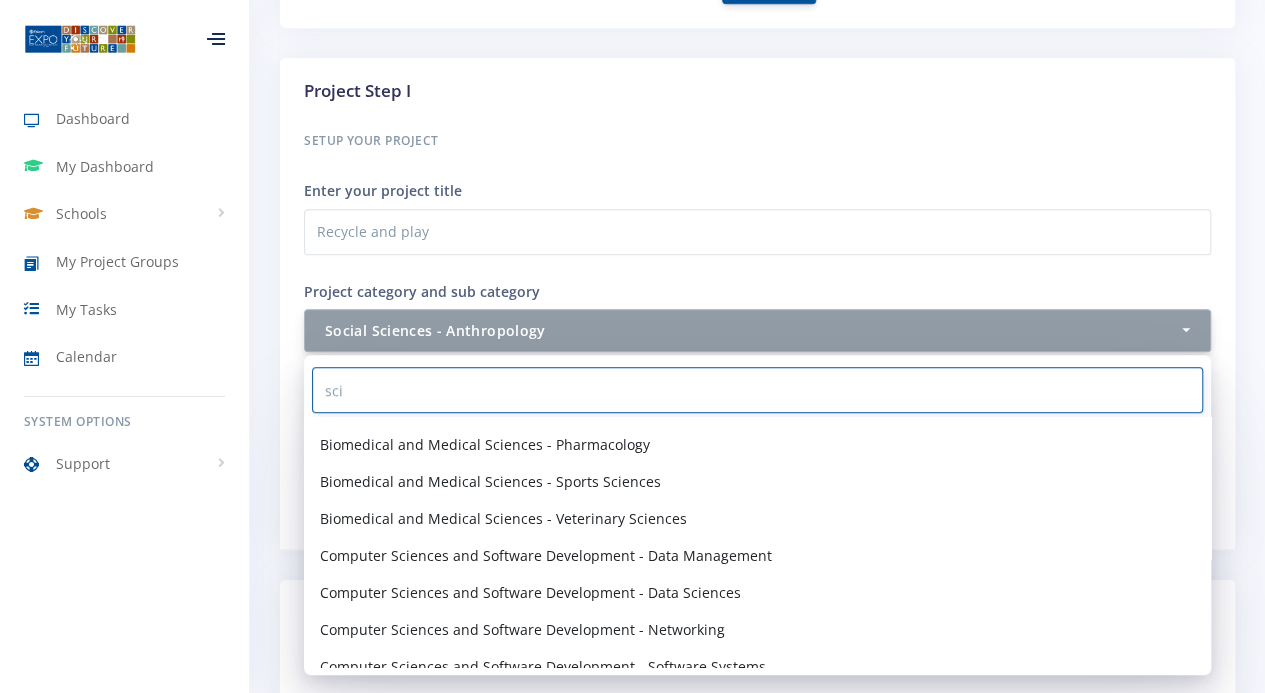 paste on "Science technology" 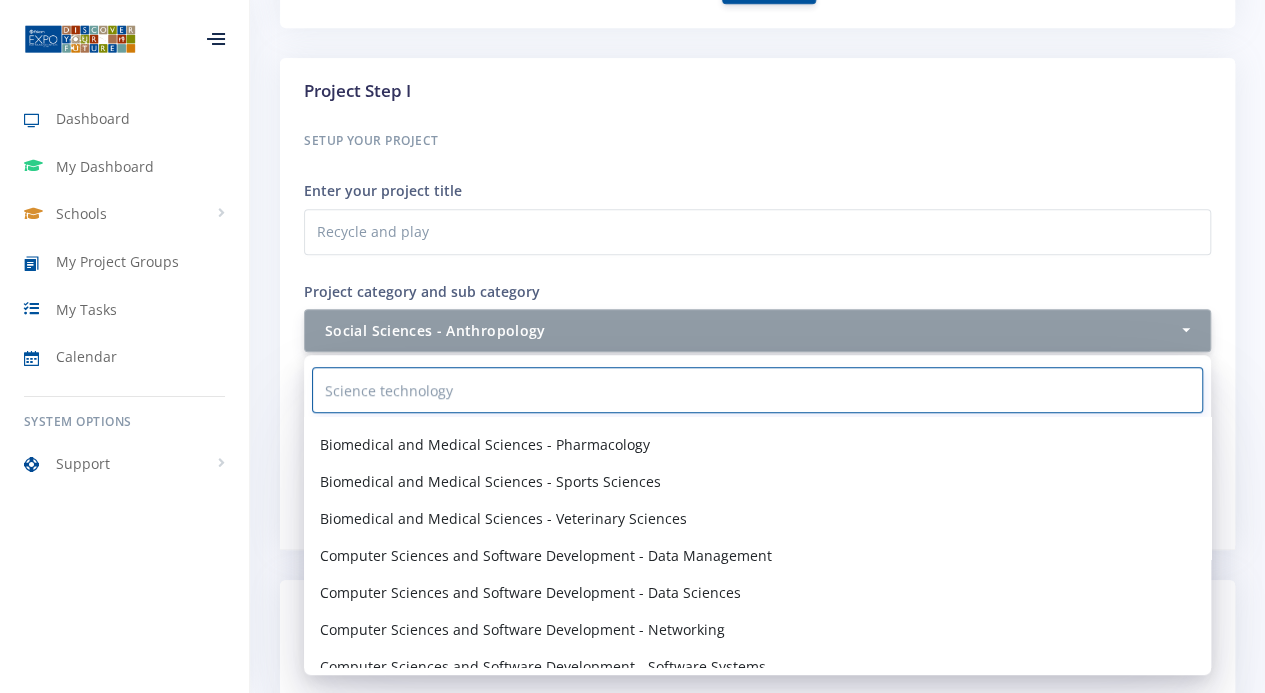 scroll, scrollTop: 0, scrollLeft: 0, axis: both 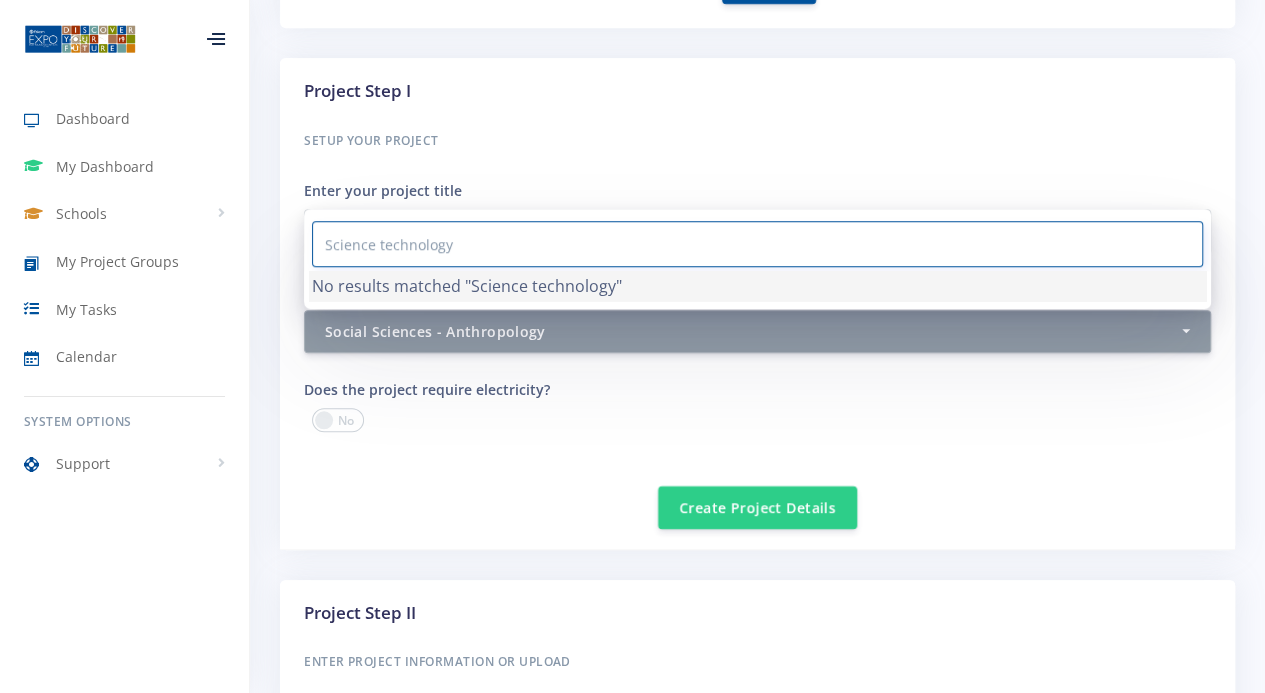 click on "Science technology" at bounding box center [757, 244] 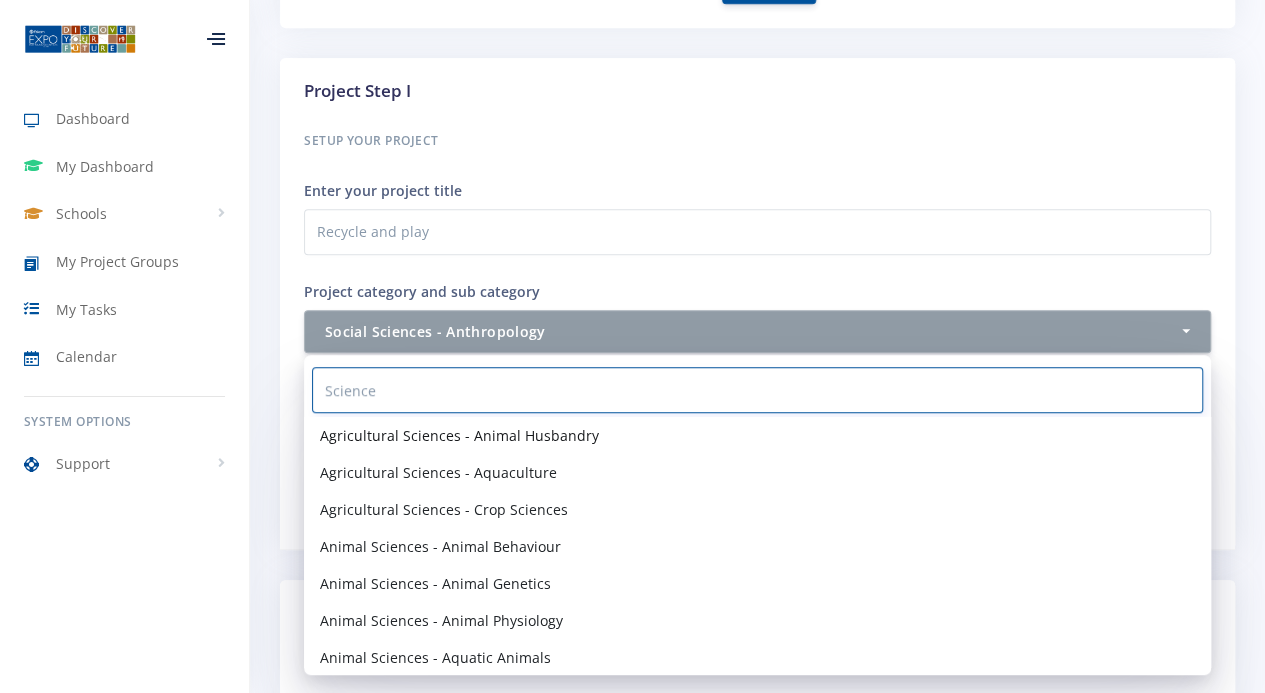 paste on "technology" 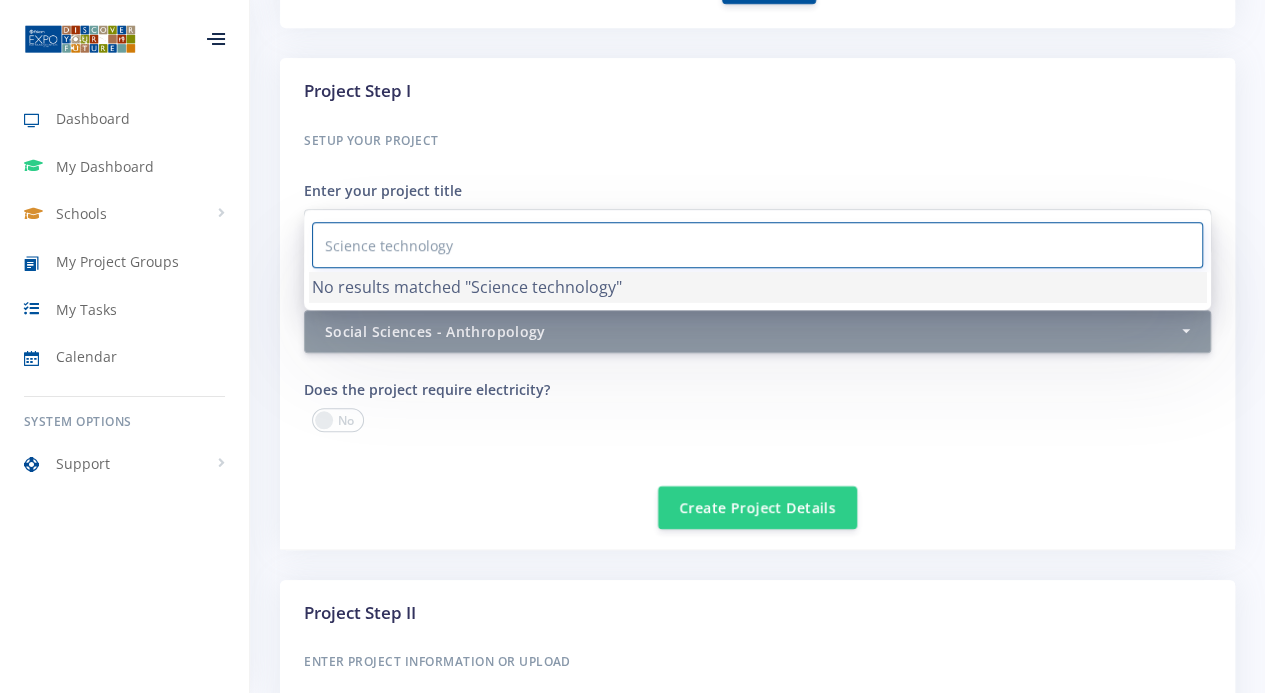 drag, startPoint x: 378, startPoint y: 243, endPoint x: 284, endPoint y: 229, distance: 95.036835 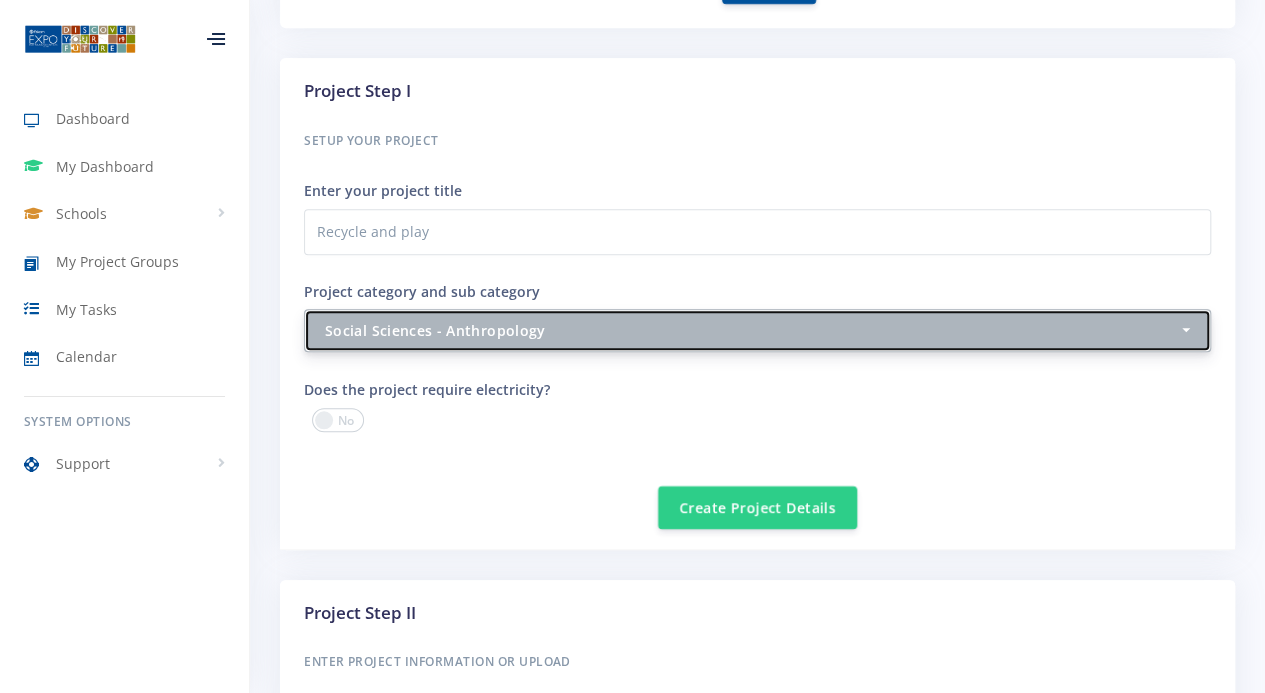 click on "Social Sciences - Anthropology" at bounding box center [751, 330] 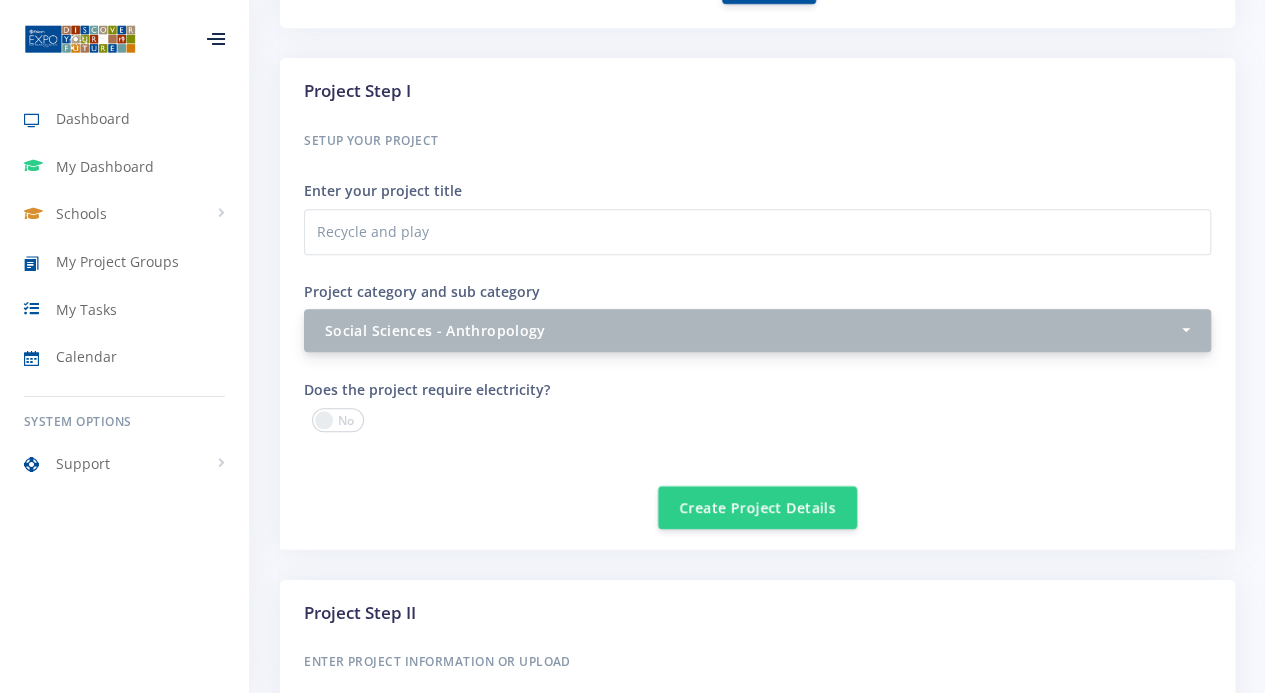 scroll, scrollTop: 2483, scrollLeft: 0, axis: vertical 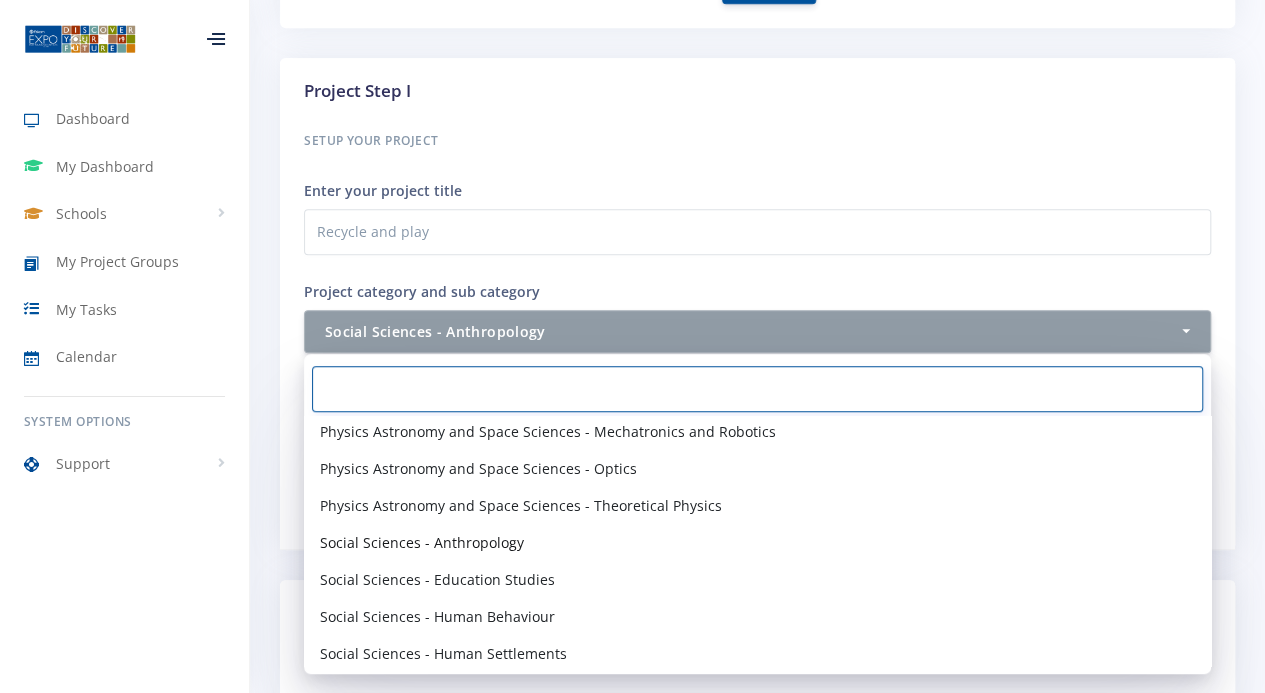 paste on "Science technology" 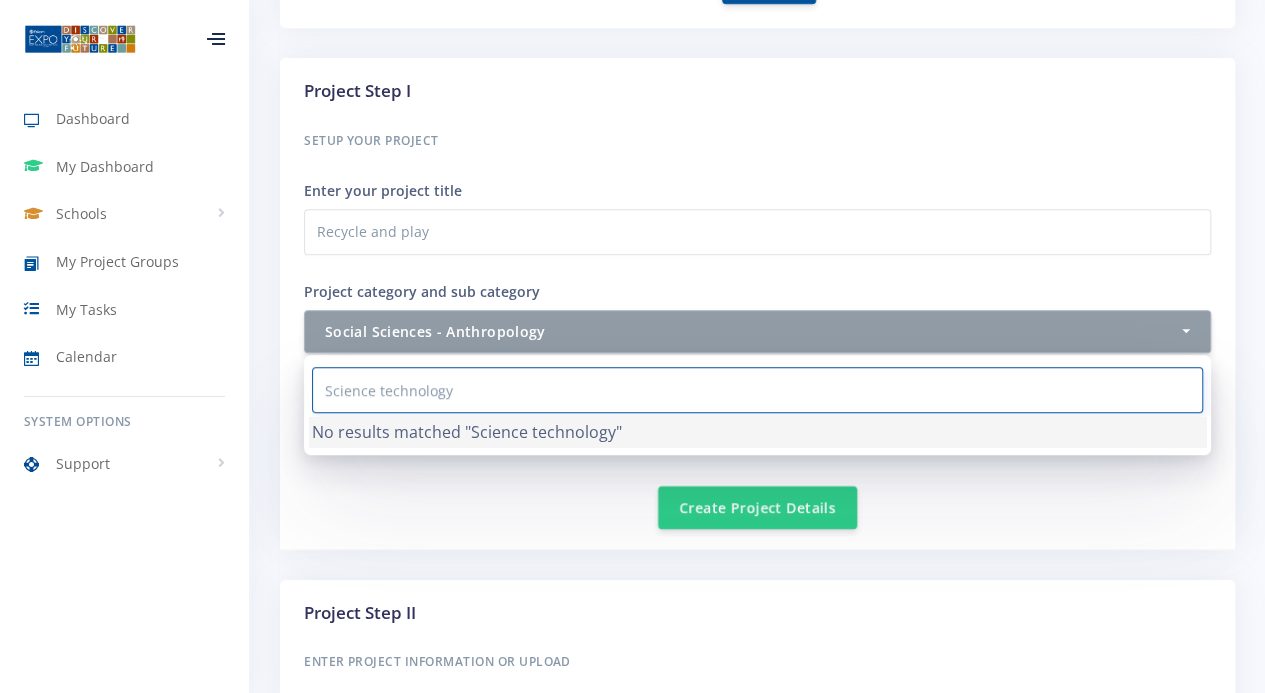 scroll, scrollTop: 0, scrollLeft: 0, axis: both 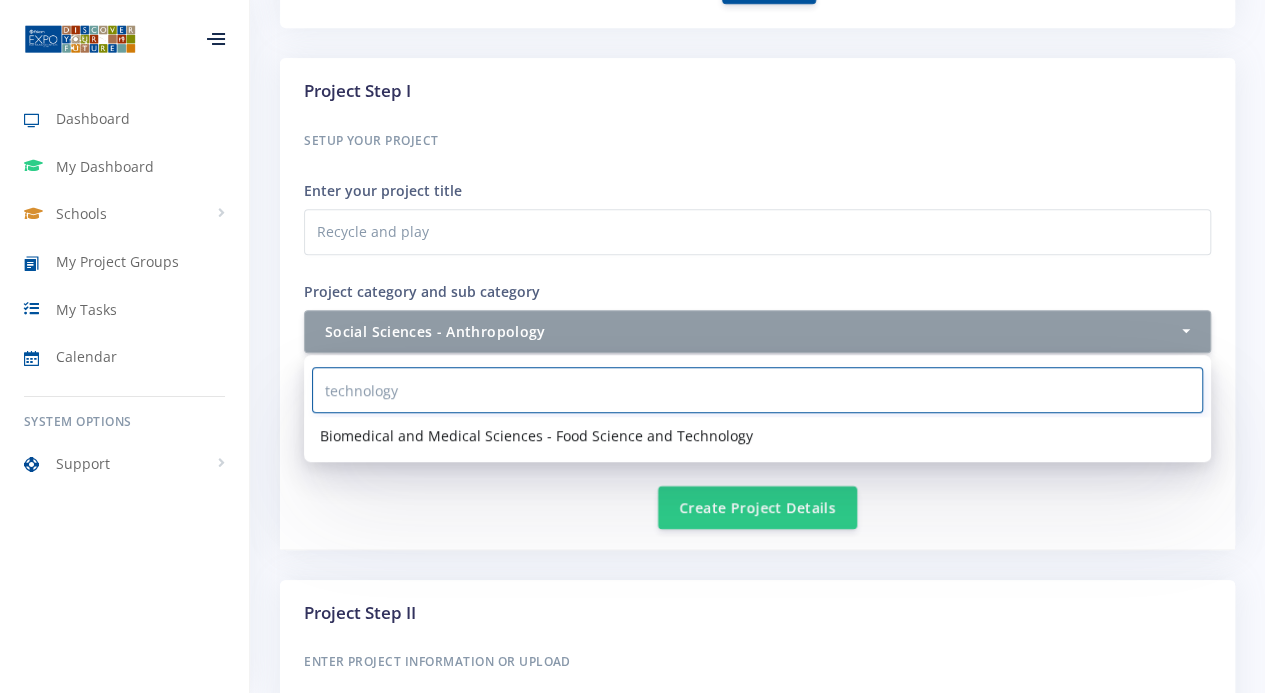 click on "technology" at bounding box center [757, 390] 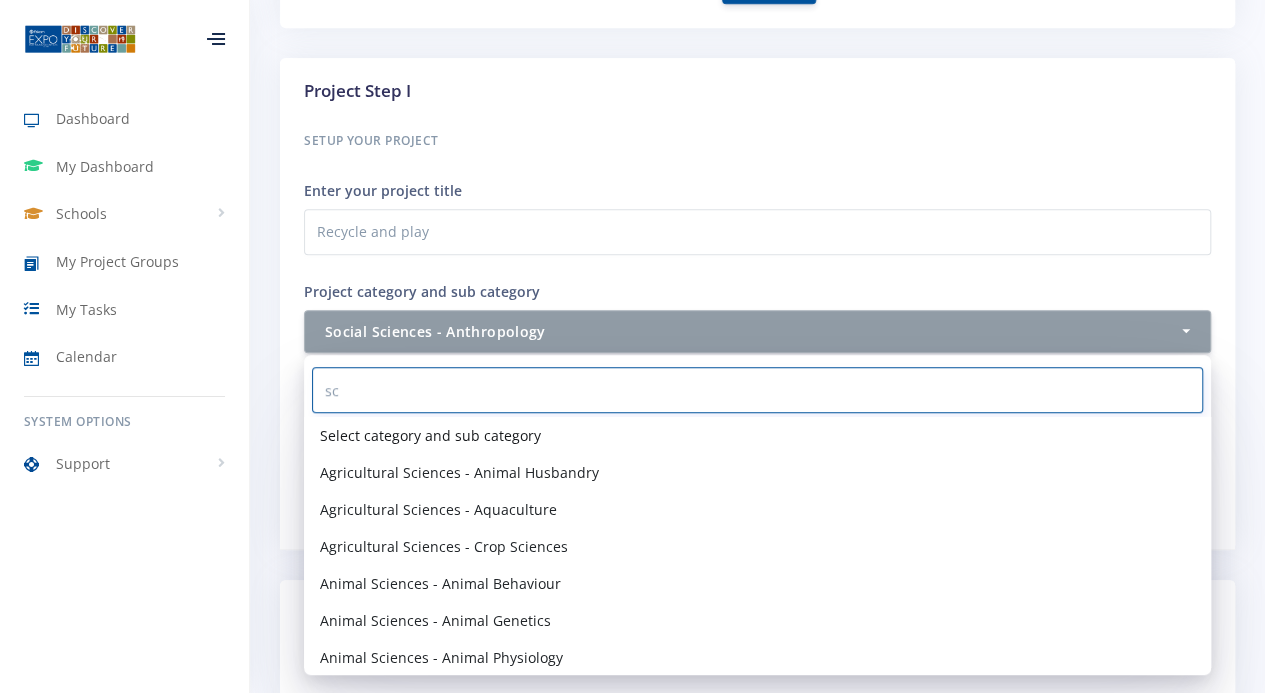 type on "sci" 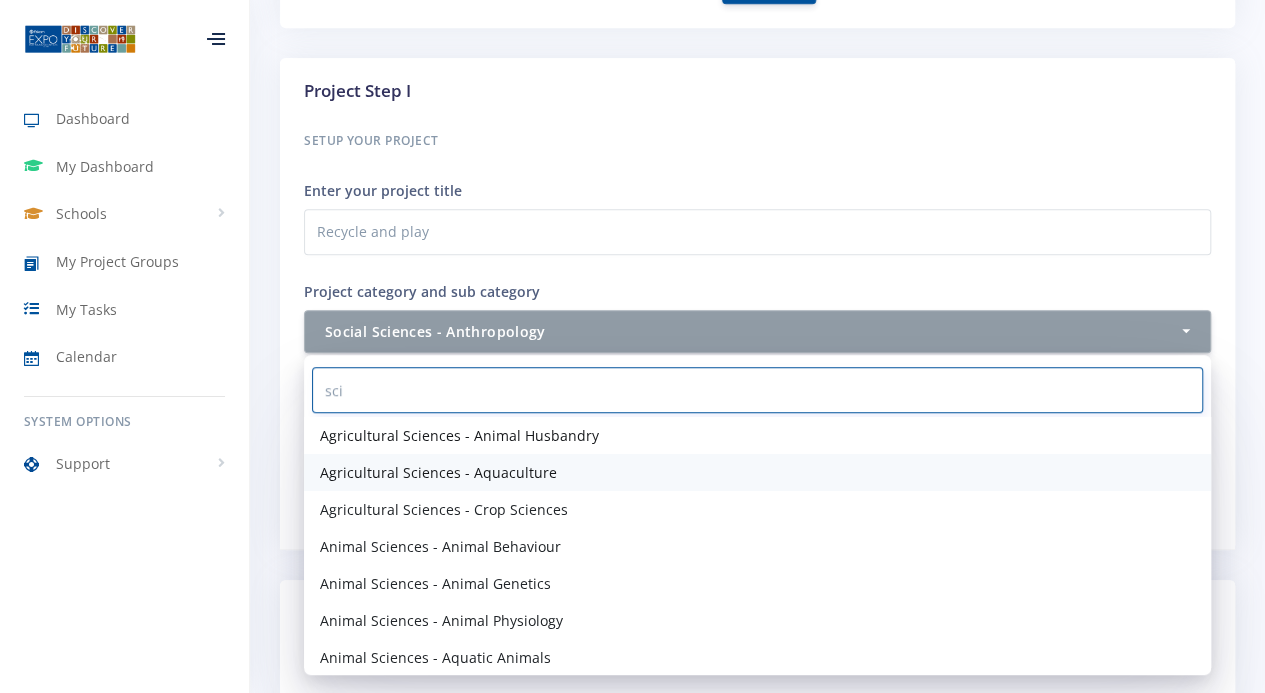 type 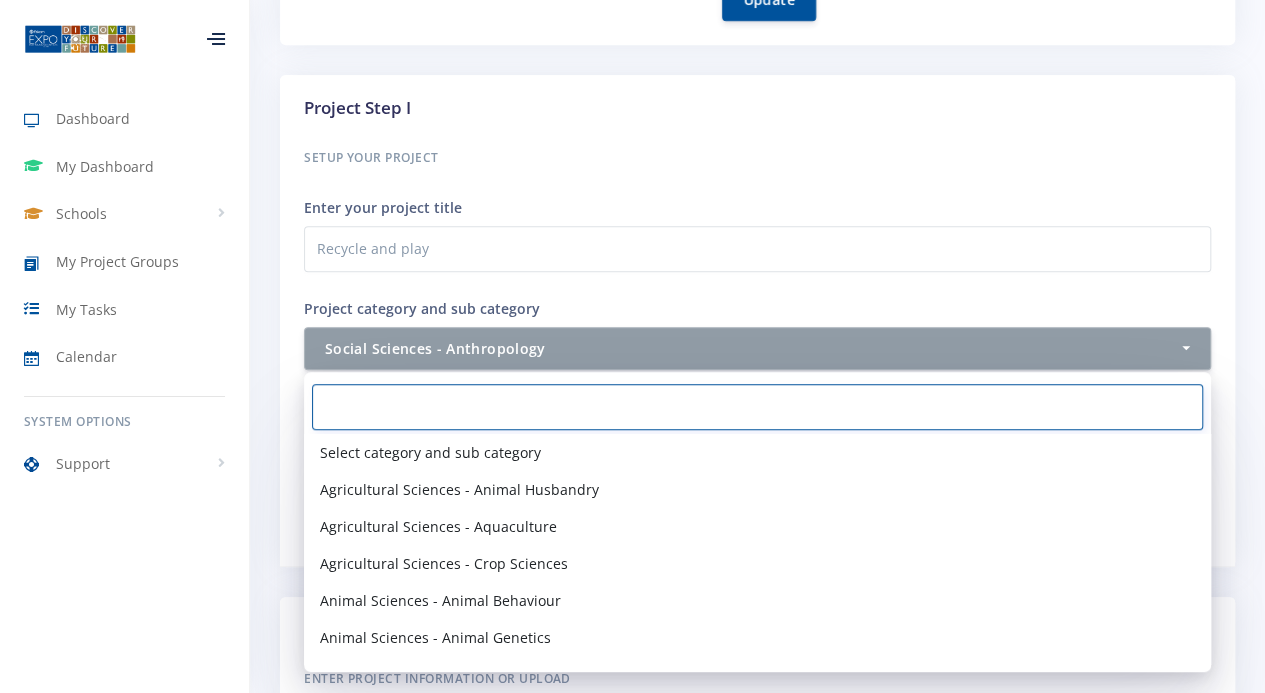 scroll, scrollTop: 590, scrollLeft: 0, axis: vertical 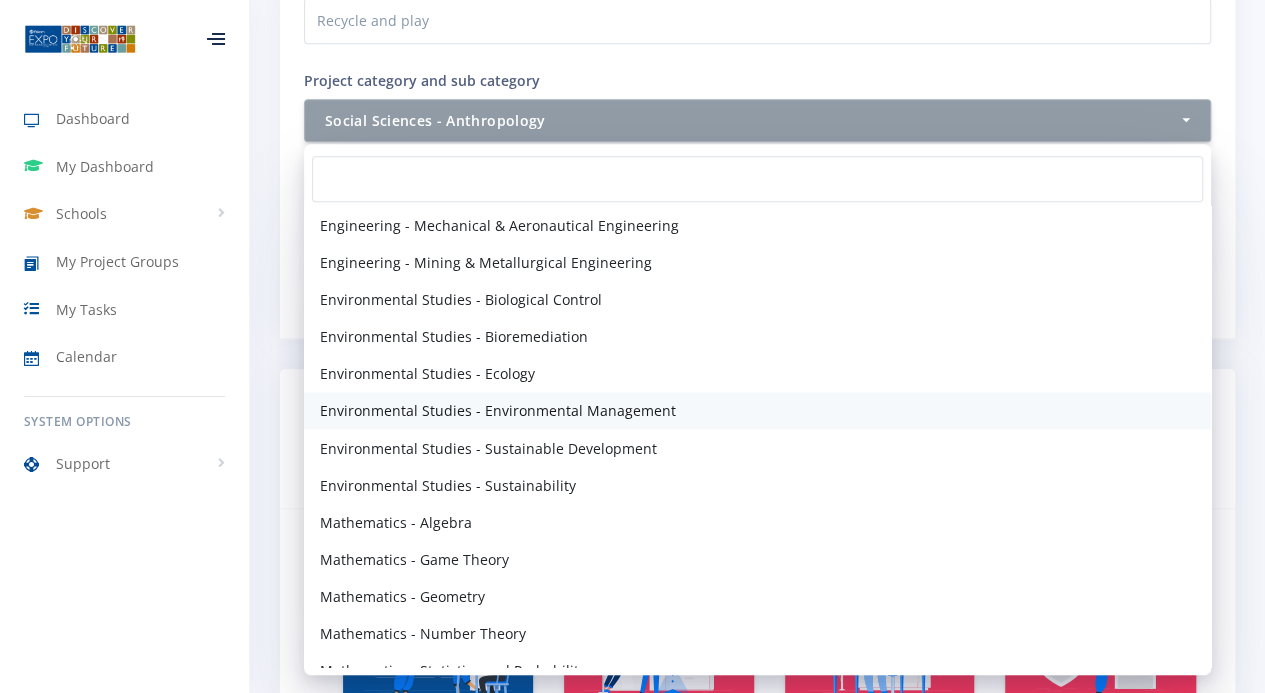 click on "Environmental Studies - Environmental Management" at bounding box center (498, 410) 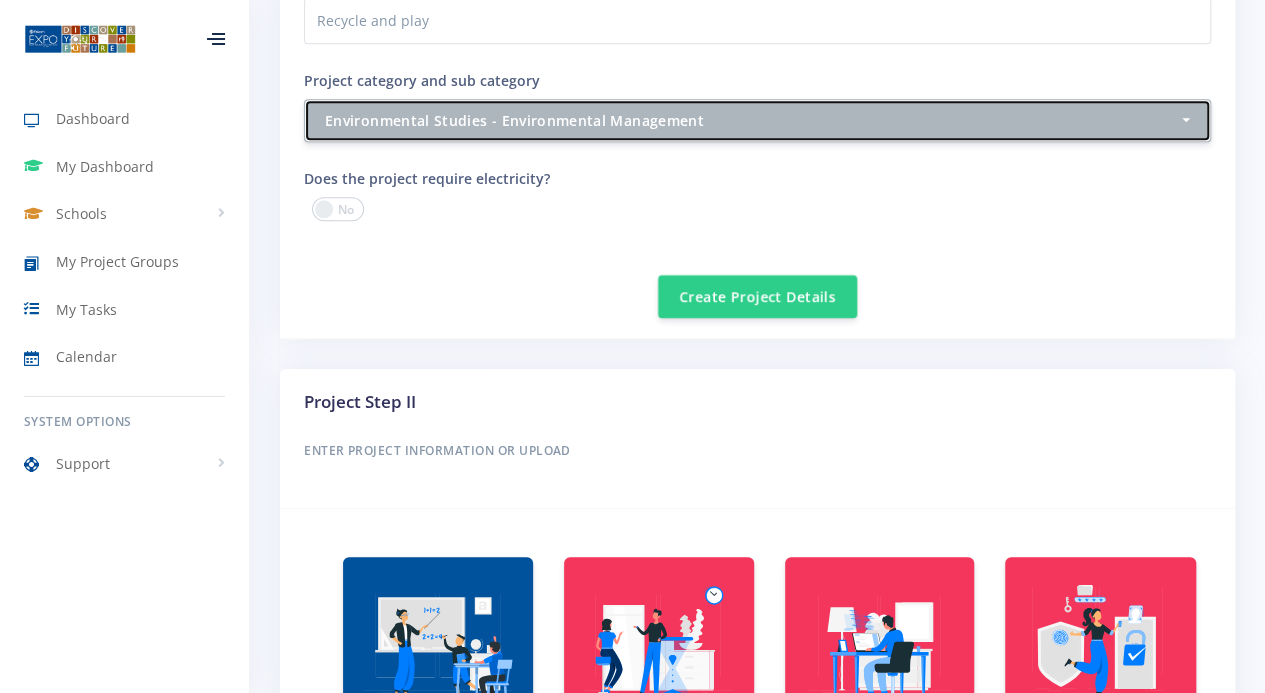 type 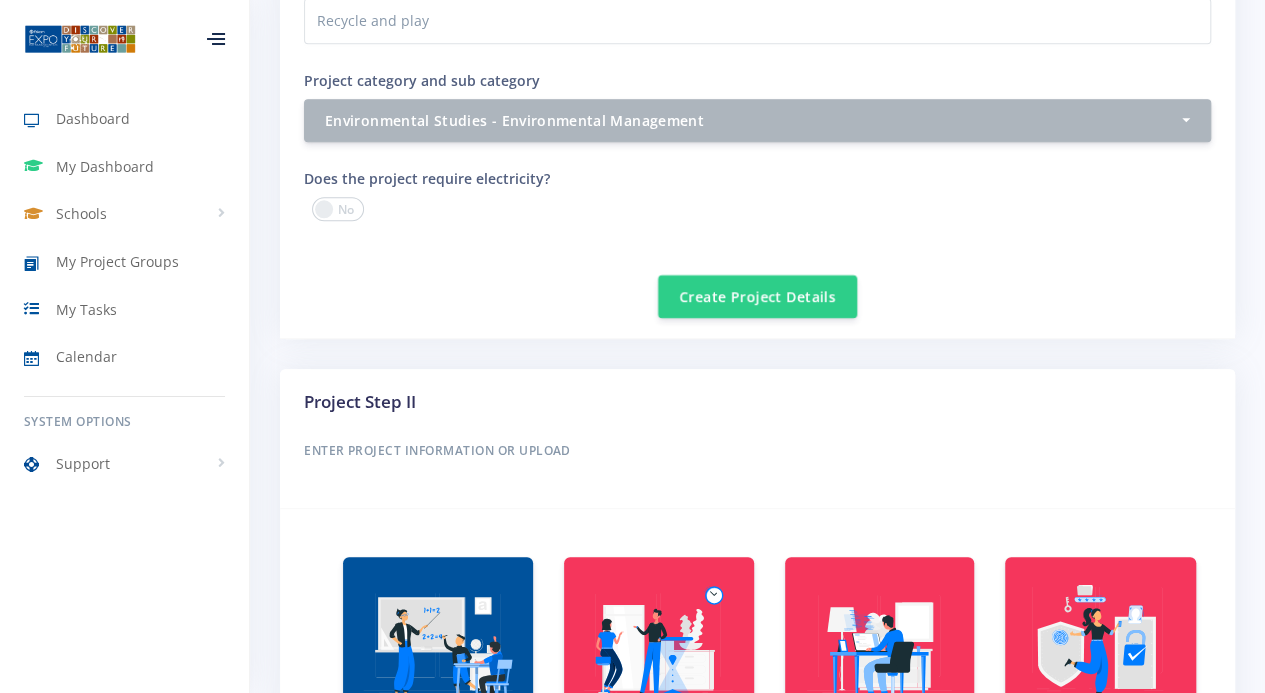 click on "How many electricity plug points are required?
-
1
2 - 3
3 or more" at bounding box center [992, 208] 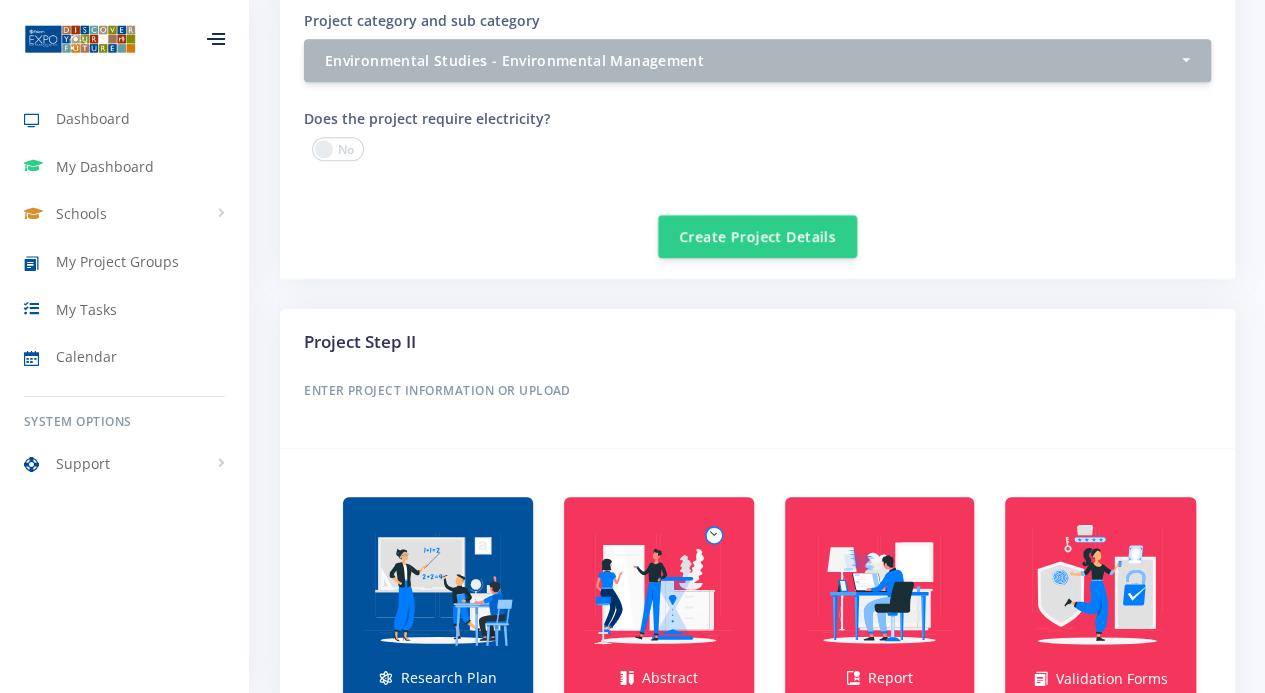 scroll, scrollTop: 873, scrollLeft: 0, axis: vertical 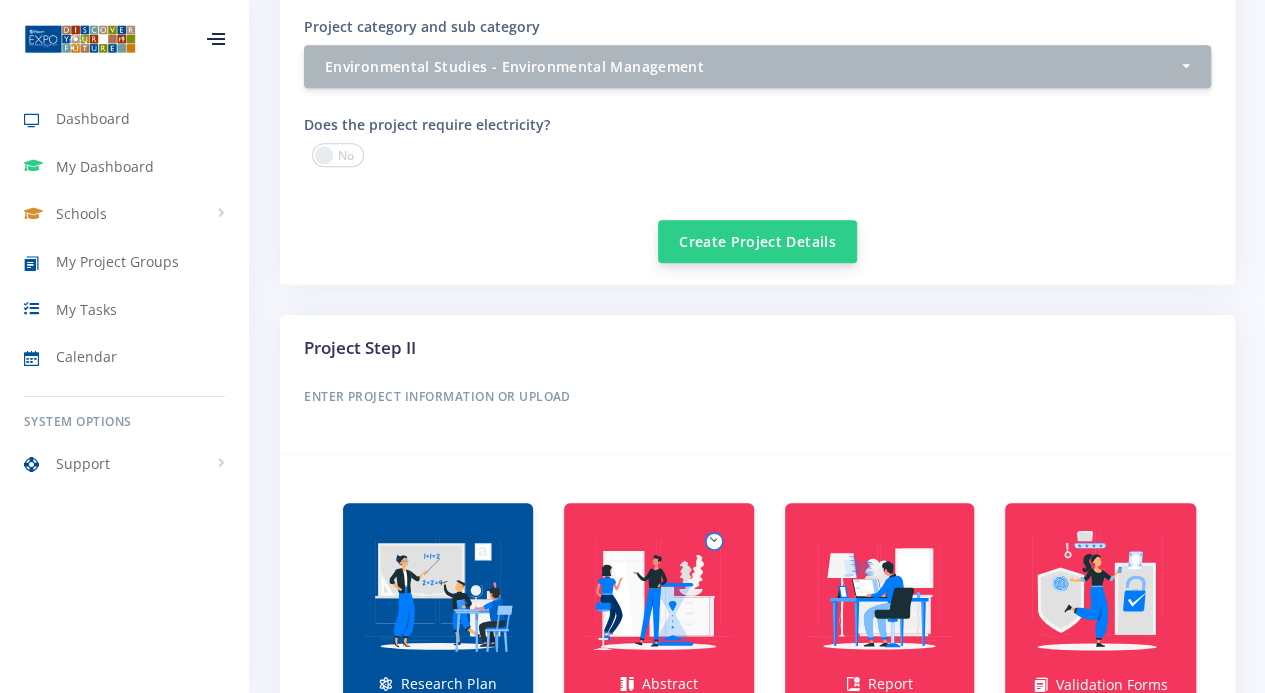 click on "Create Project Details" at bounding box center (757, 241) 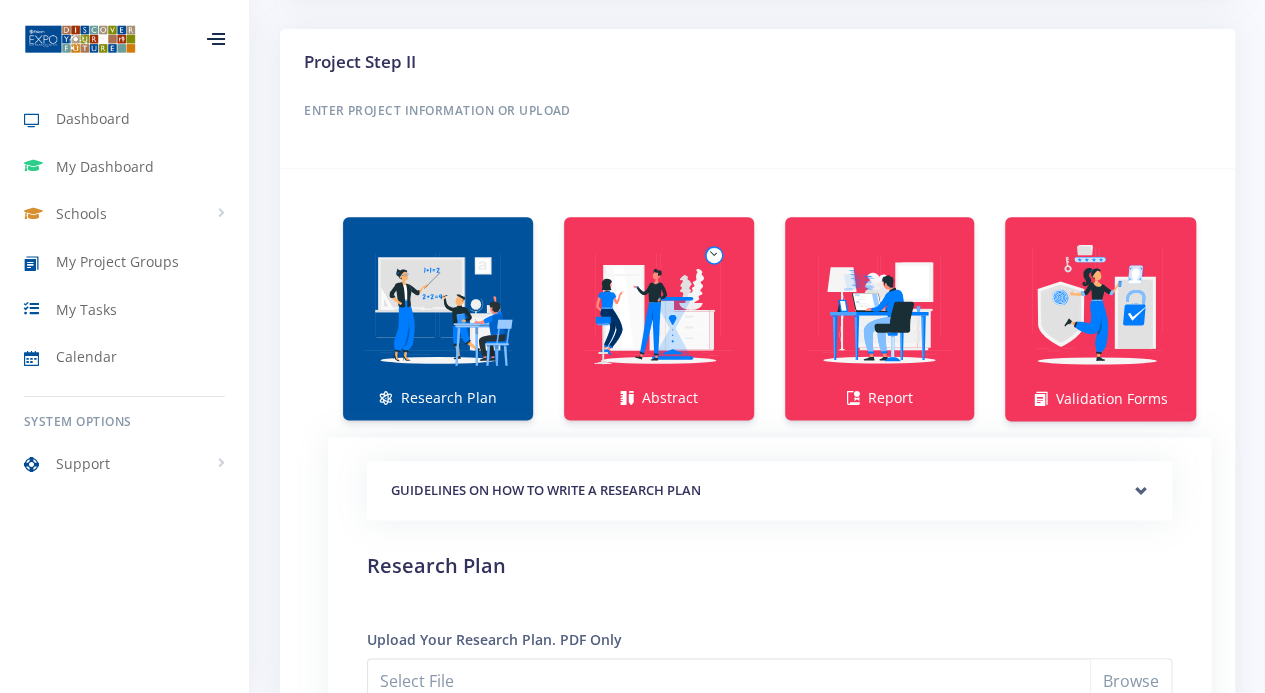 scroll, scrollTop: 1214, scrollLeft: 0, axis: vertical 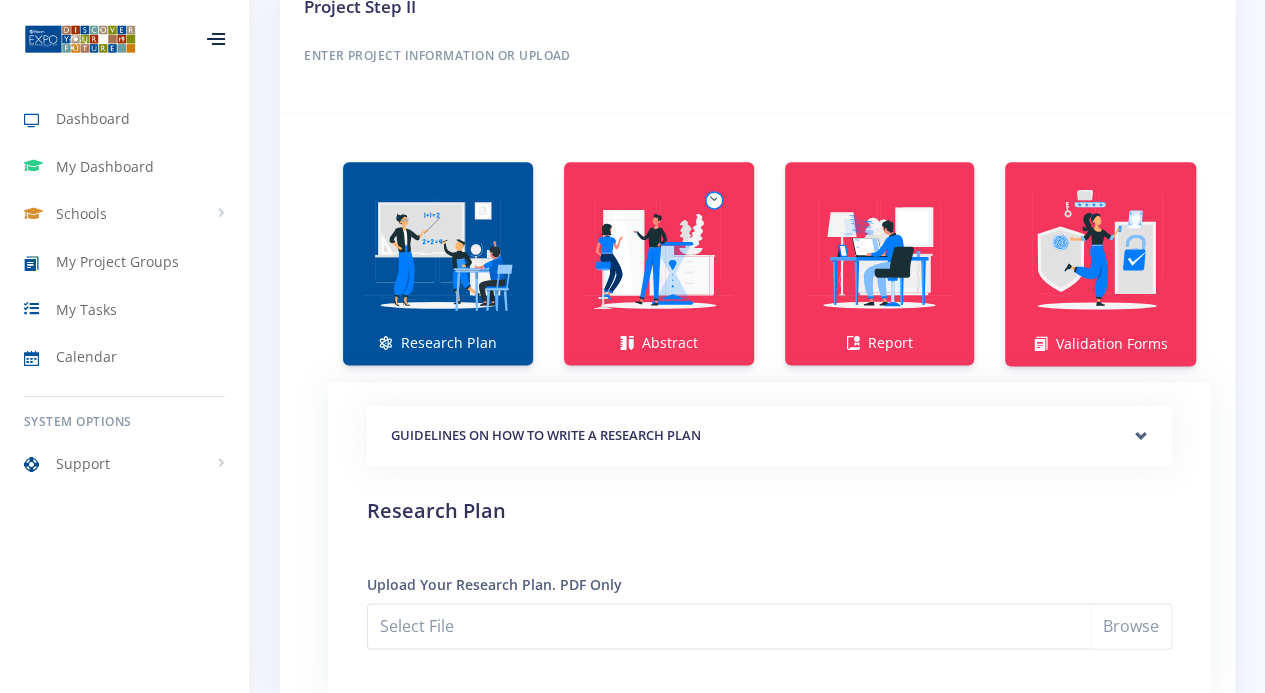 click at bounding box center [438, 253] 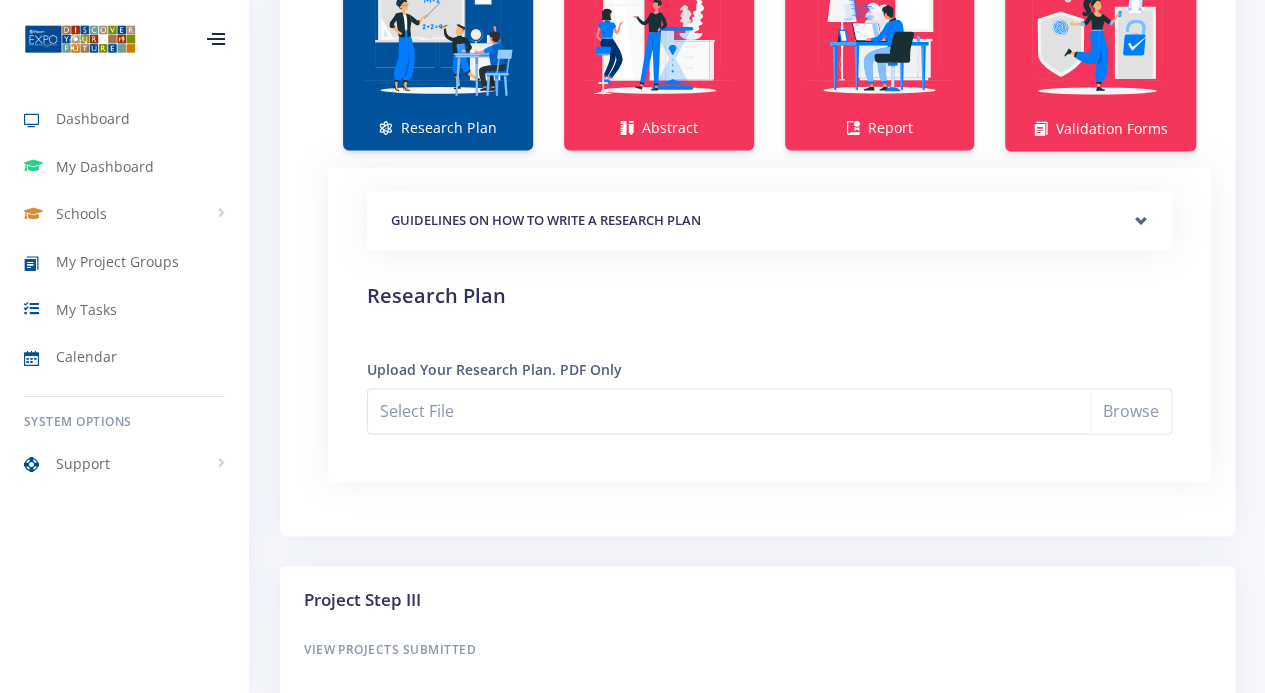 scroll, scrollTop: 1428, scrollLeft: 0, axis: vertical 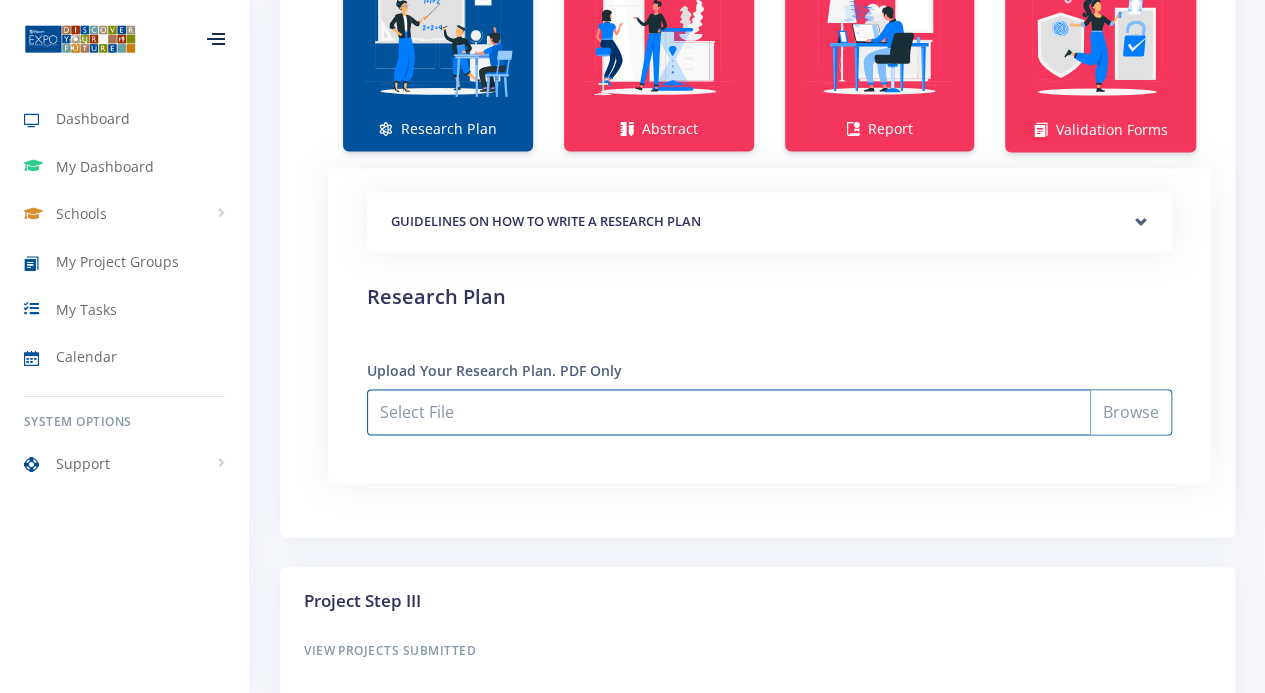 click on "Select File" at bounding box center [769, 412] 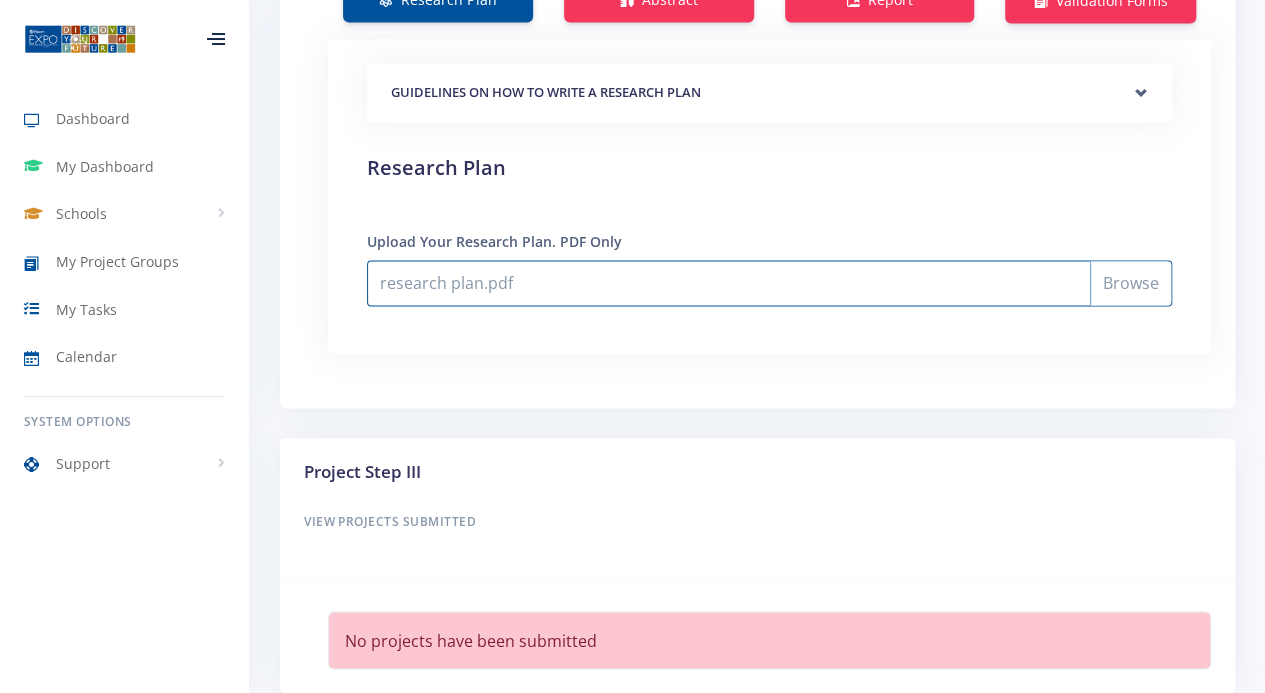 scroll, scrollTop: 1673, scrollLeft: 0, axis: vertical 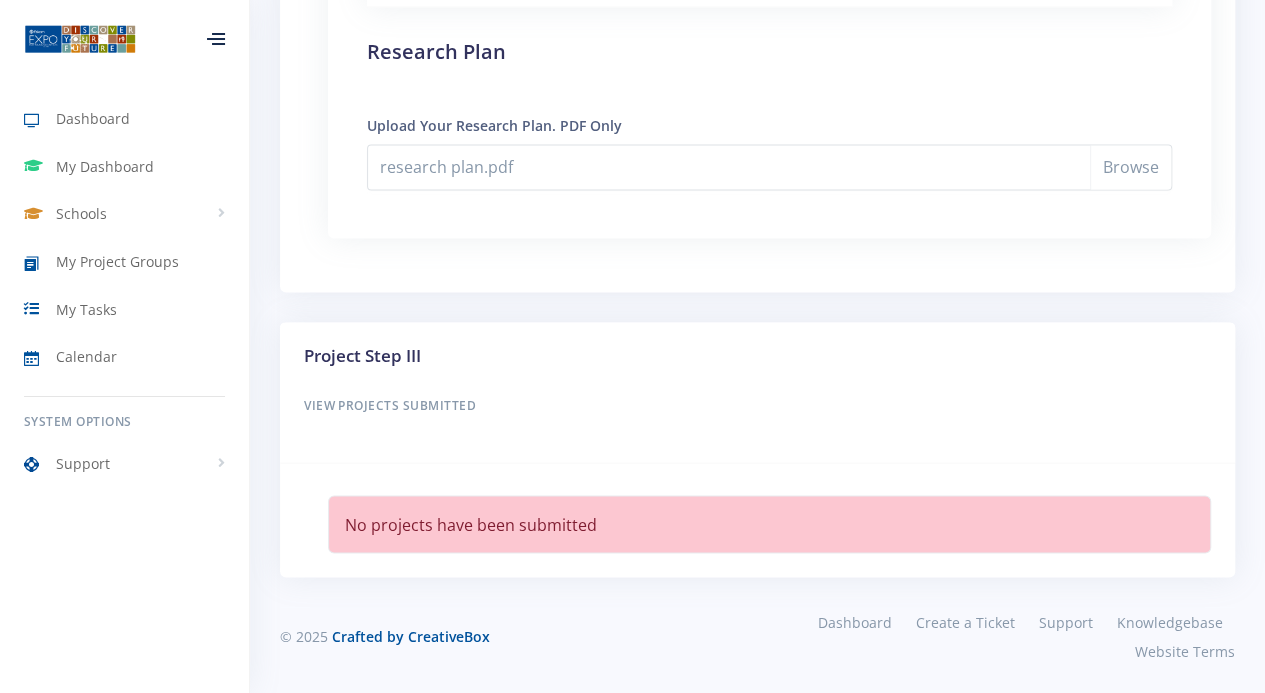 click on "View Projects Submitted" at bounding box center [757, 405] 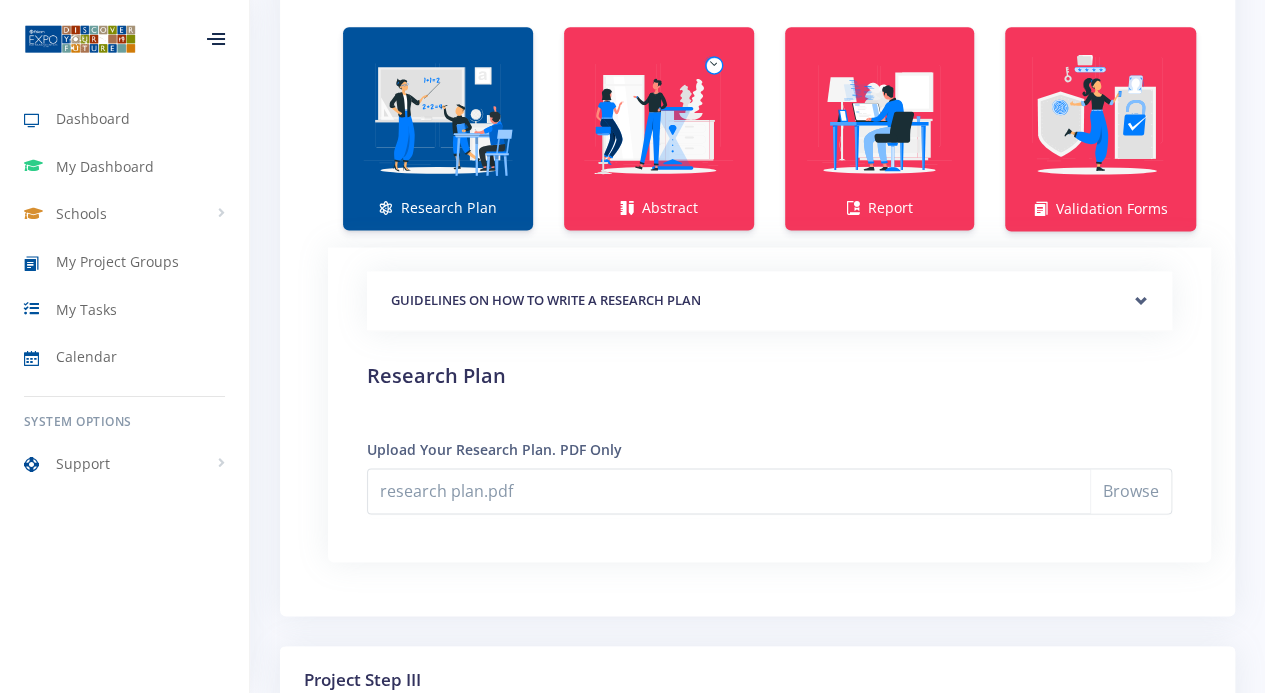 scroll, scrollTop: 1317, scrollLeft: 0, axis: vertical 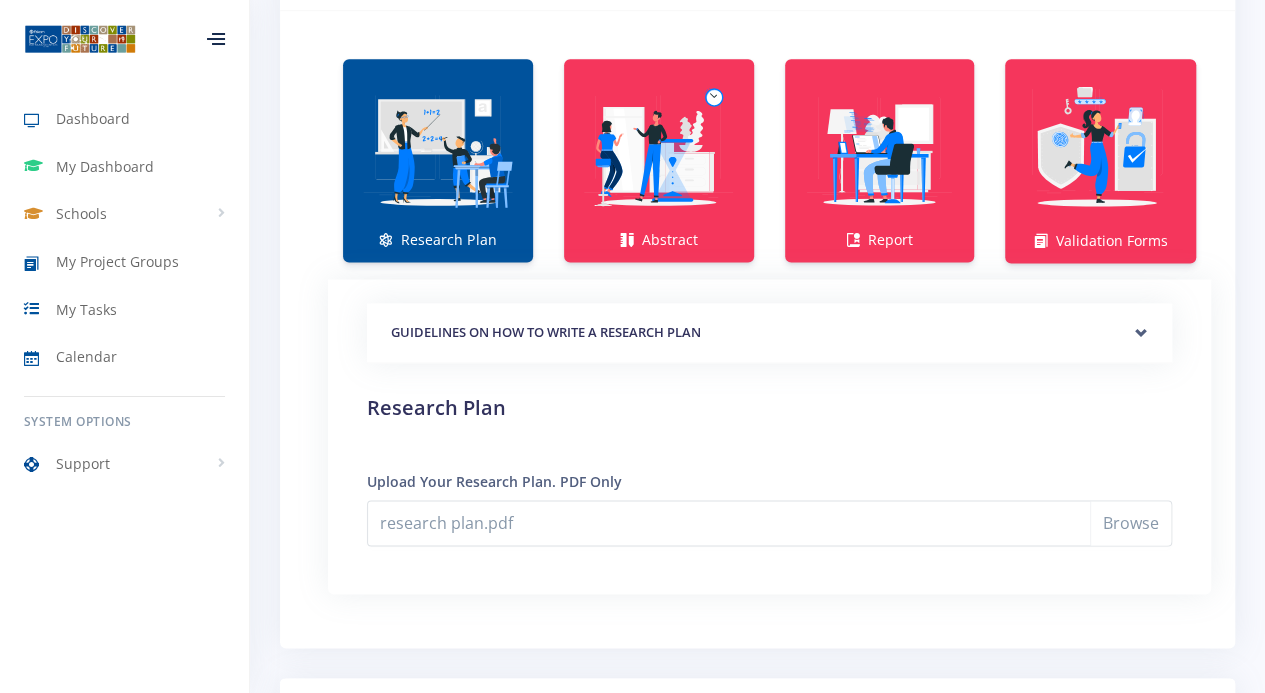 click on "GUIDELINES ON HOW TO WRITE A RESEARCH
PLAN" at bounding box center [769, 333] 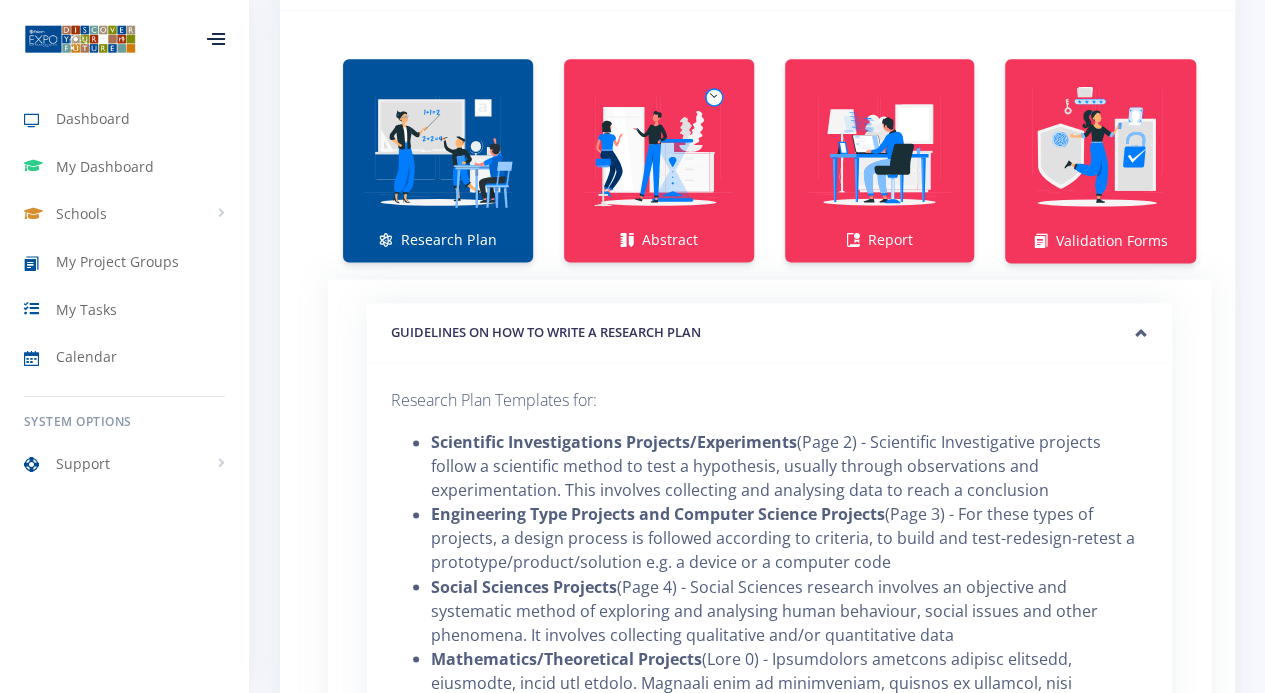 click on "GUIDELINES ON HOW TO WRITE A RESEARCH
PLAN" at bounding box center (769, 333) 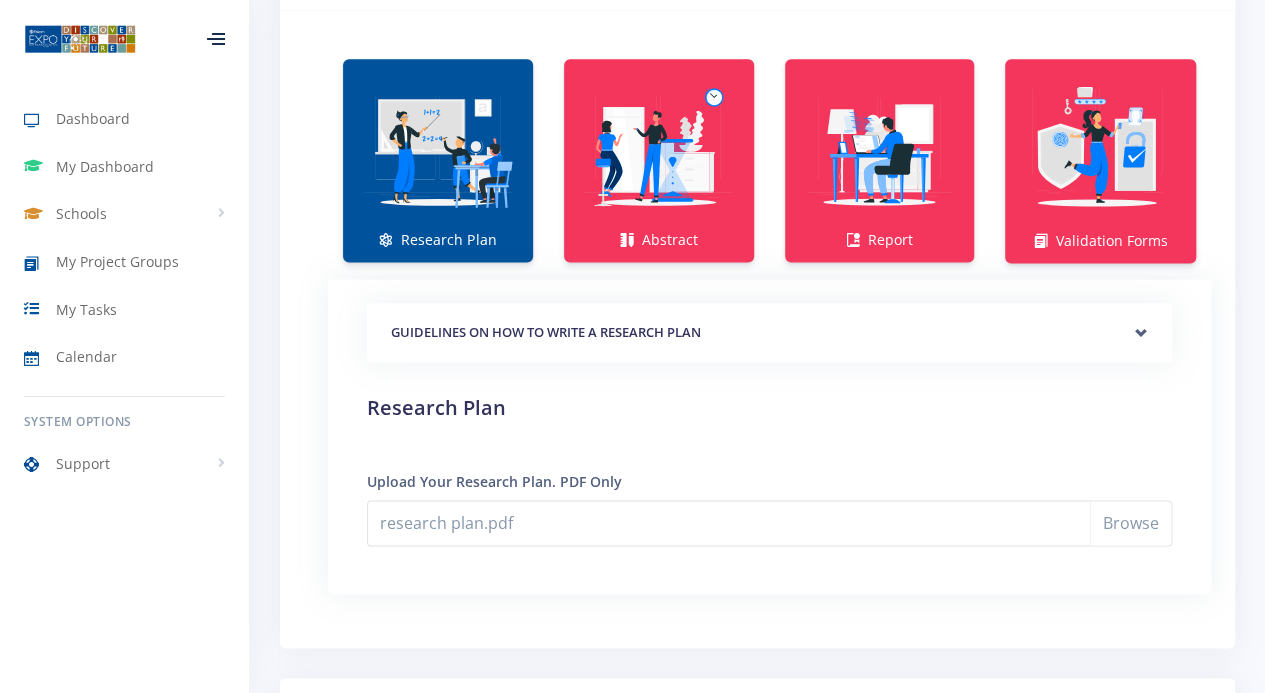 click on "GUIDELINES ON HOW TO WRITE A RESEARCH
PLAN" at bounding box center [769, 333] 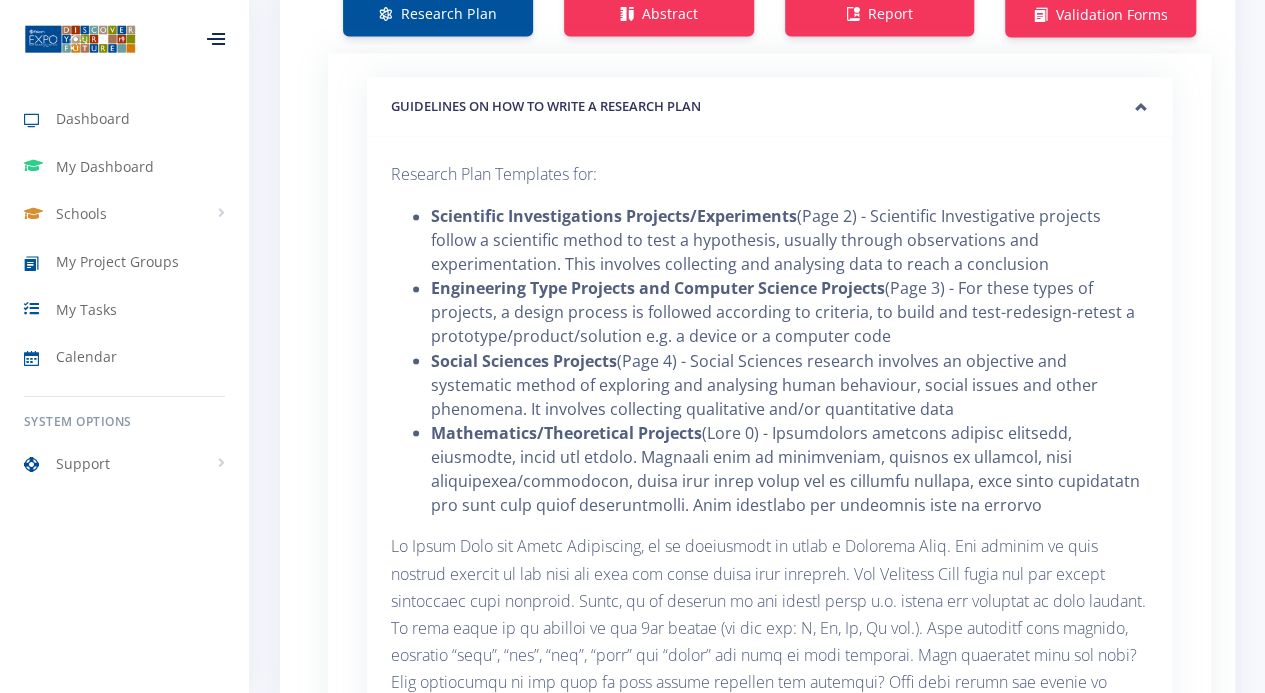 scroll, scrollTop: 1544, scrollLeft: 0, axis: vertical 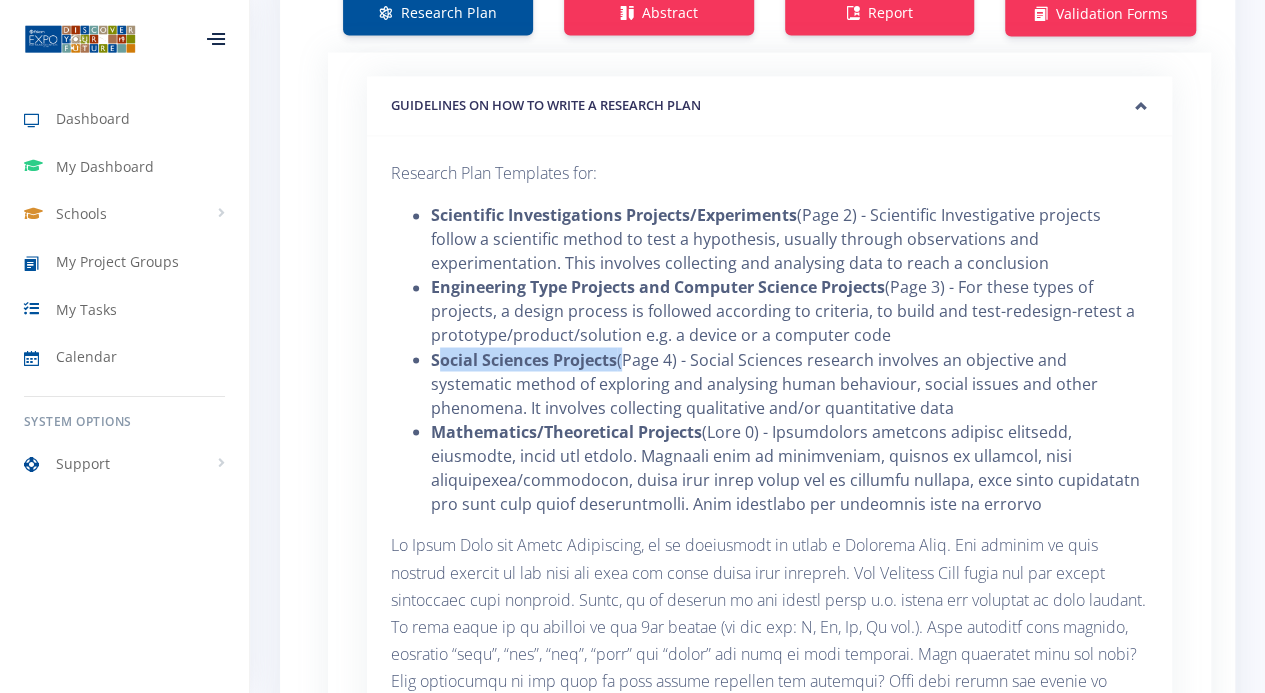 drag, startPoint x: 444, startPoint y: 365, endPoint x: 626, endPoint y: 361, distance: 182.04395 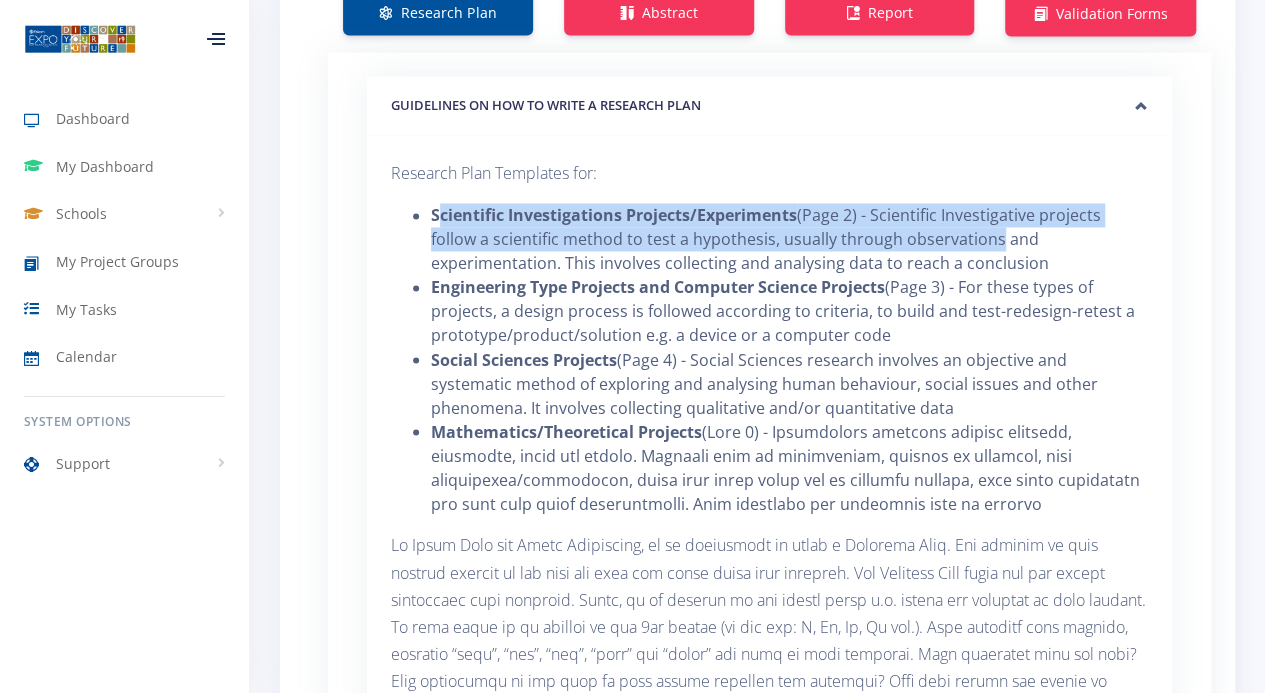 drag, startPoint x: 443, startPoint y: 213, endPoint x: 984, endPoint y: 235, distance: 541.44714 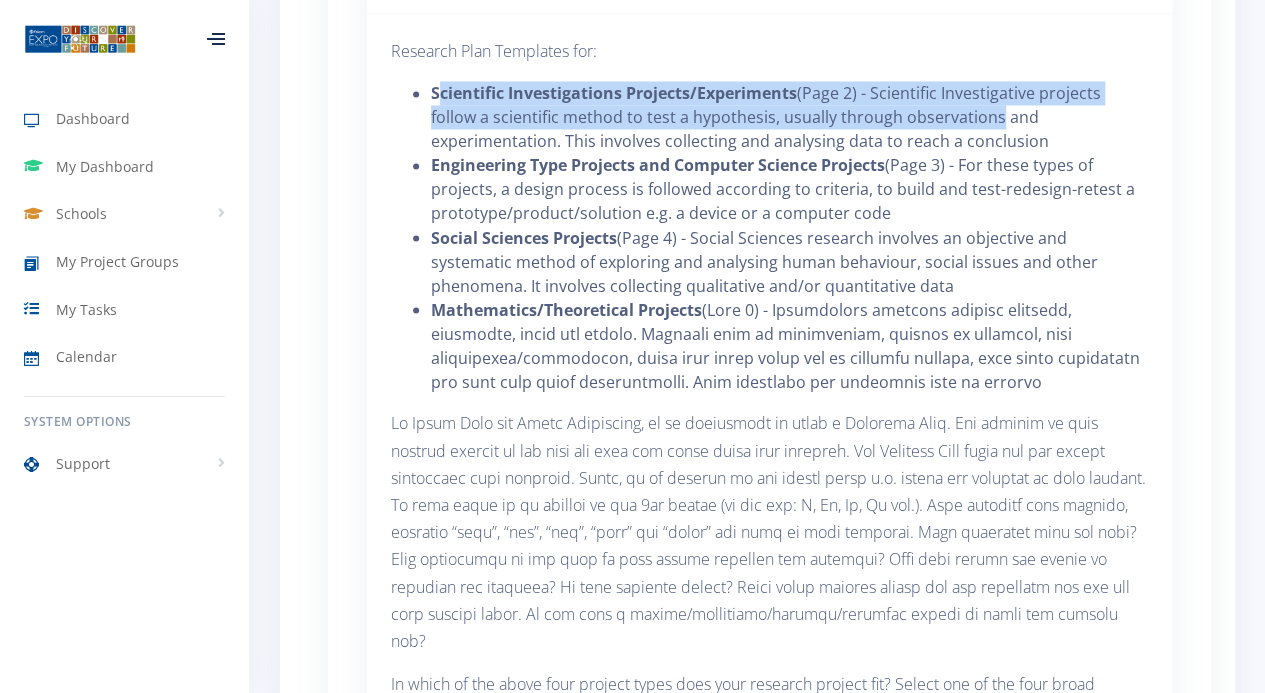 scroll, scrollTop: 1657, scrollLeft: 0, axis: vertical 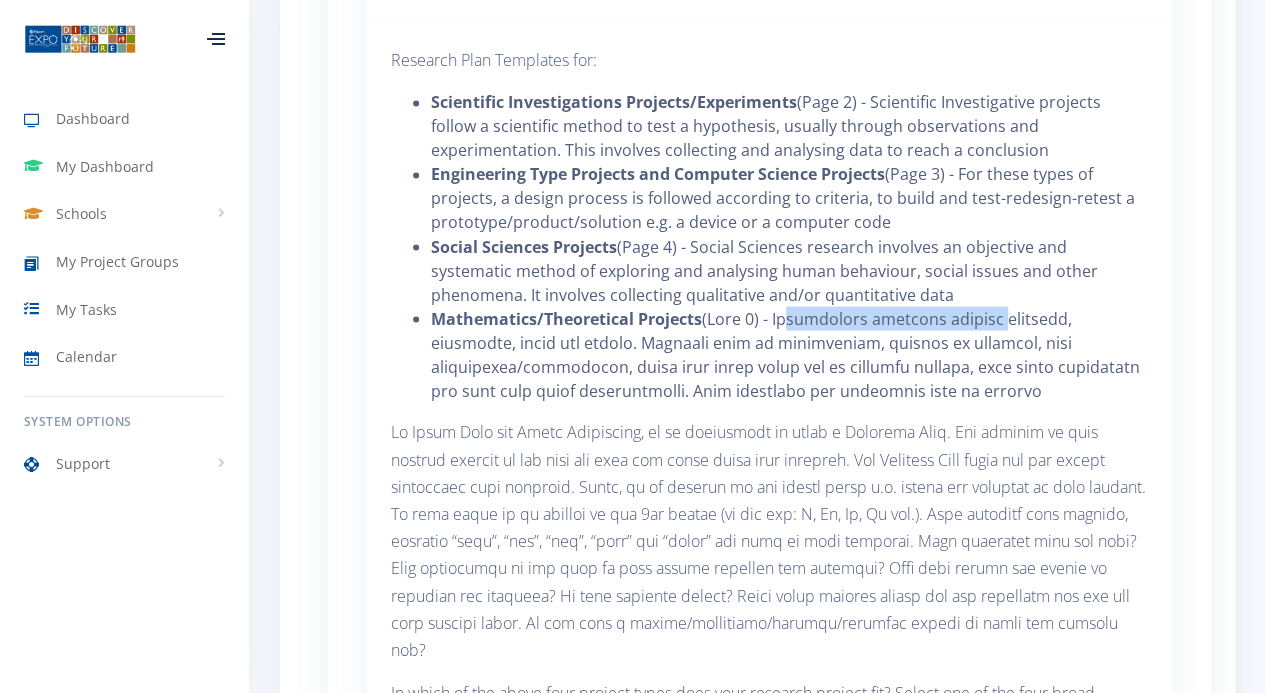 drag, startPoint x: 794, startPoint y: 321, endPoint x: 1000, endPoint y: 321, distance: 206 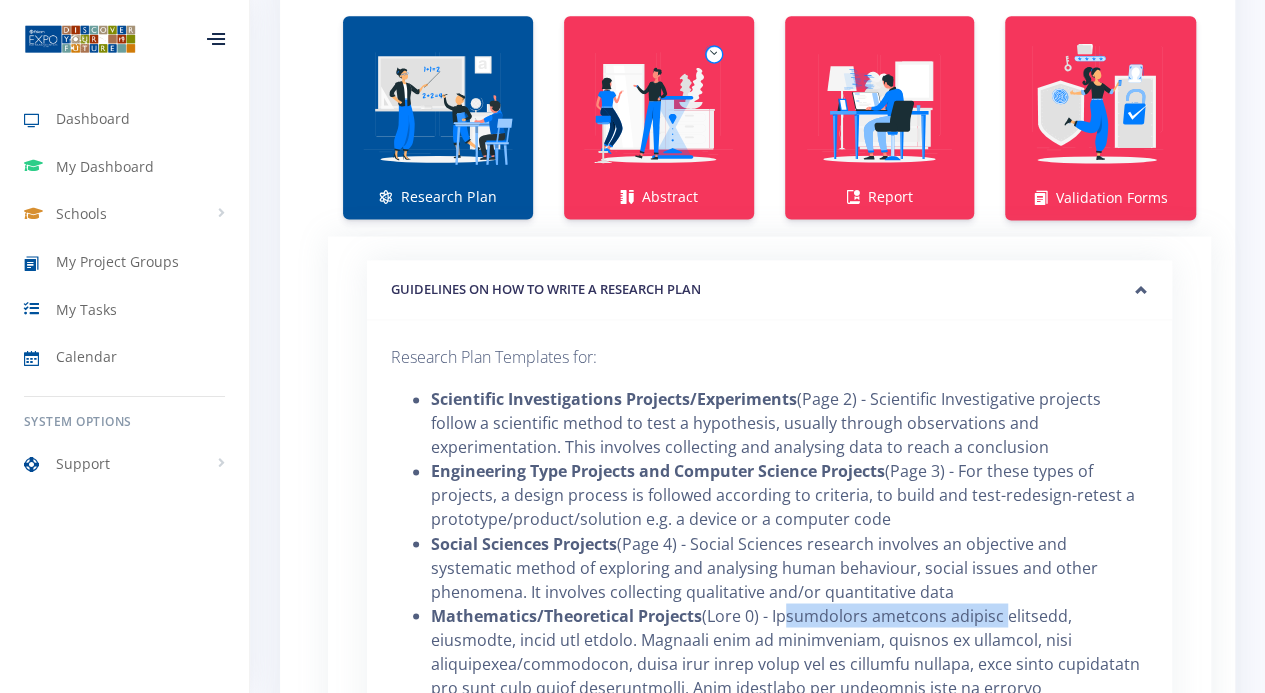 scroll, scrollTop: 1359, scrollLeft: 0, axis: vertical 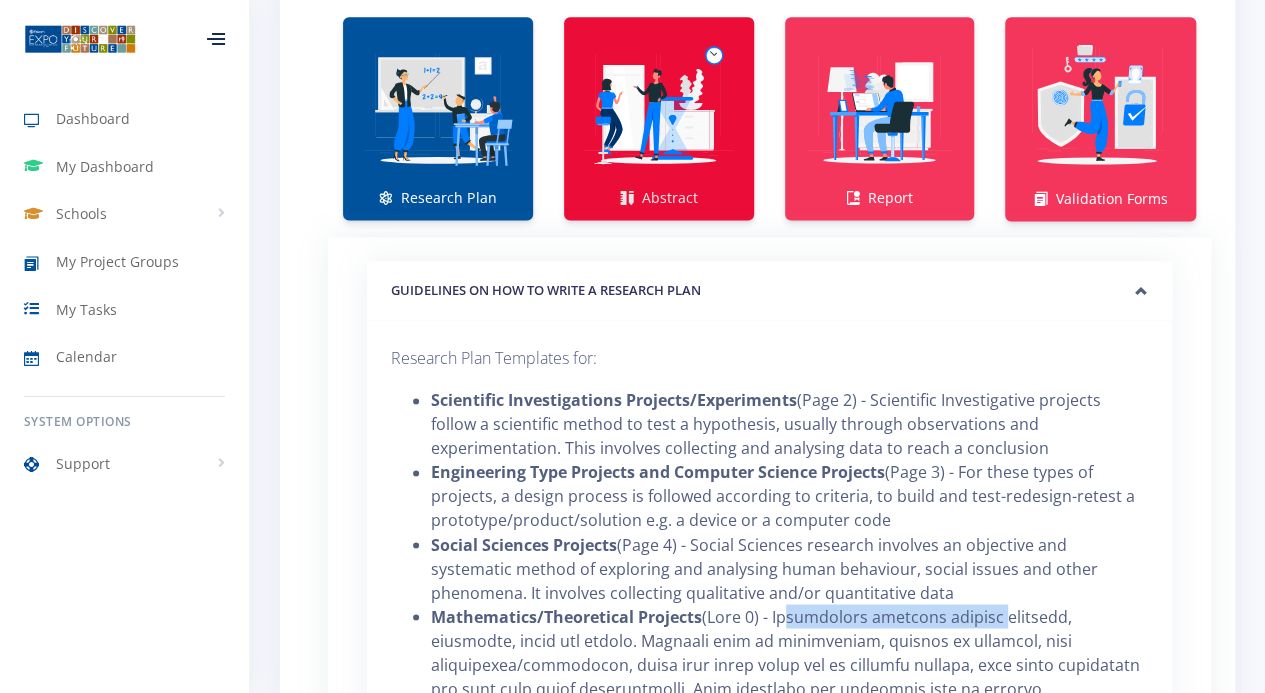 click on "Abstract" at bounding box center (659, 118) 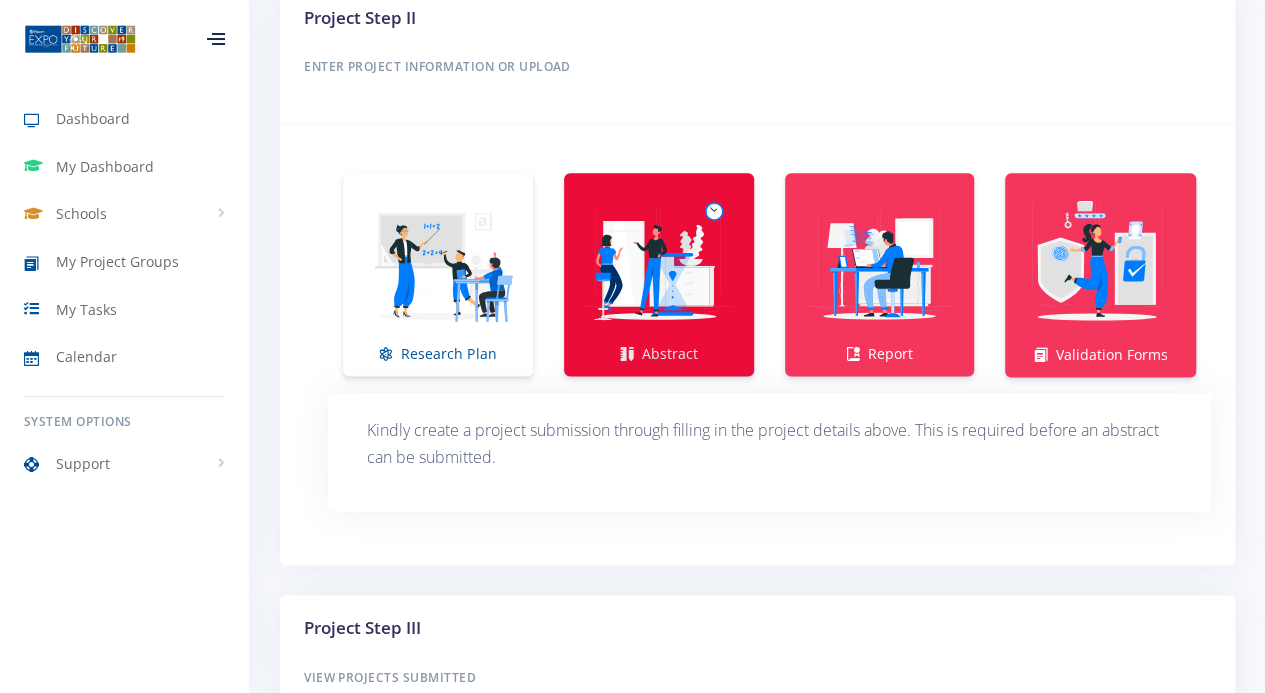 scroll, scrollTop: 1205, scrollLeft: 0, axis: vertical 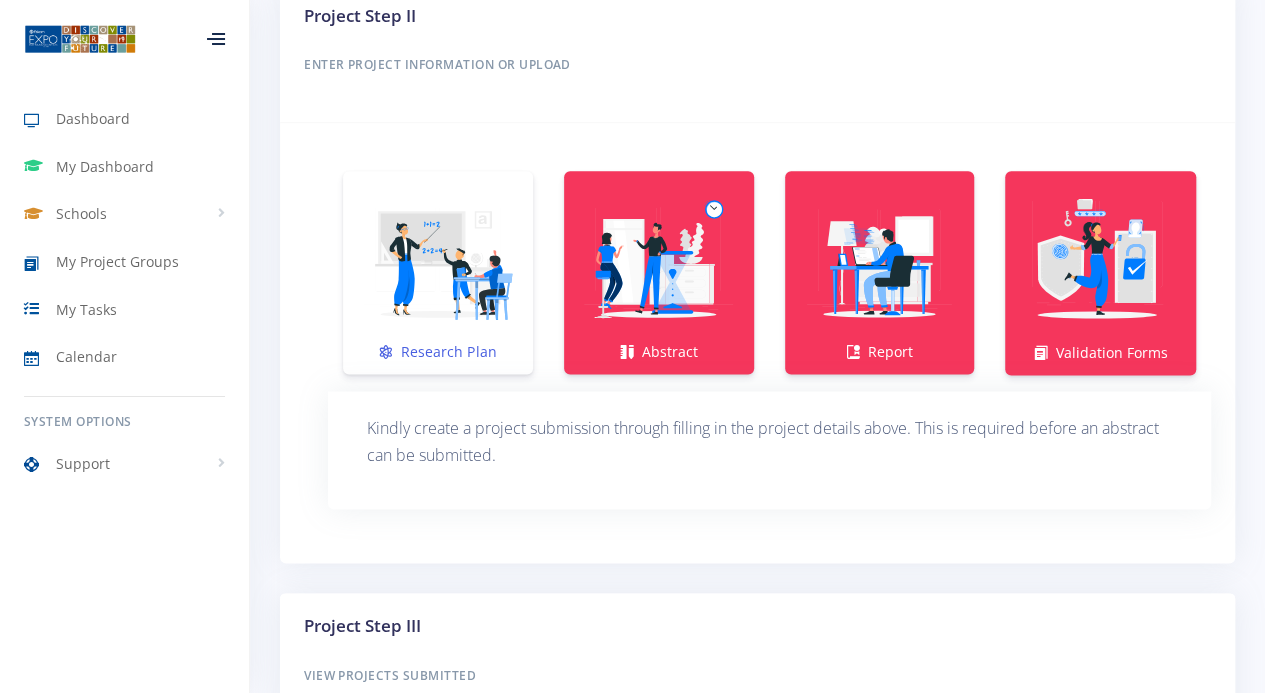 click at bounding box center [438, 262] 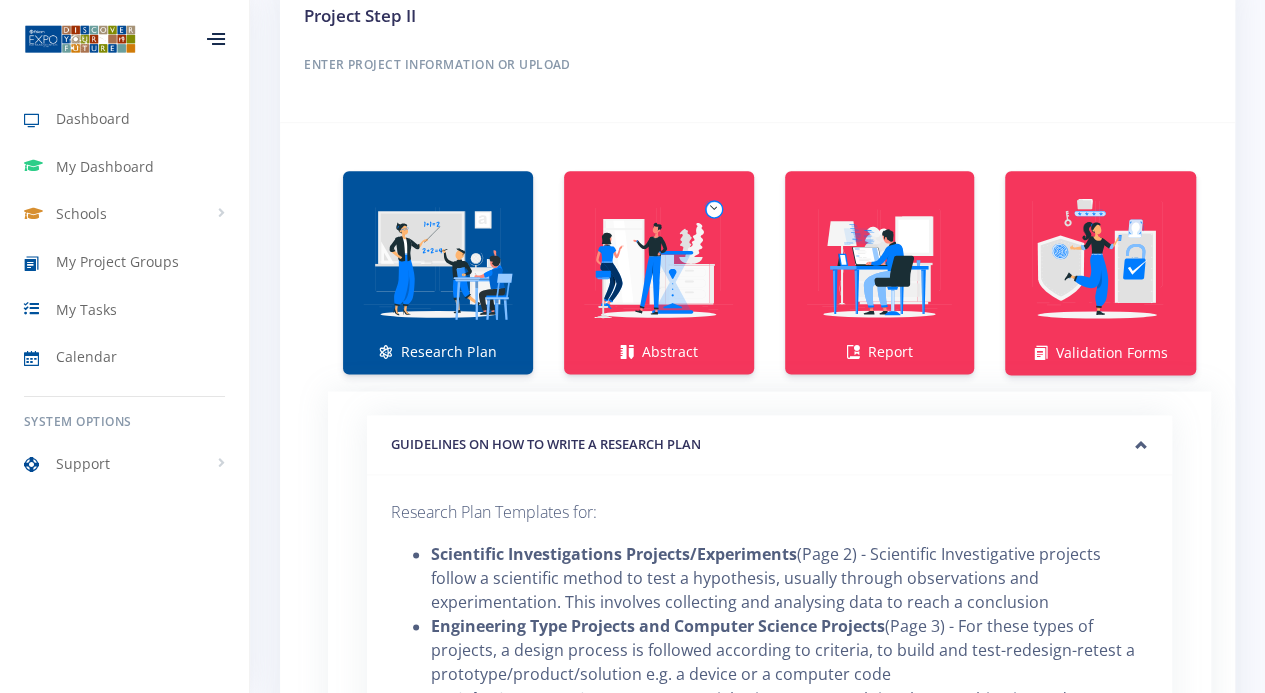 click on "GUIDELINES ON HOW TO WRITE A RESEARCH
PLAN" at bounding box center [769, 445] 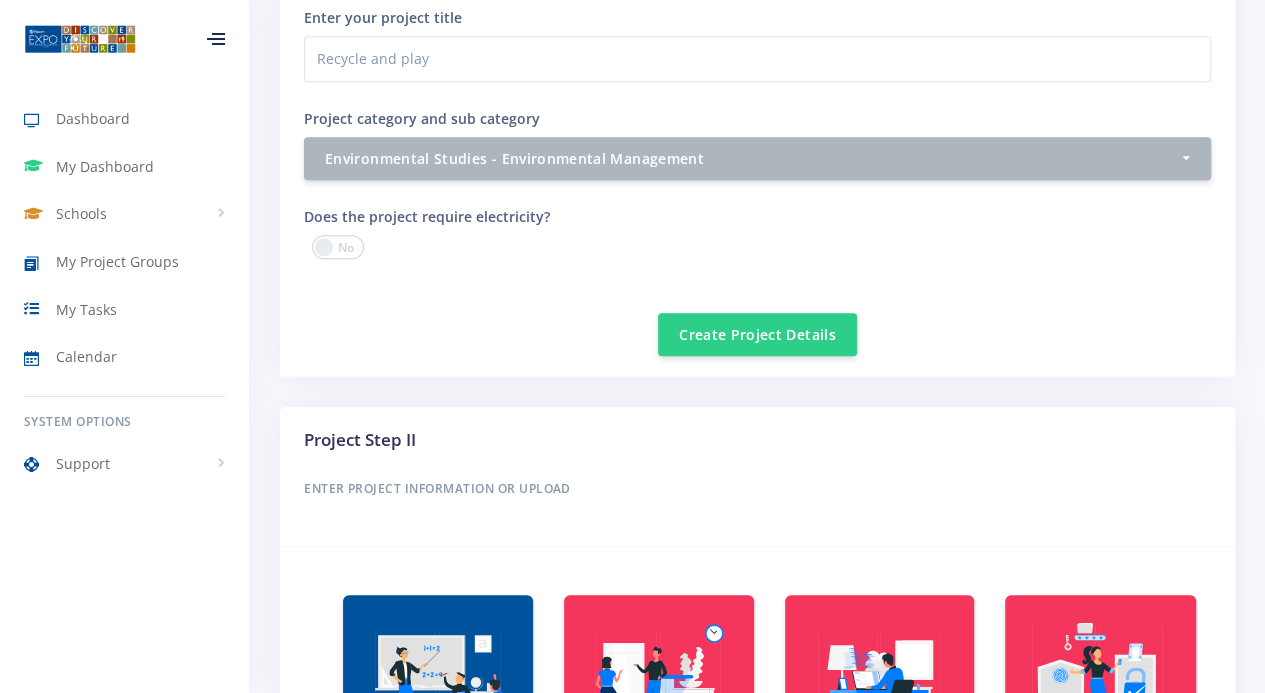 scroll, scrollTop: 786, scrollLeft: 0, axis: vertical 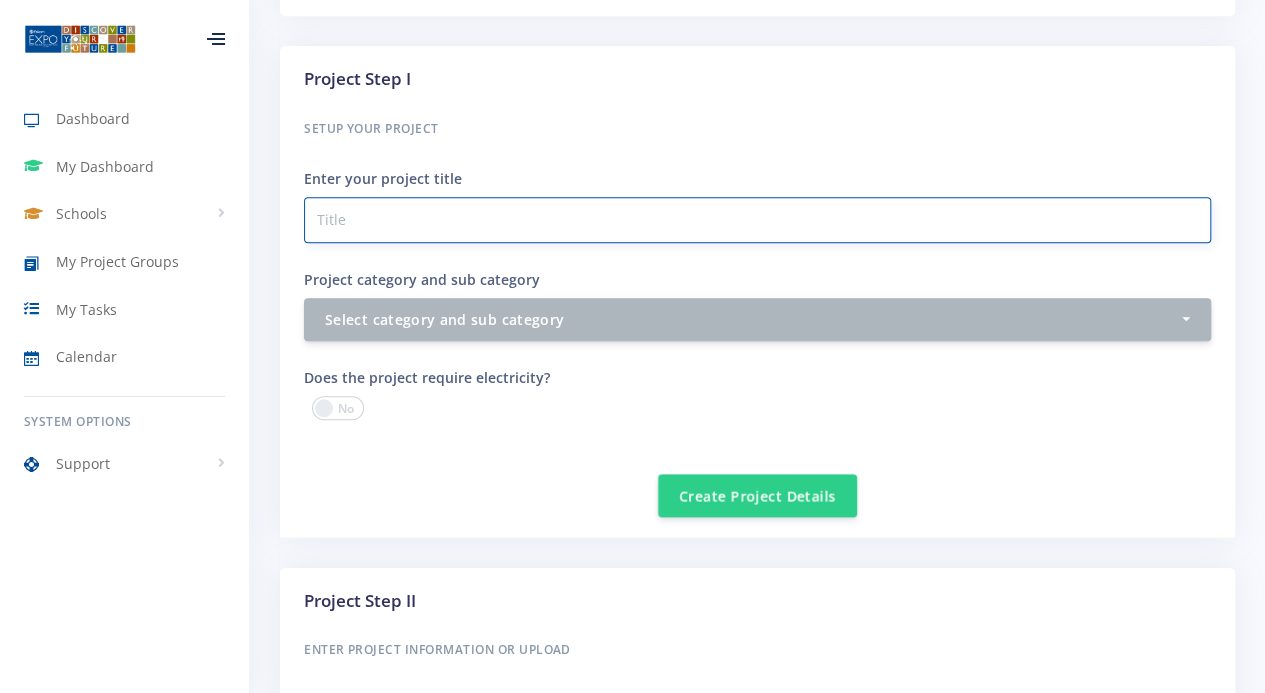 click on "Project category and sub category" at bounding box center (757, 220) 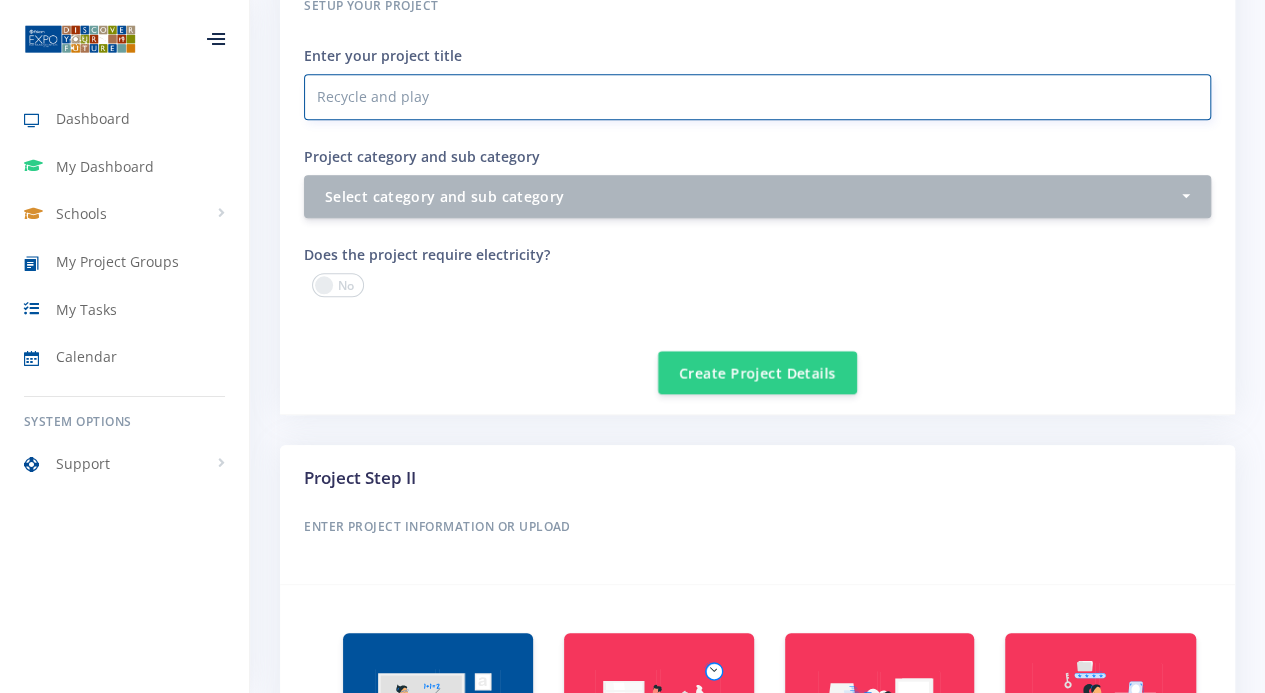 scroll, scrollTop: 742, scrollLeft: 0, axis: vertical 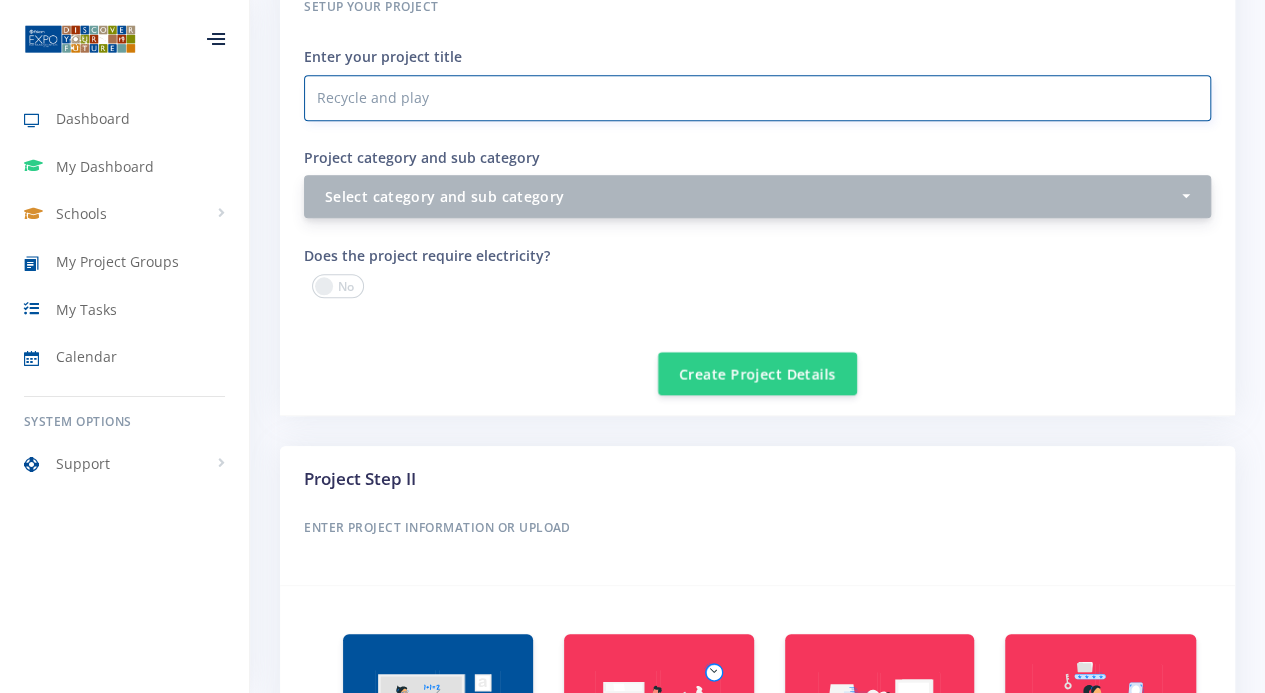 type on "Recycle and play" 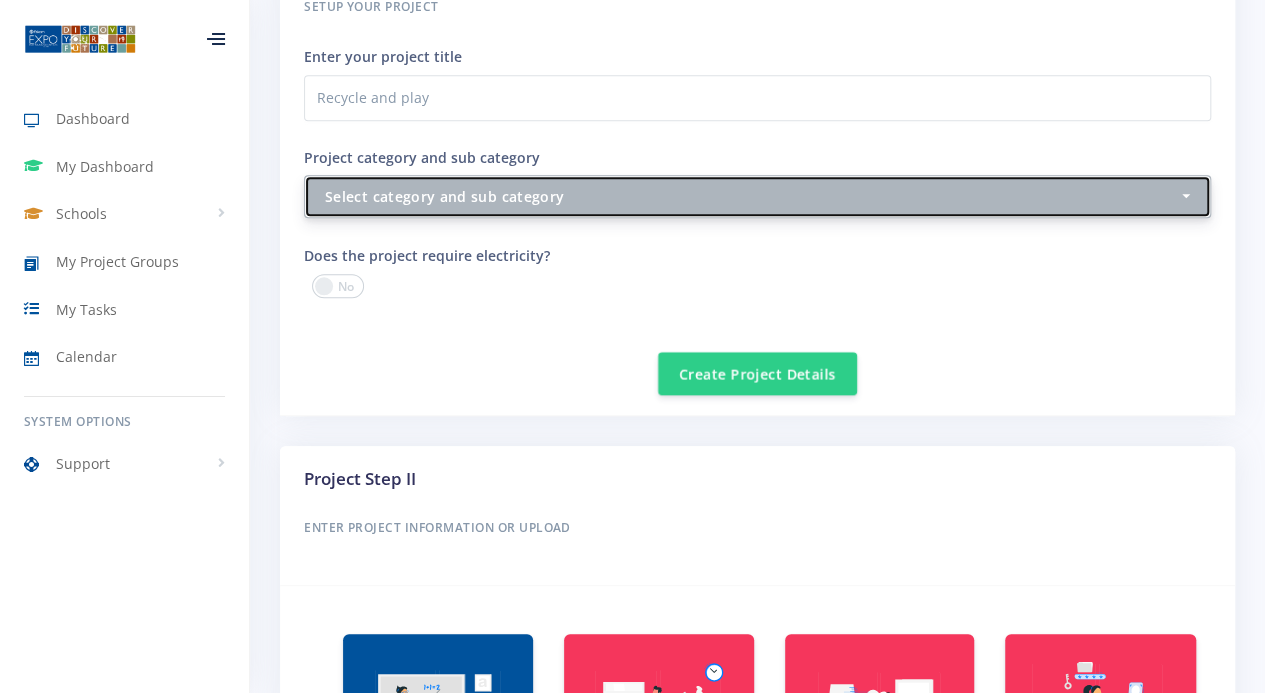 click on "Select category and sub category" at bounding box center (751, 196) 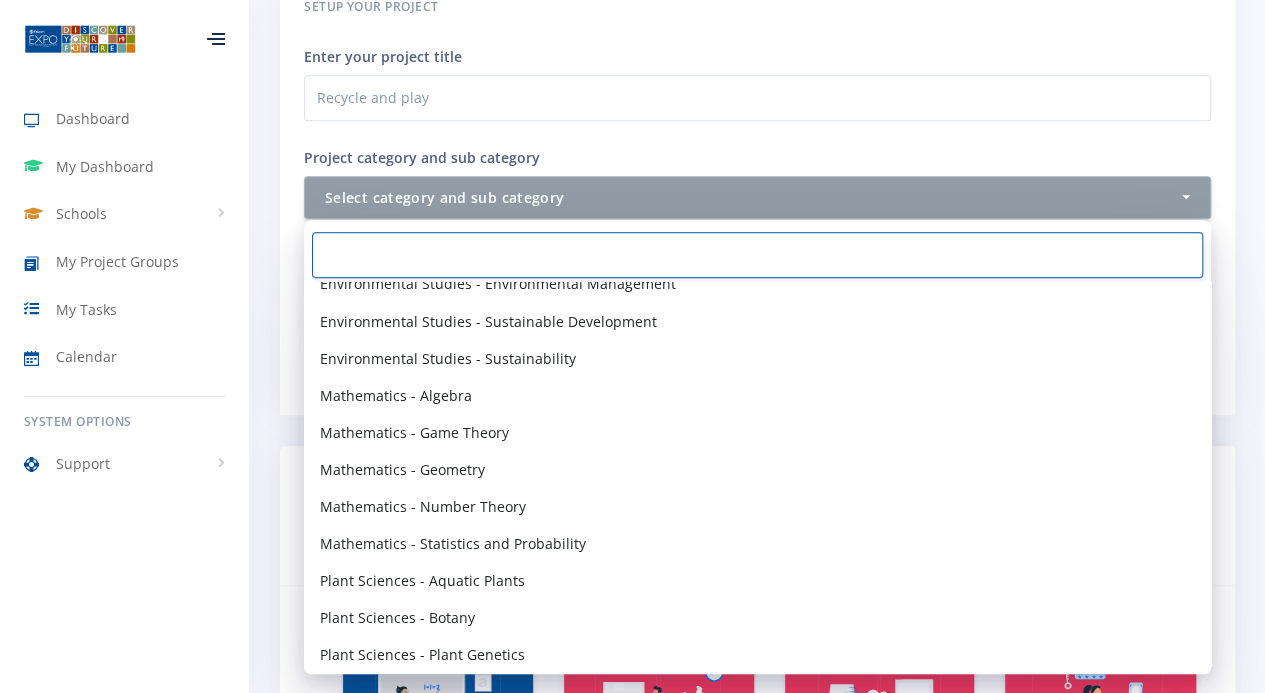 scroll, scrollTop: 1866, scrollLeft: 0, axis: vertical 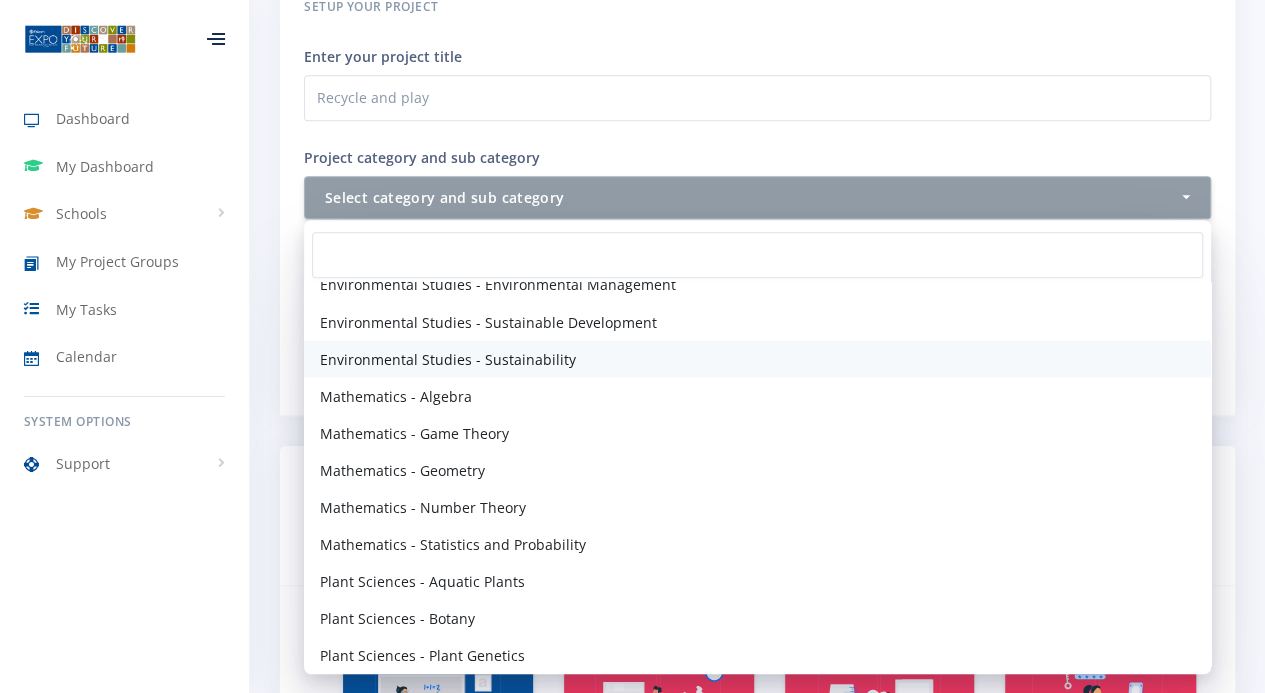 click on "Environmental Studies - Sustainability" at bounding box center [448, 358] 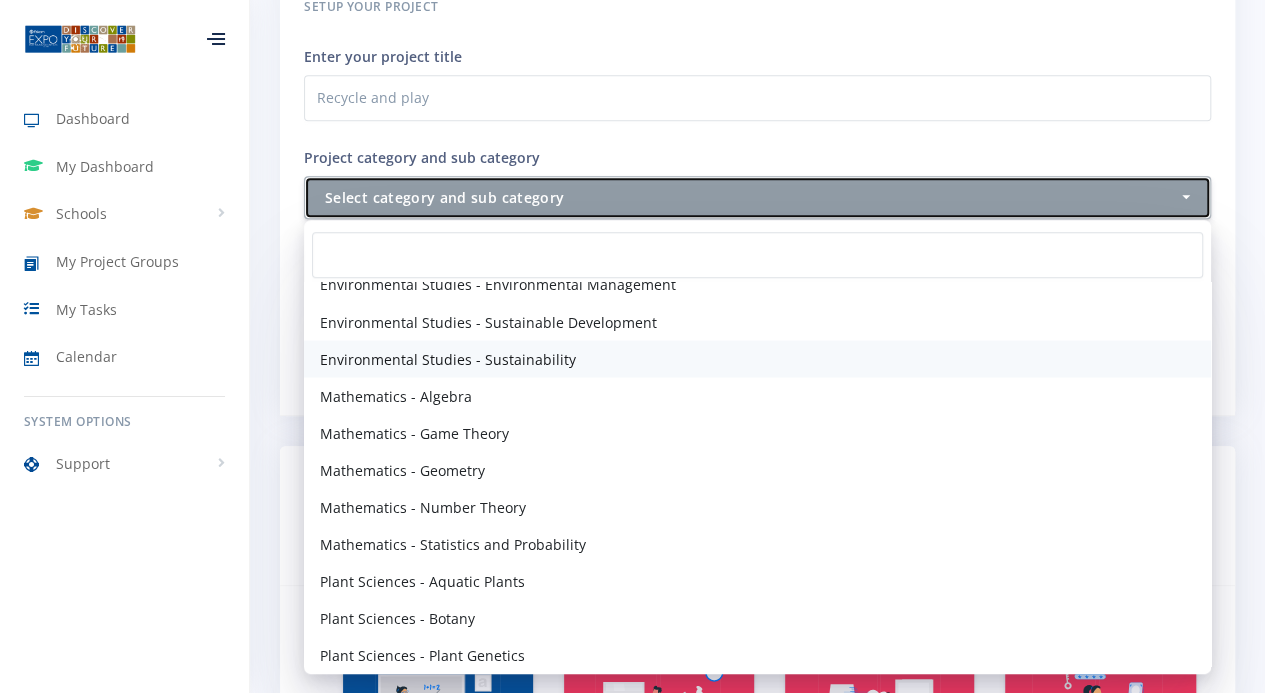 select on "52" 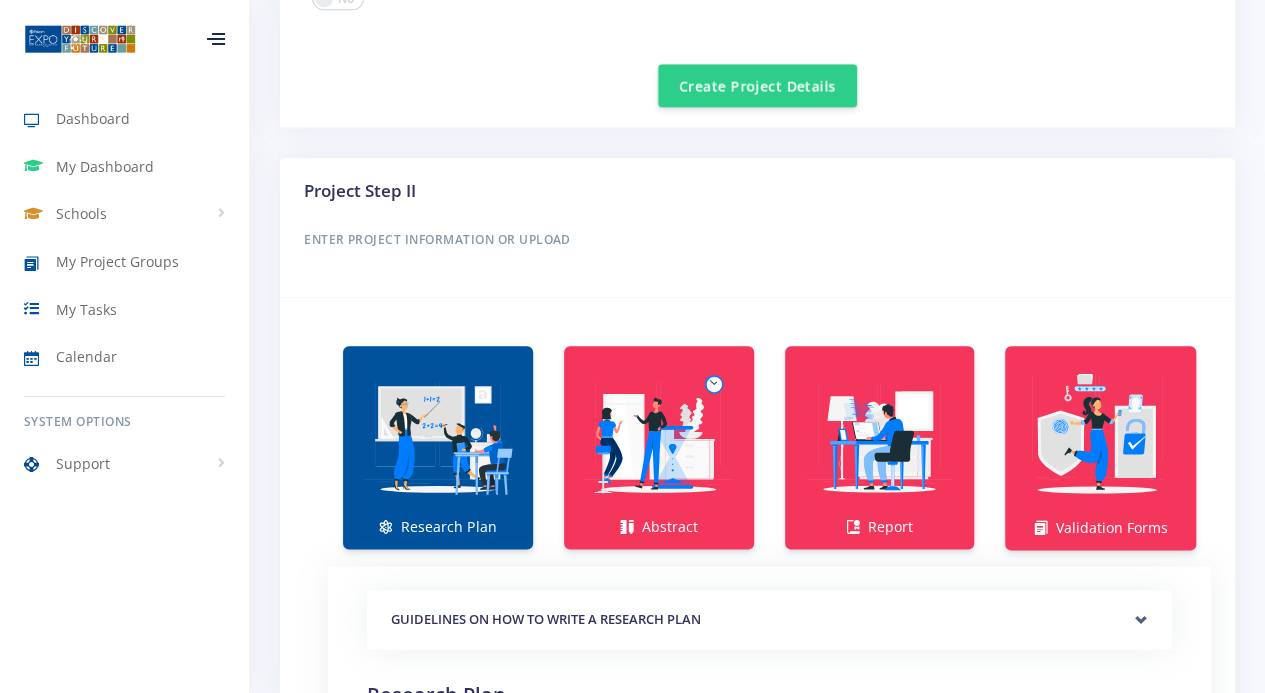 scroll, scrollTop: 1301, scrollLeft: 0, axis: vertical 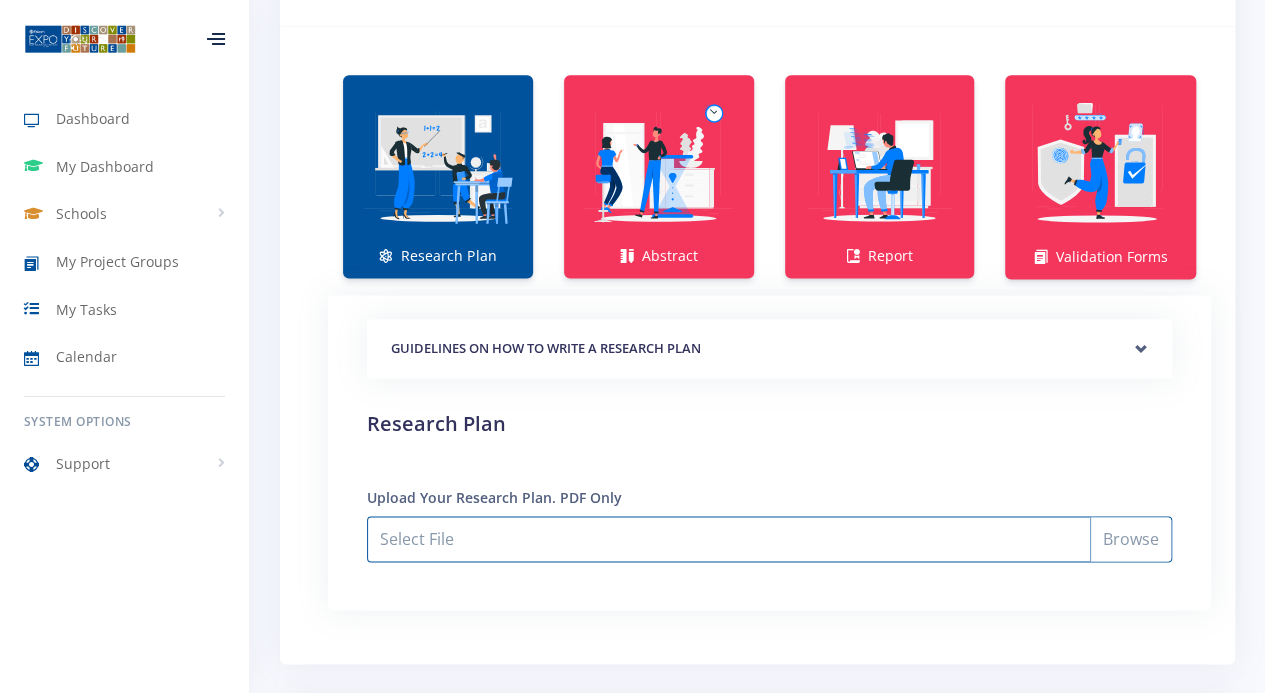 click on "Select File" at bounding box center [769, 539] 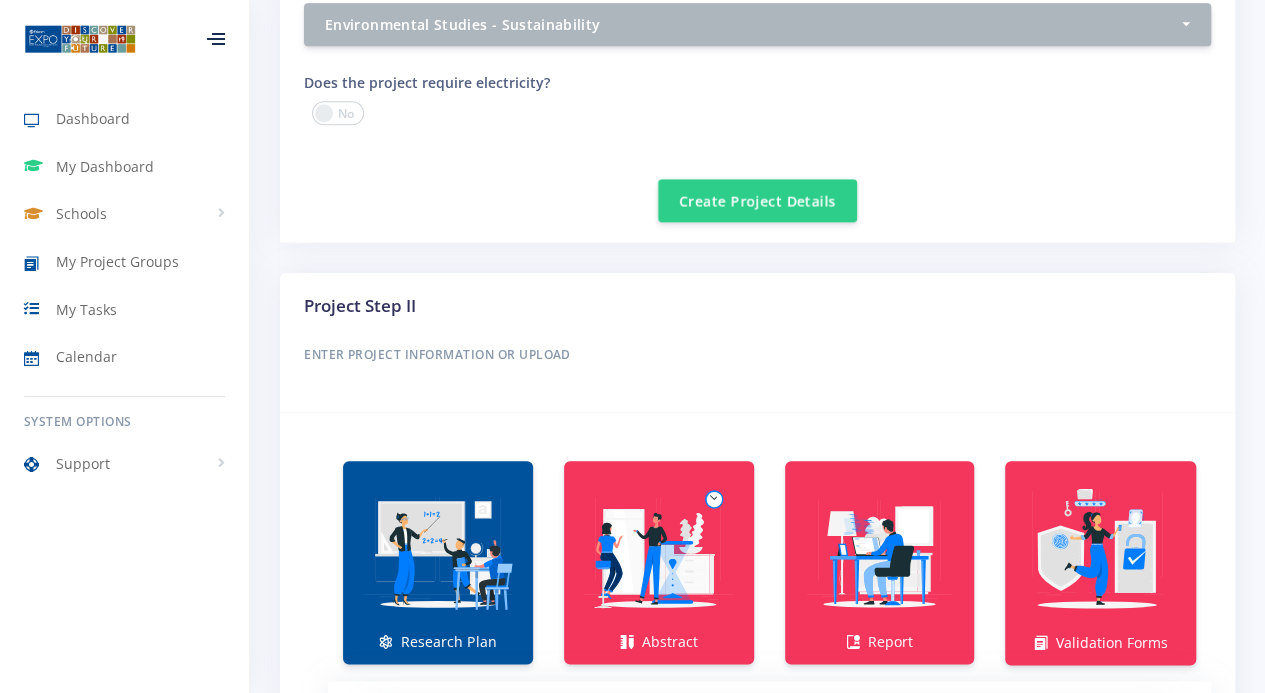 scroll, scrollTop: 910, scrollLeft: 0, axis: vertical 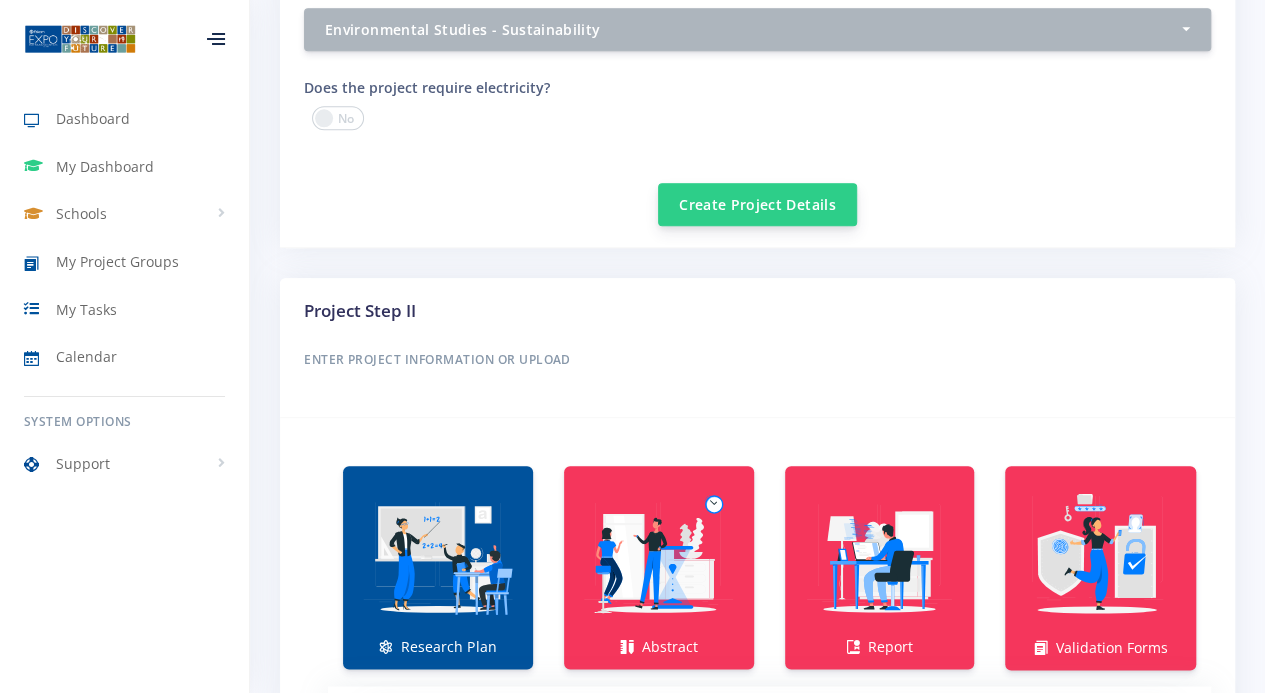 click on "Create Project Details" at bounding box center (757, 204) 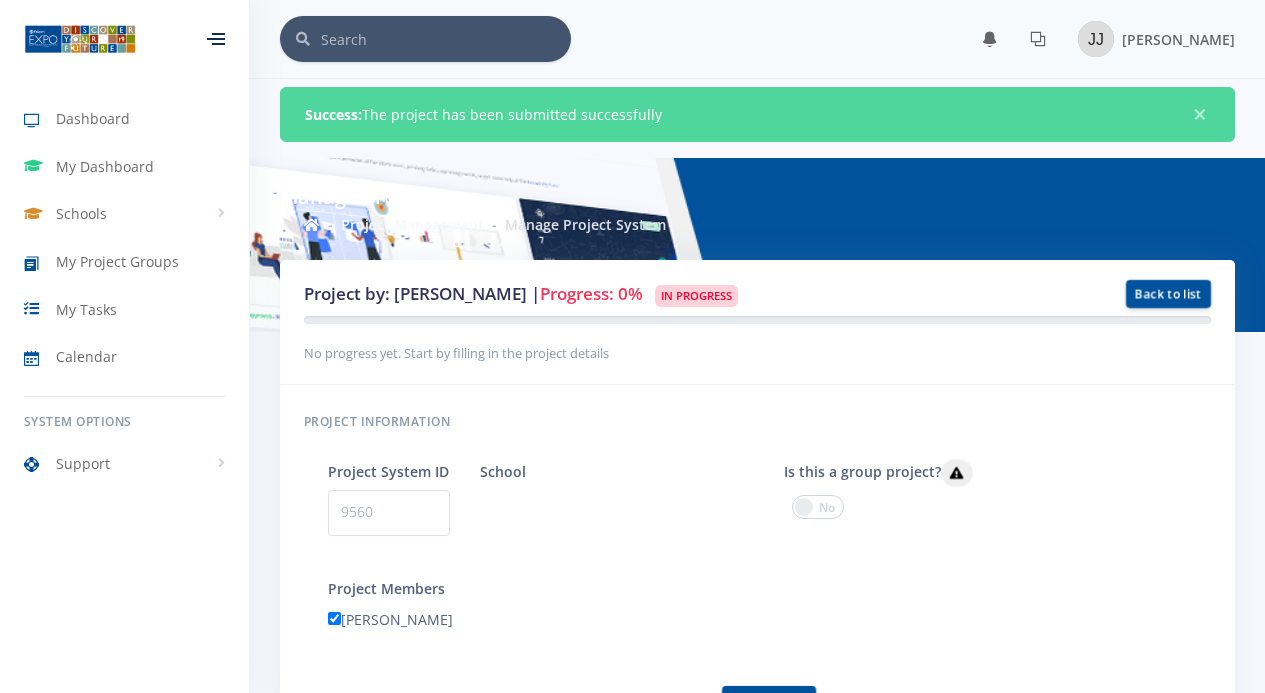 scroll, scrollTop: 0, scrollLeft: 0, axis: both 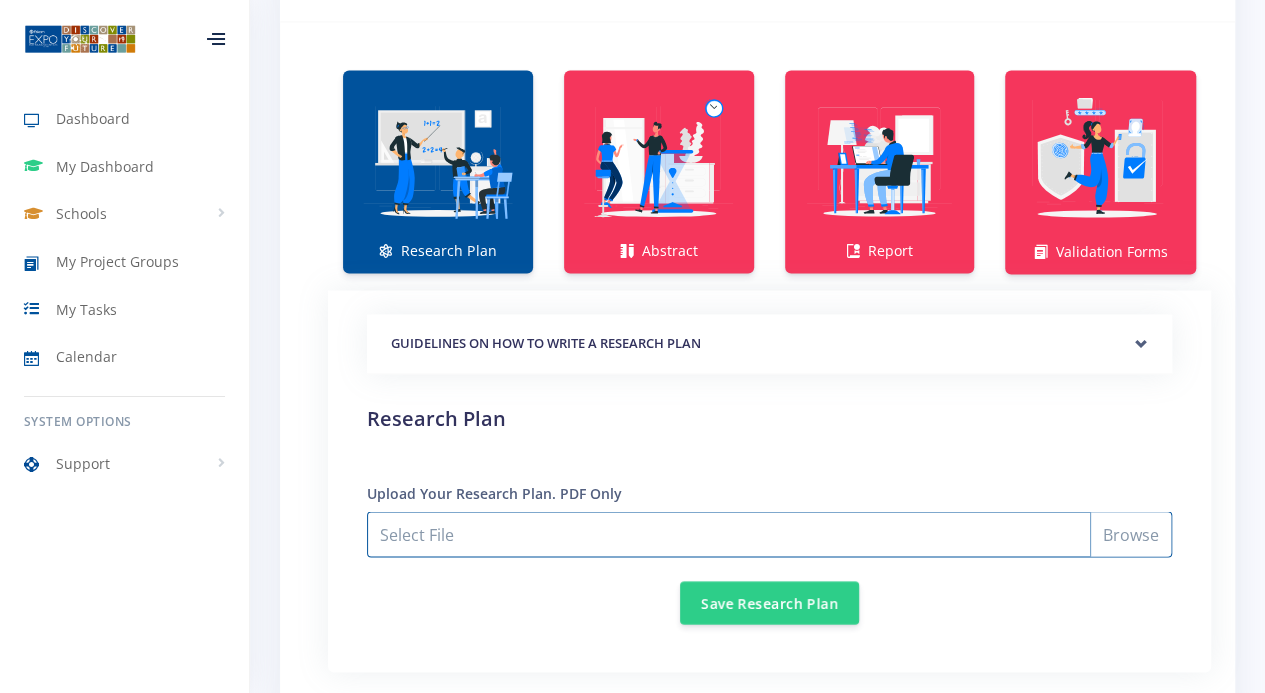 click on "Select File" at bounding box center [769, 534] 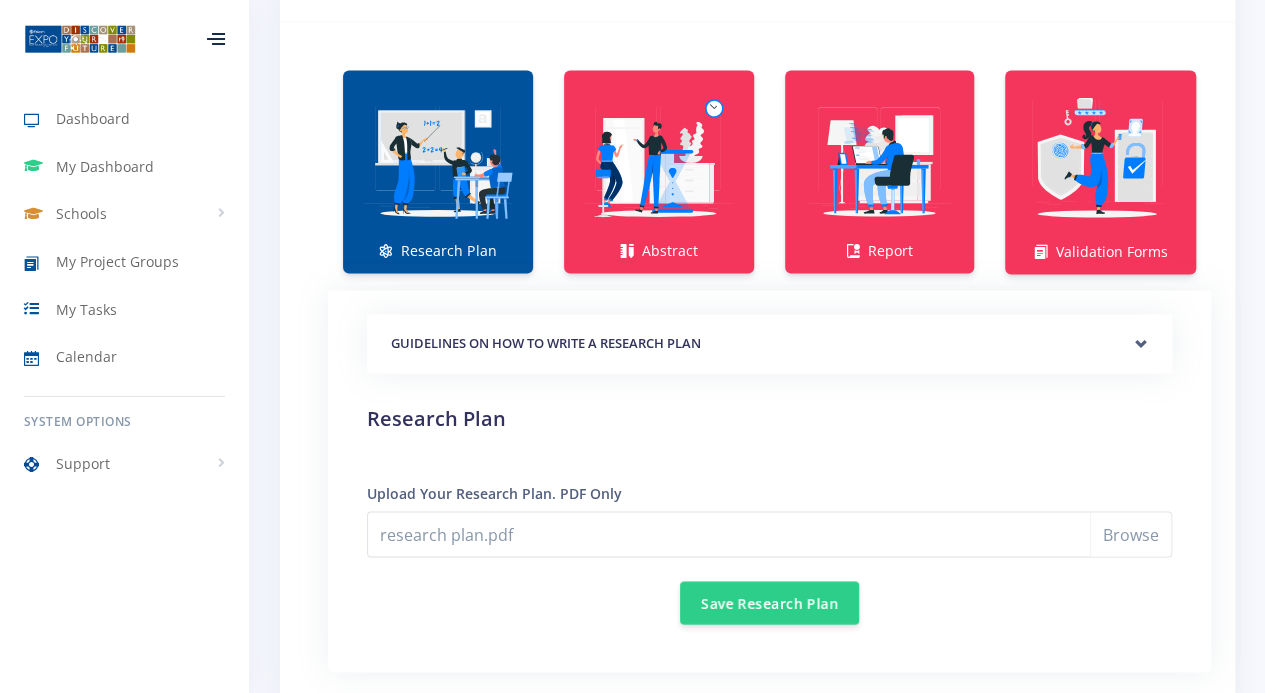 click on "GUIDELINES ON HOW TO WRITE A RESEARCH
PLAN" at bounding box center (769, 344) 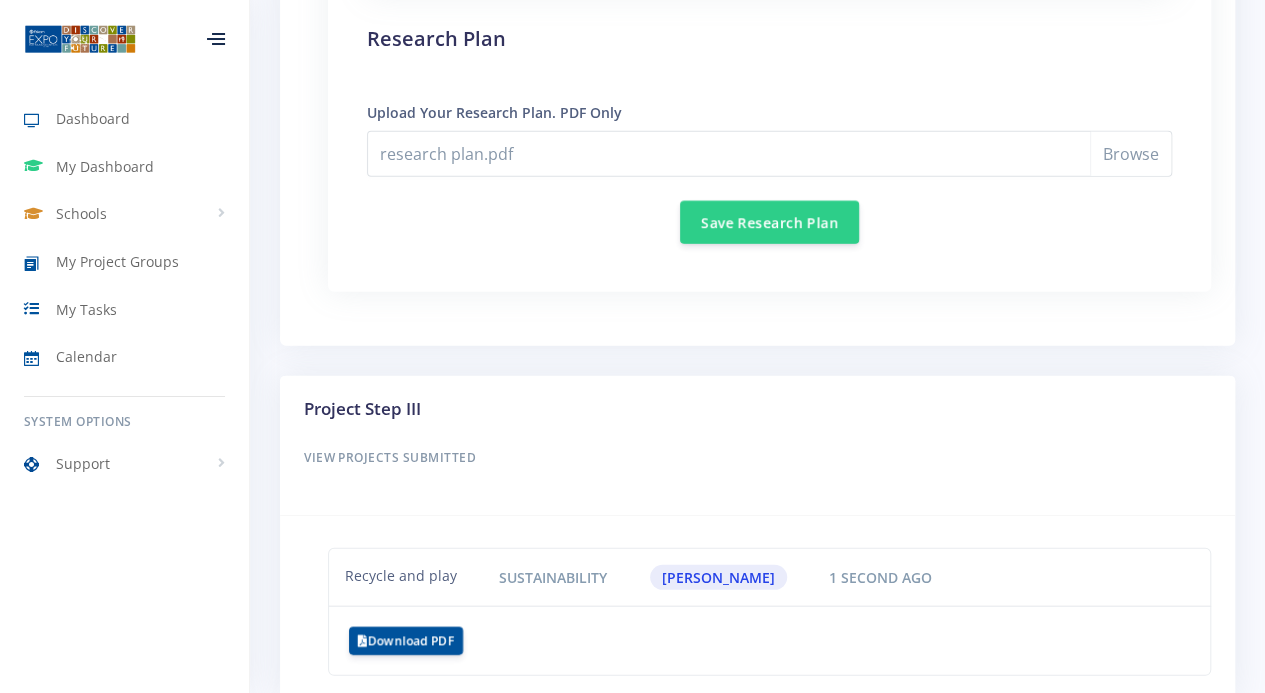 scroll, scrollTop: 2555, scrollLeft: 0, axis: vertical 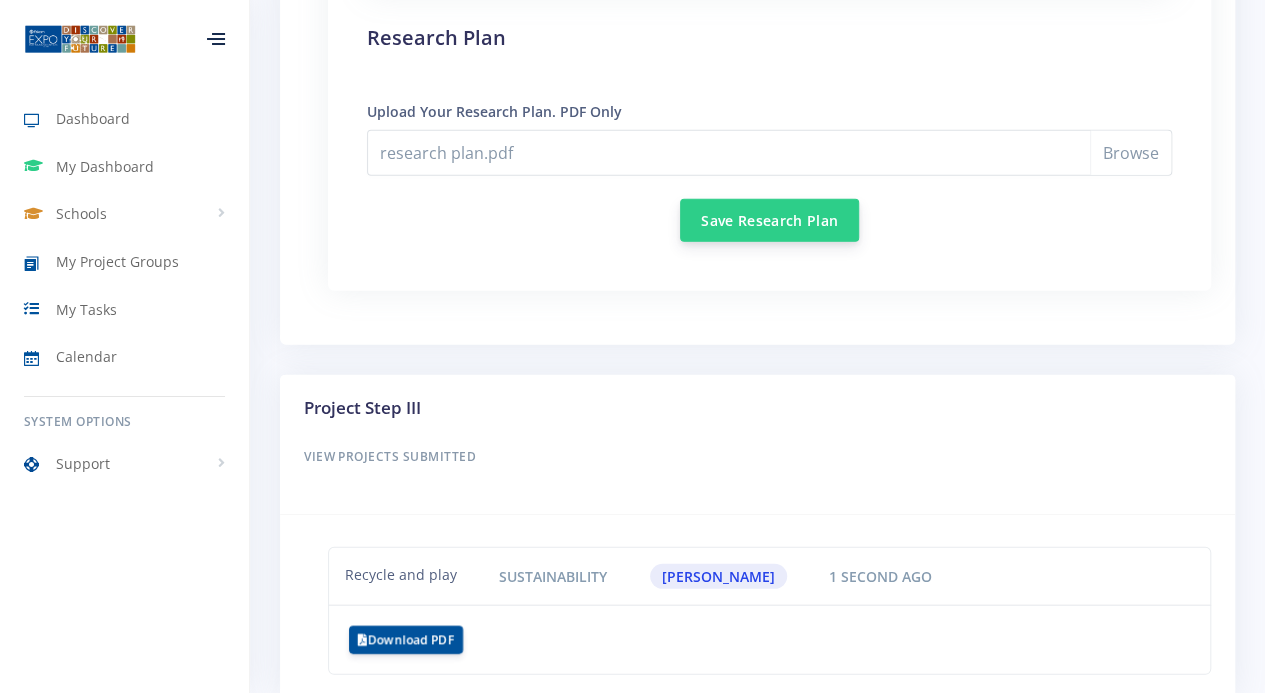 click on "Save Research Plan" at bounding box center [769, 220] 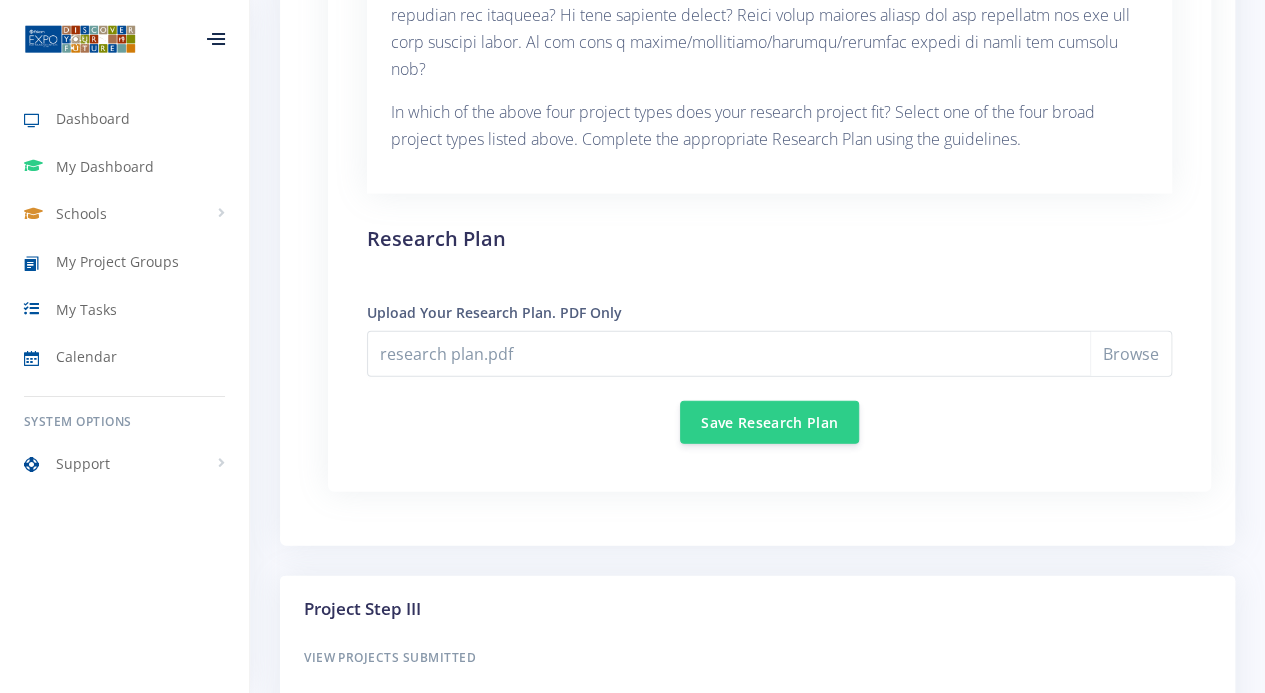 scroll, scrollTop: 2354, scrollLeft: 0, axis: vertical 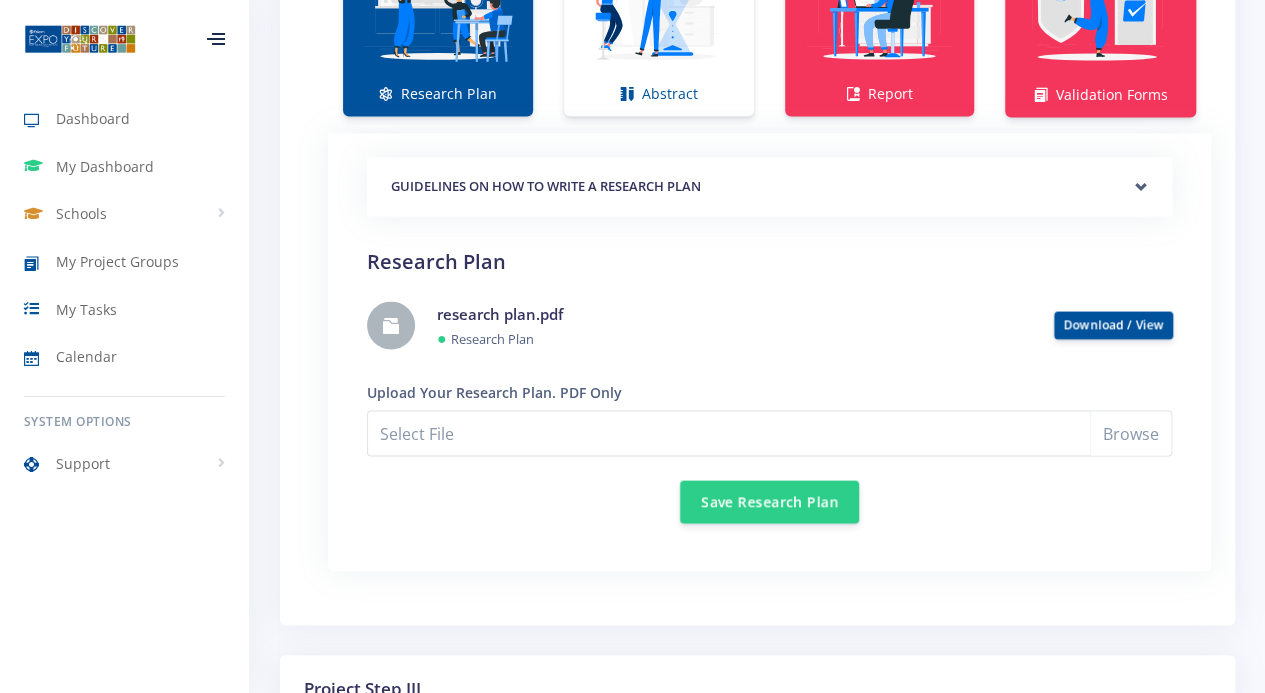 click on "GUIDELINES ON HOW TO WRITE A RESEARCH
PLAN" at bounding box center (769, 187) 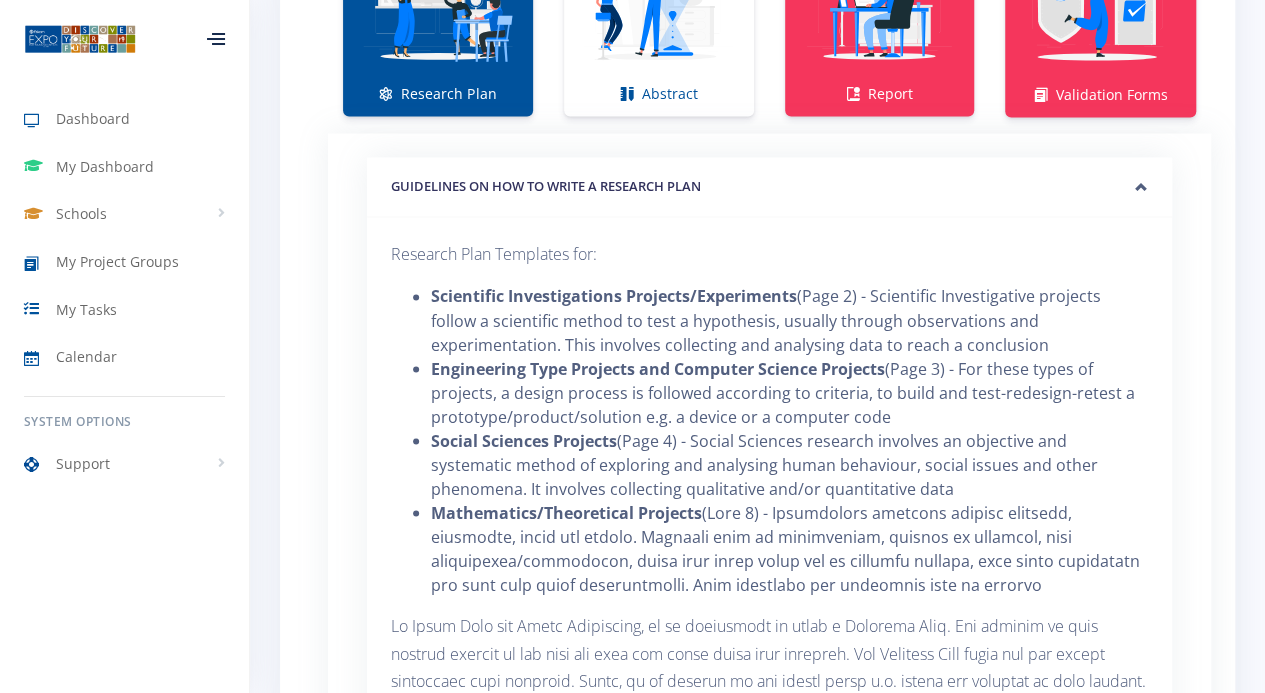 click on "GUIDELINES ON HOW TO WRITE A RESEARCH
PLAN" at bounding box center [769, 187] 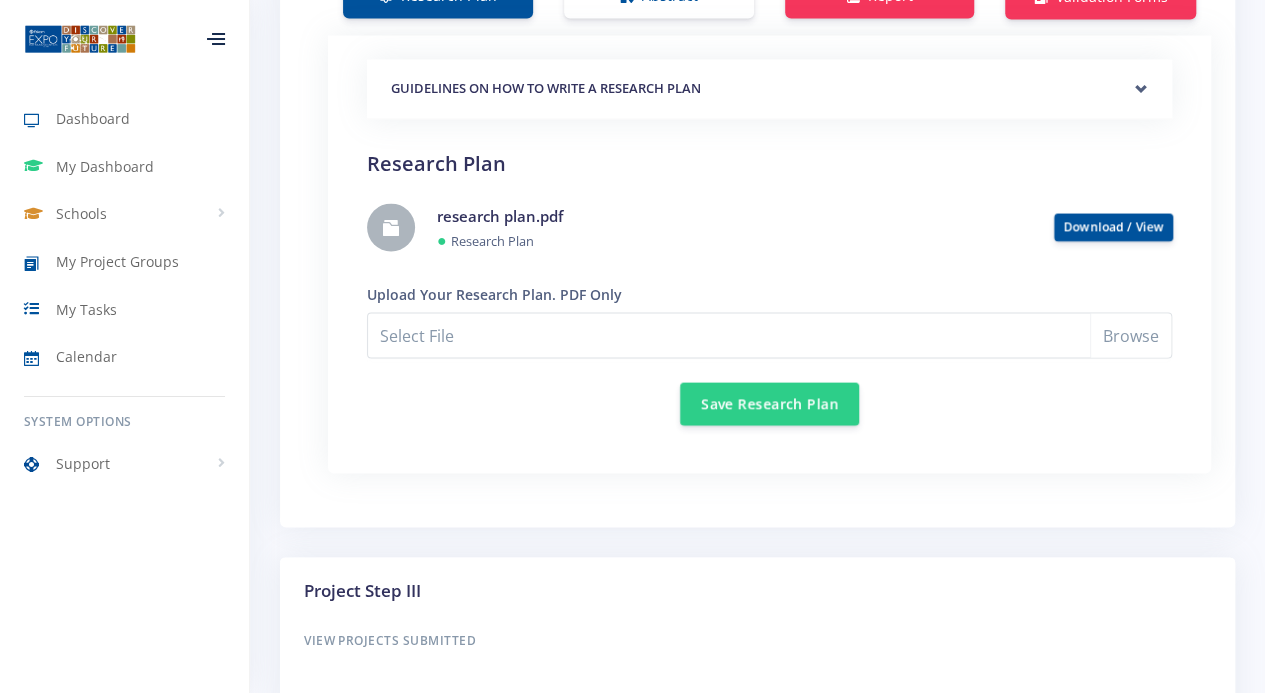 scroll, scrollTop: 1518, scrollLeft: 0, axis: vertical 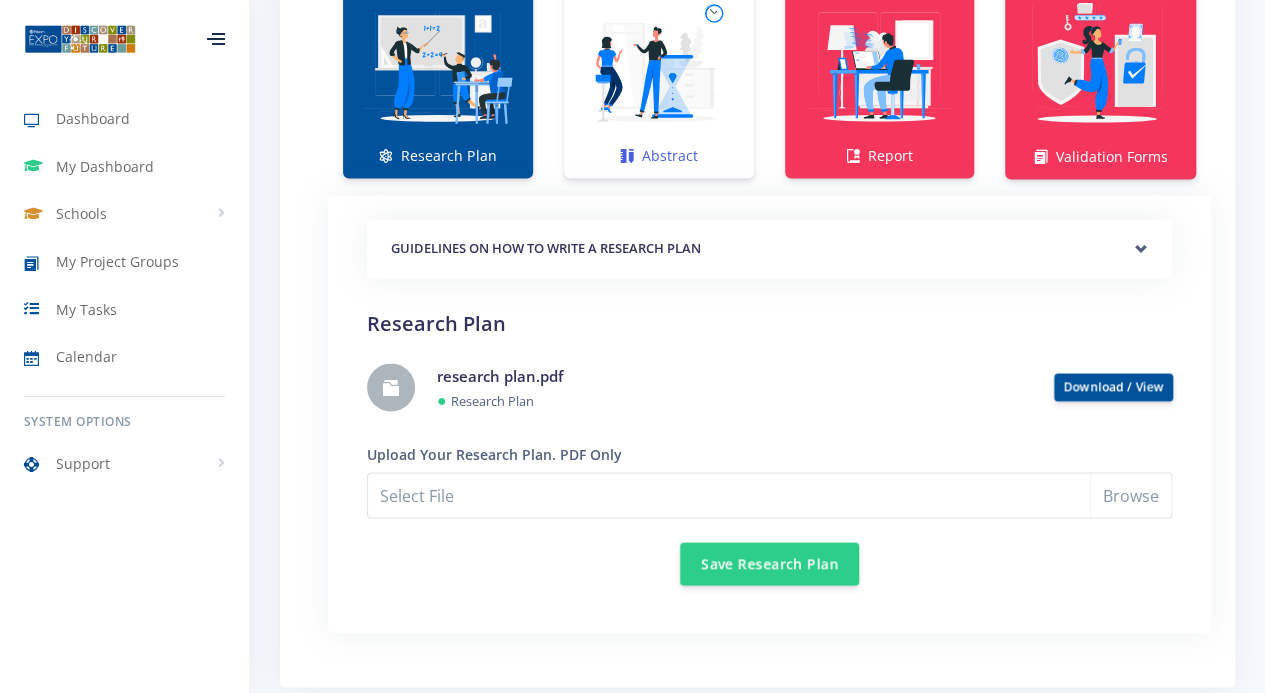 click at bounding box center [659, 66] 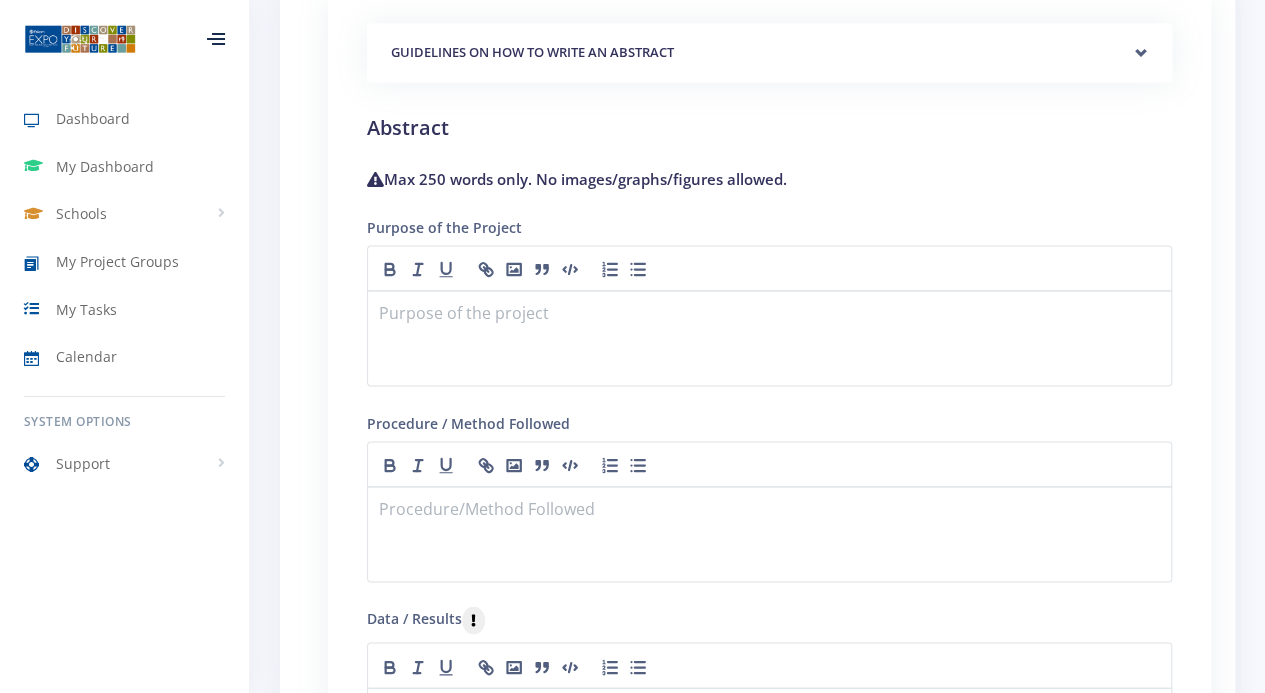 scroll, scrollTop: 1714, scrollLeft: 0, axis: vertical 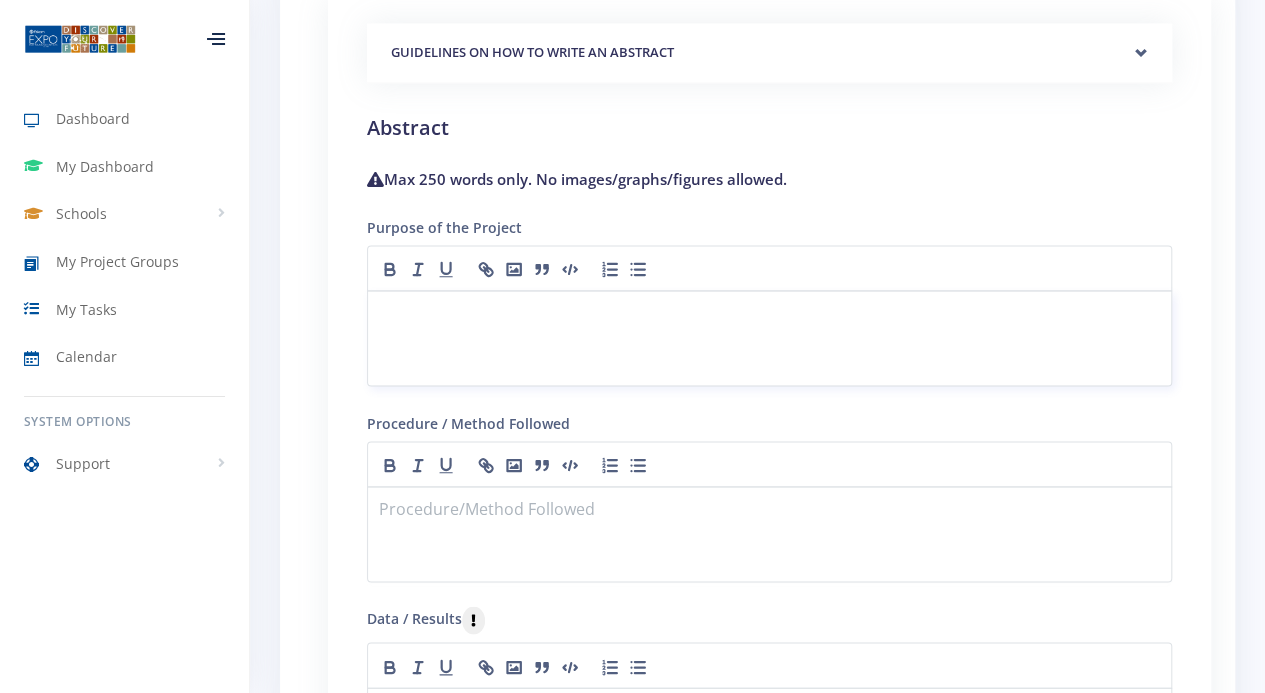 click at bounding box center [769, 338] 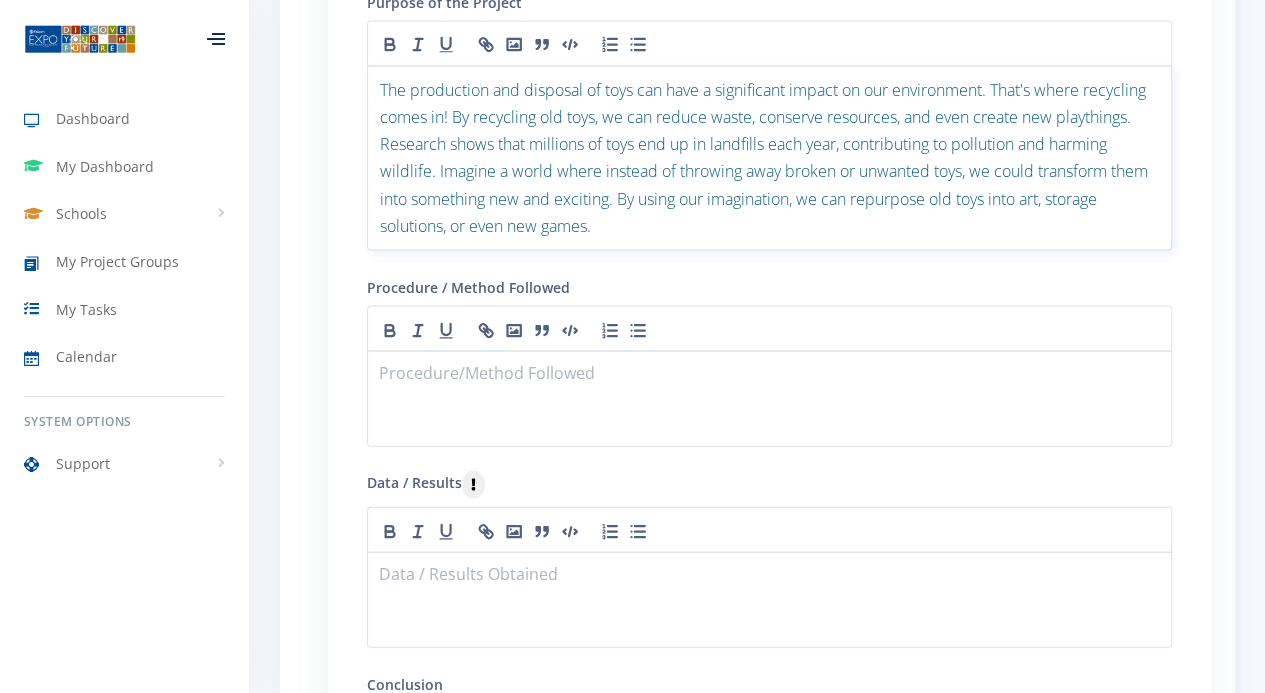 scroll, scrollTop: 1938, scrollLeft: 0, axis: vertical 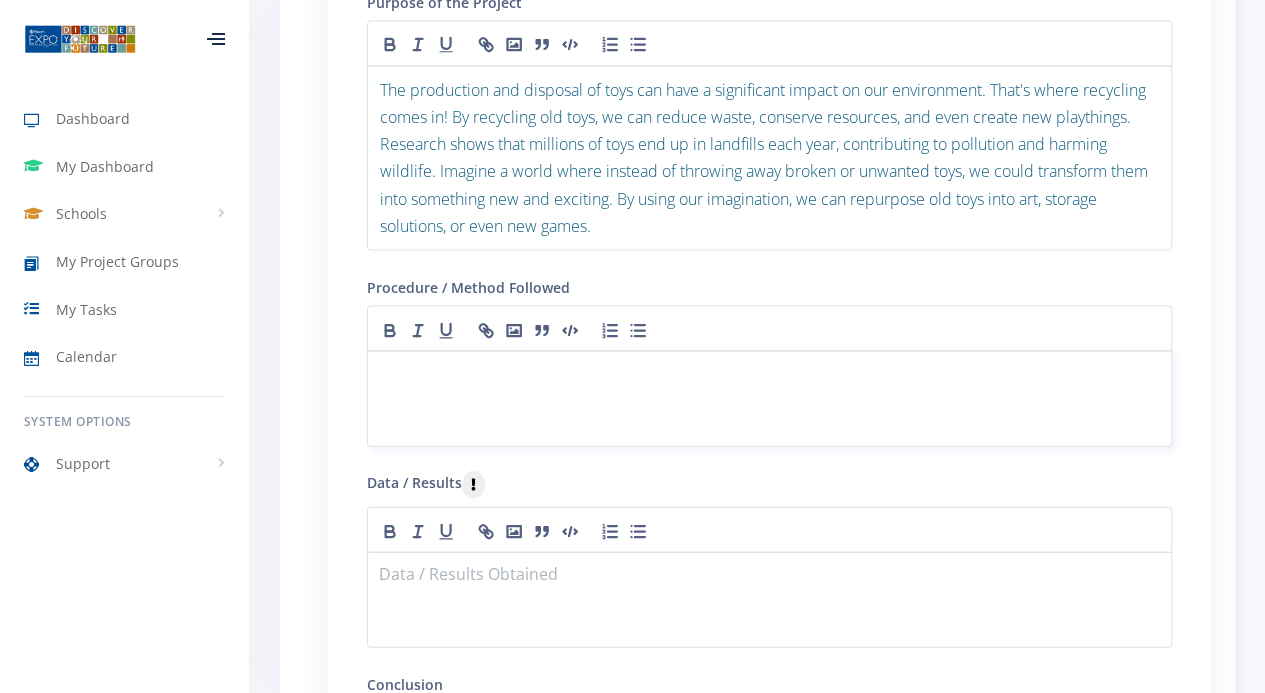 click at bounding box center [769, 375] 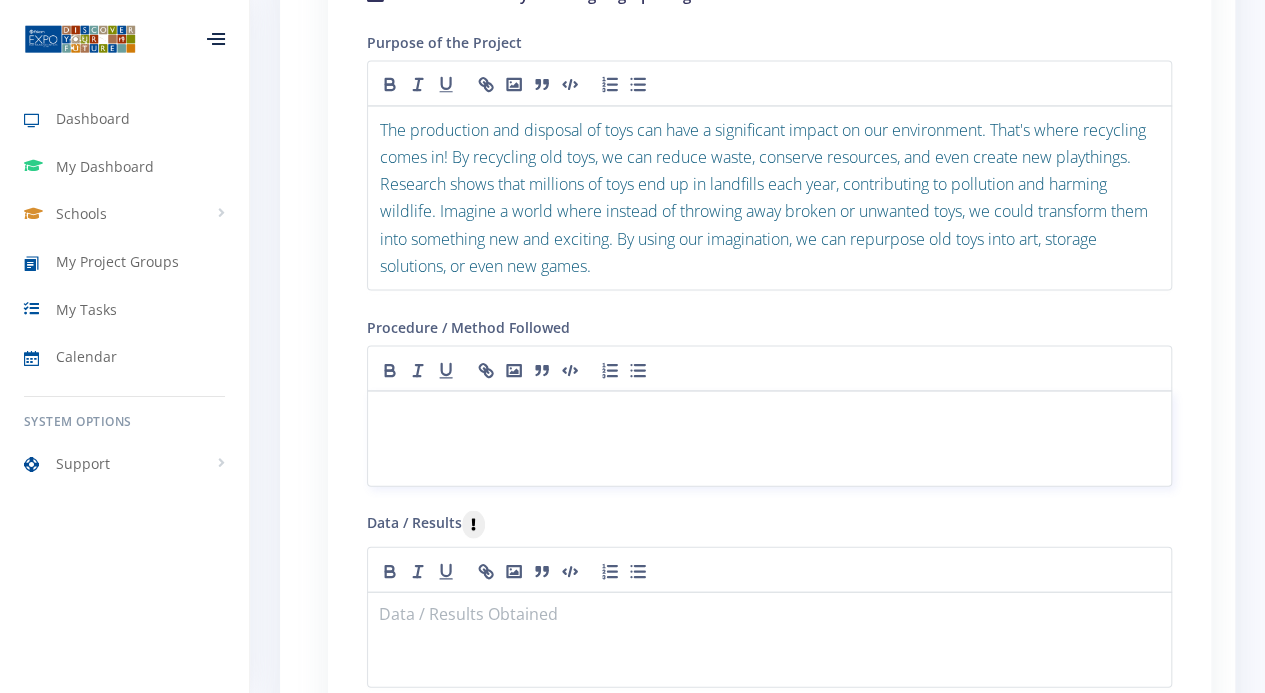 scroll, scrollTop: 1878, scrollLeft: 0, axis: vertical 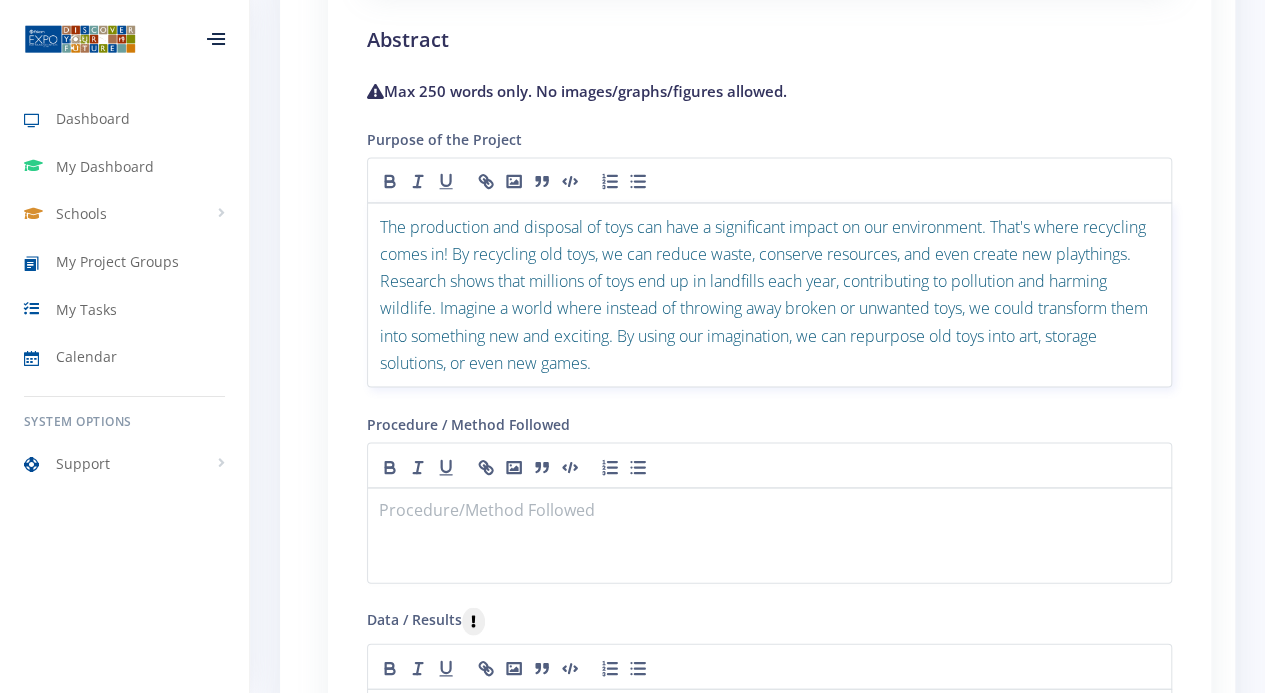 click on "The production and disposal of toys can have a significant impact on our environment. That's where recycling comes in! By recycling old toys, we can reduce waste, conserve resources, and even create new playthings. Research shows that millions of toys end up in landfills each year, contributing to pollution and harming wildlife. Imagine a world where instead of throwing away broken or unwanted toys, we could transform them into something new and exciting. By using our imagination, we can repurpose old toys into art, storage solutions, or even new games." at bounding box center [769, 294] 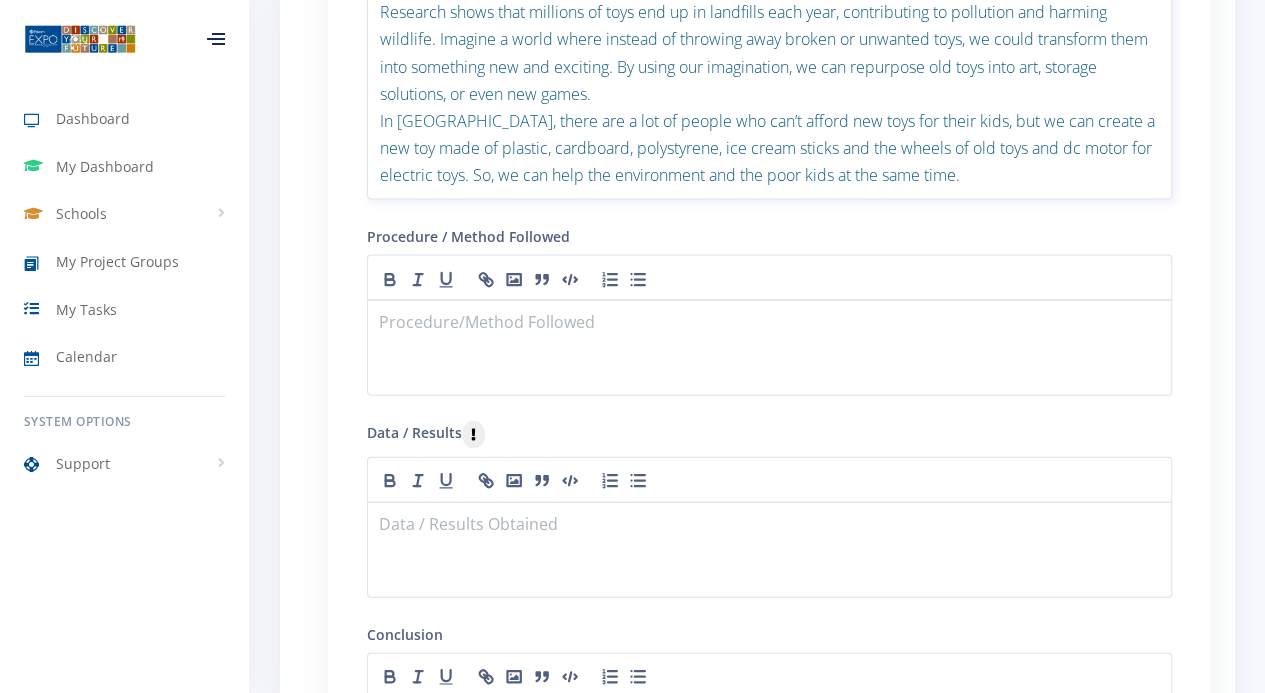 scroll, scrollTop: 2072, scrollLeft: 0, axis: vertical 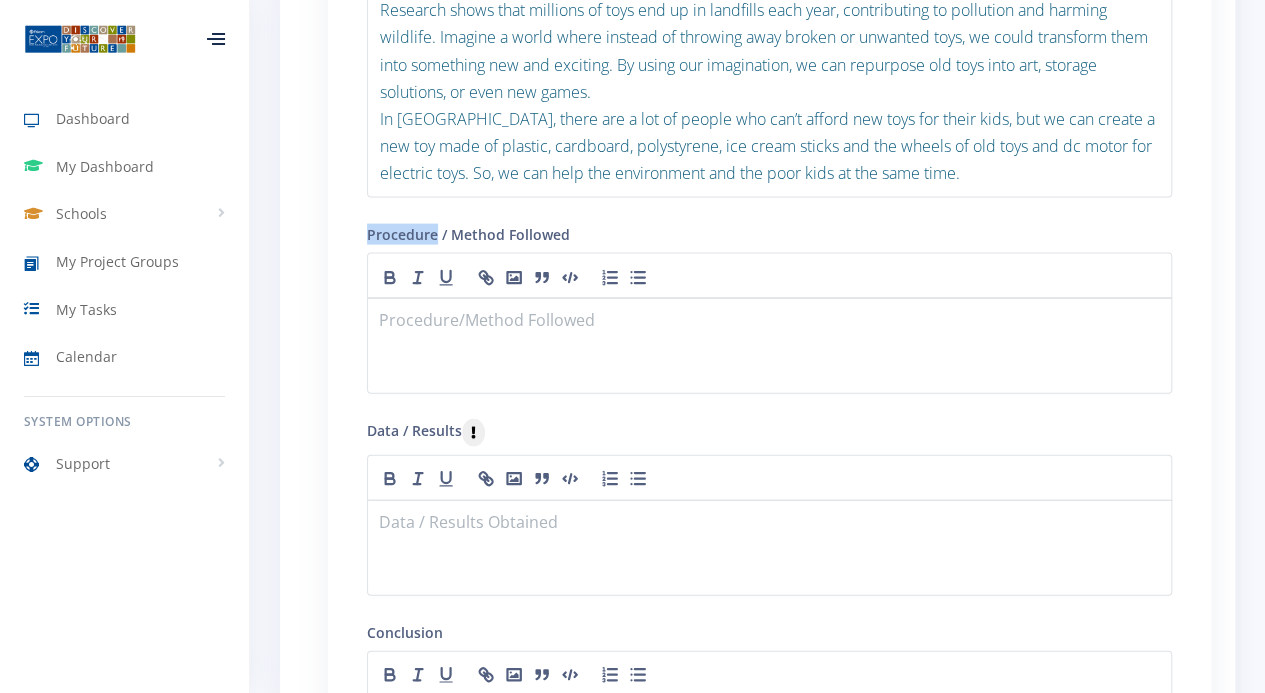 drag, startPoint x: 433, startPoint y: 230, endPoint x: 366, endPoint y: 228, distance: 67.02985 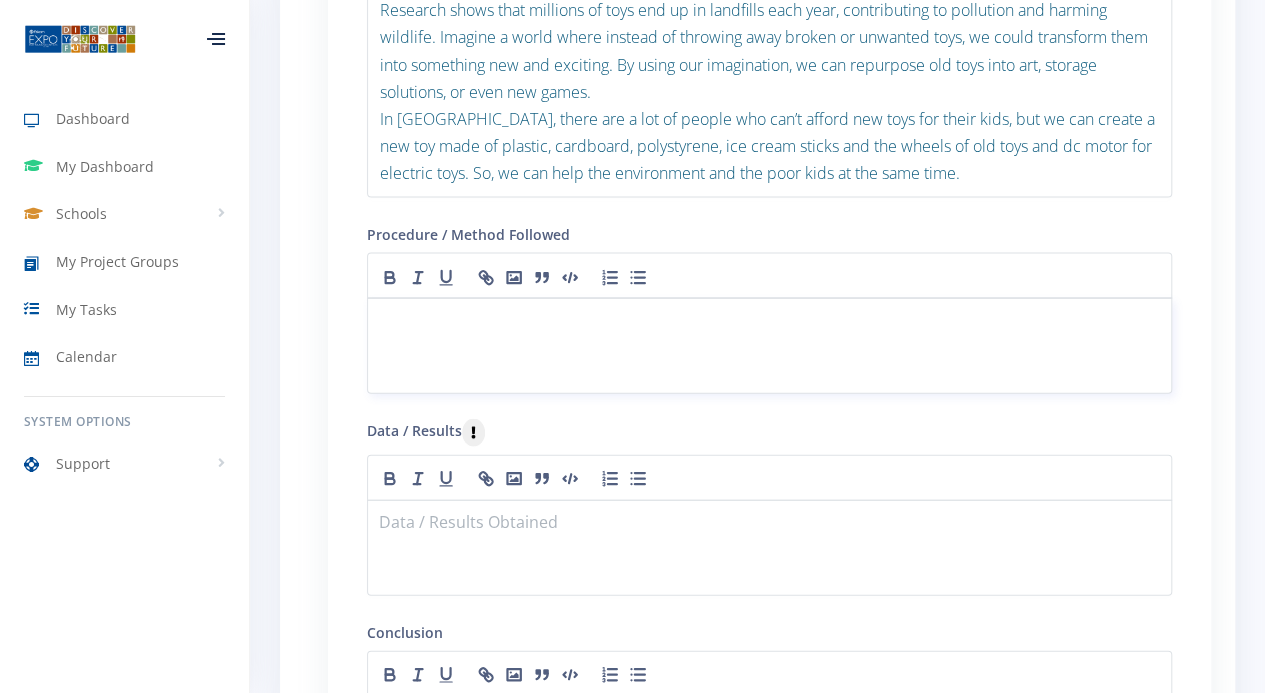 click at bounding box center (769, 322) 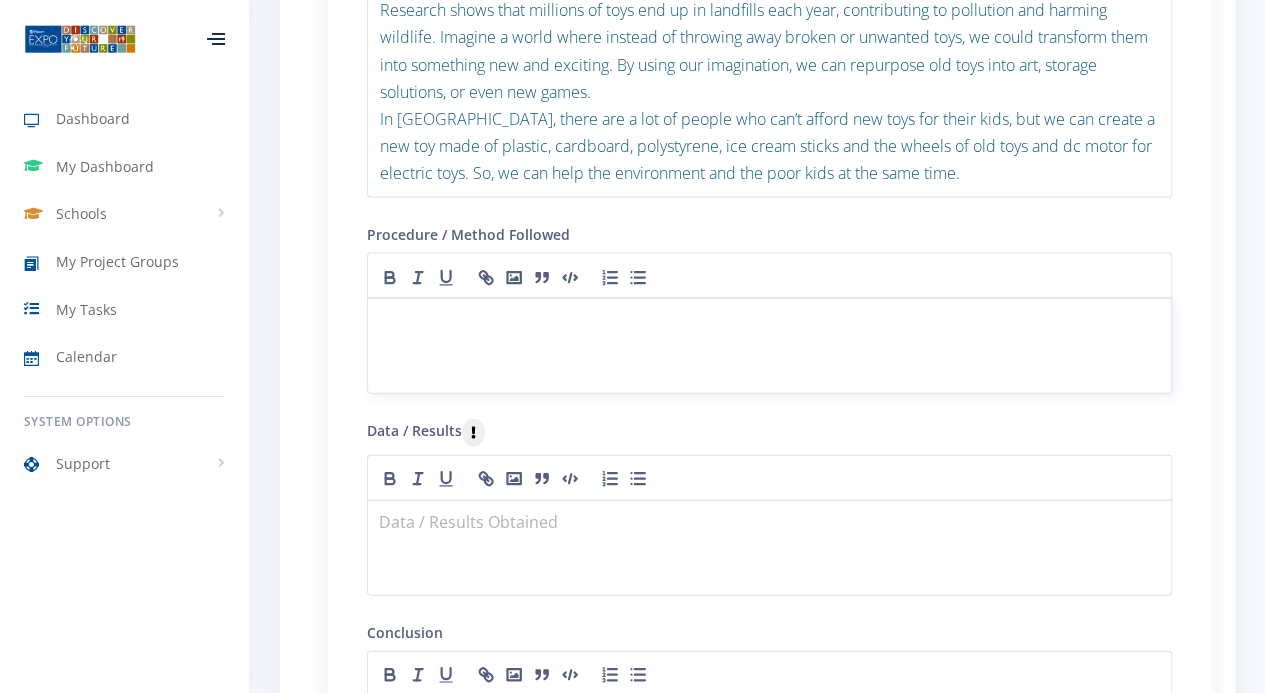 scroll, scrollTop: 0, scrollLeft: 0, axis: both 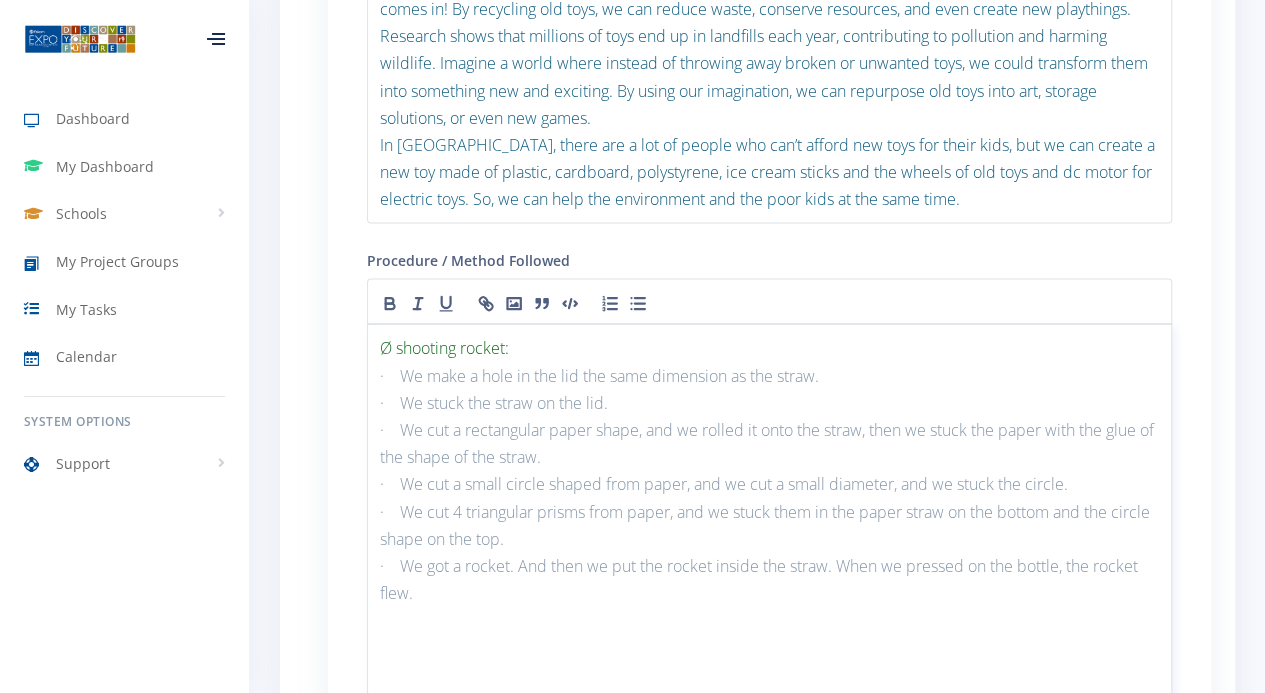 click on "·    We got a rocket. And then we put the rocket inside the straw. When we pressed on the bottle, the rocket flew." at bounding box center (769, 580) 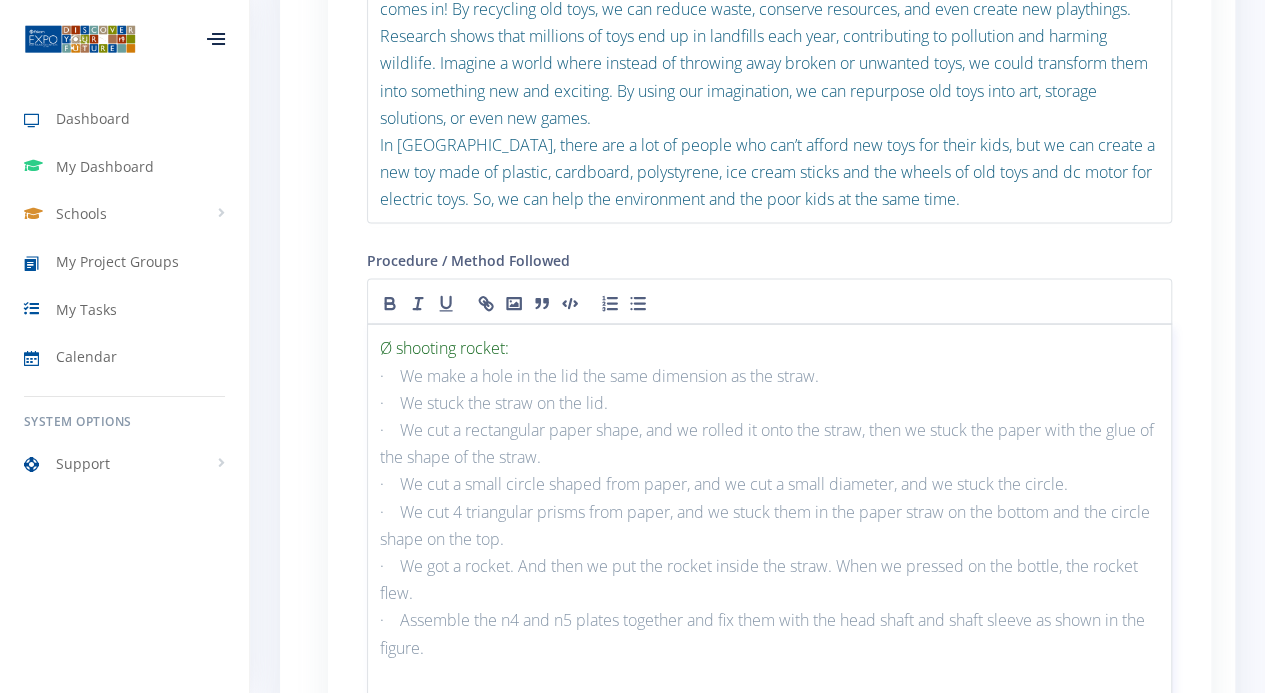 scroll, scrollTop: 0, scrollLeft: 0, axis: both 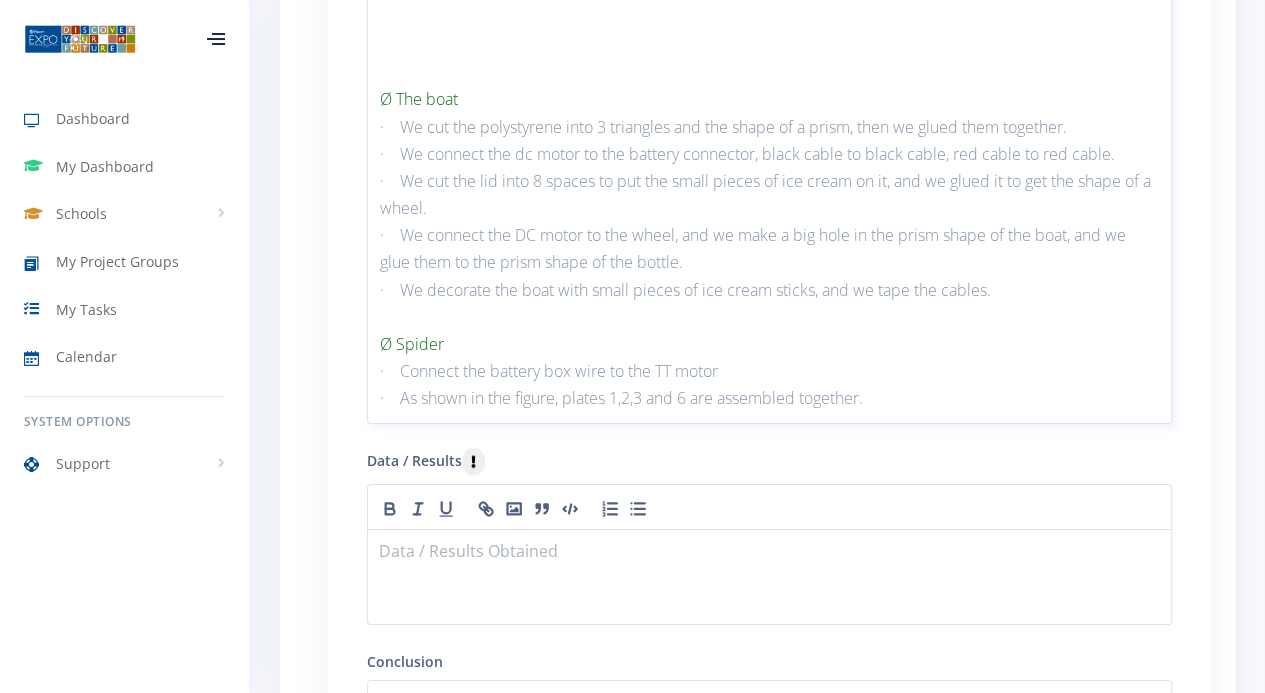 click on "·    As shown in the figure, plates 1,2,3 and 6 are assembled together." at bounding box center (769, 398) 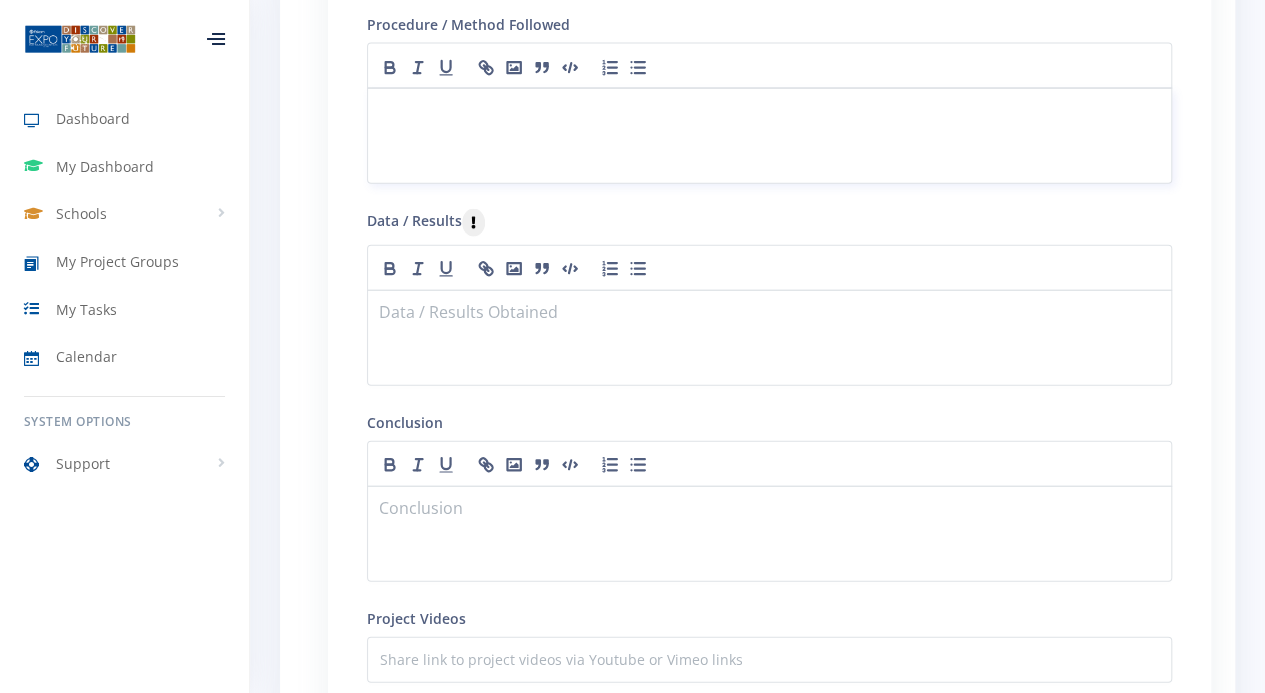 scroll, scrollTop: 2054, scrollLeft: 0, axis: vertical 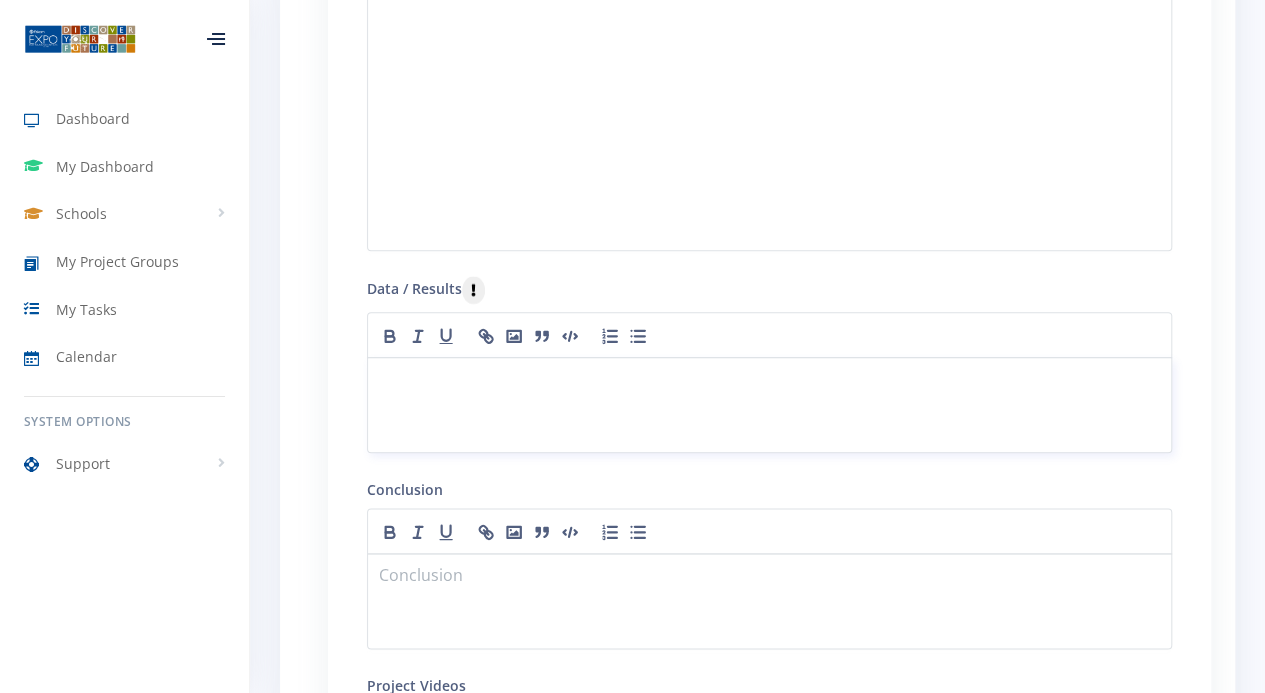 click at bounding box center [769, 381] 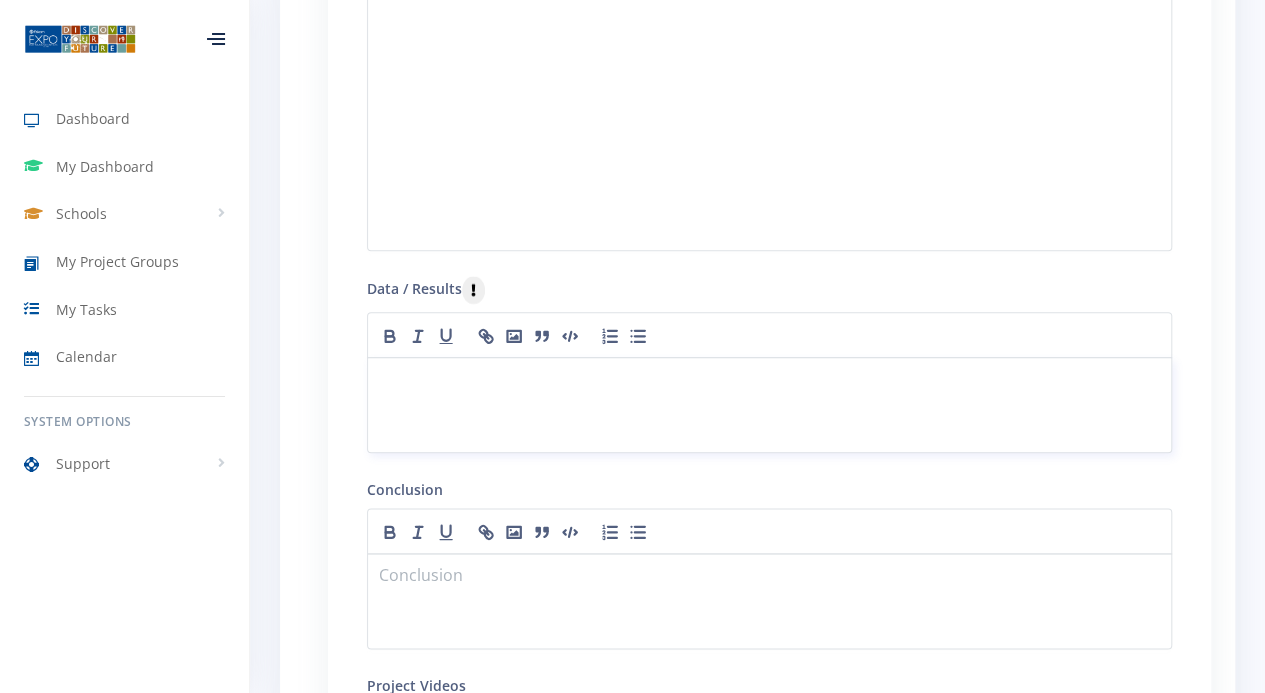 scroll, scrollTop: 0, scrollLeft: 0, axis: both 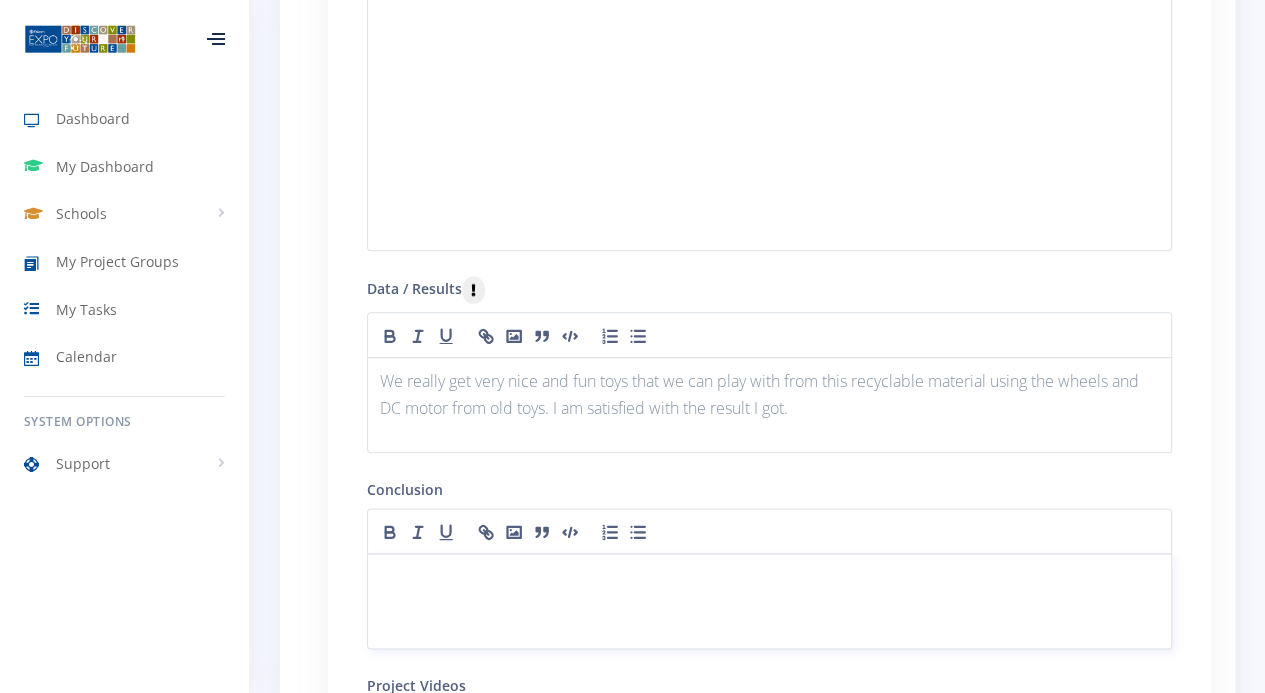 click at bounding box center [769, 577] 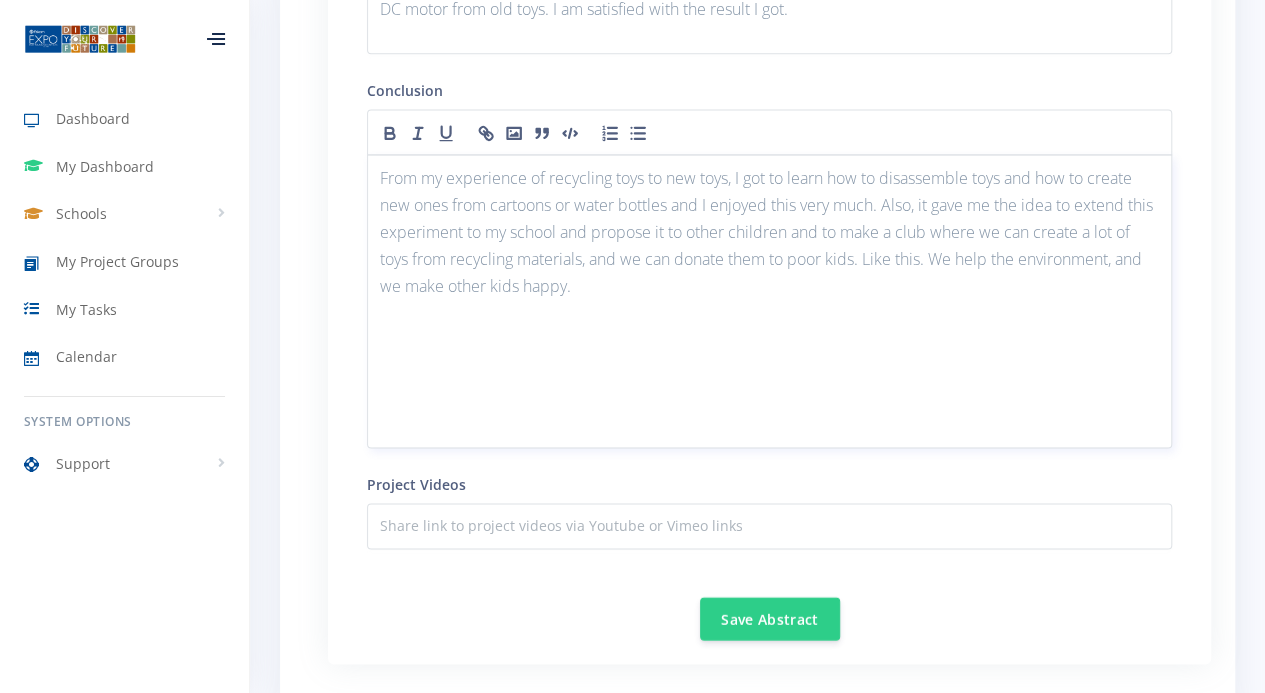 scroll, scrollTop: 5417, scrollLeft: 0, axis: vertical 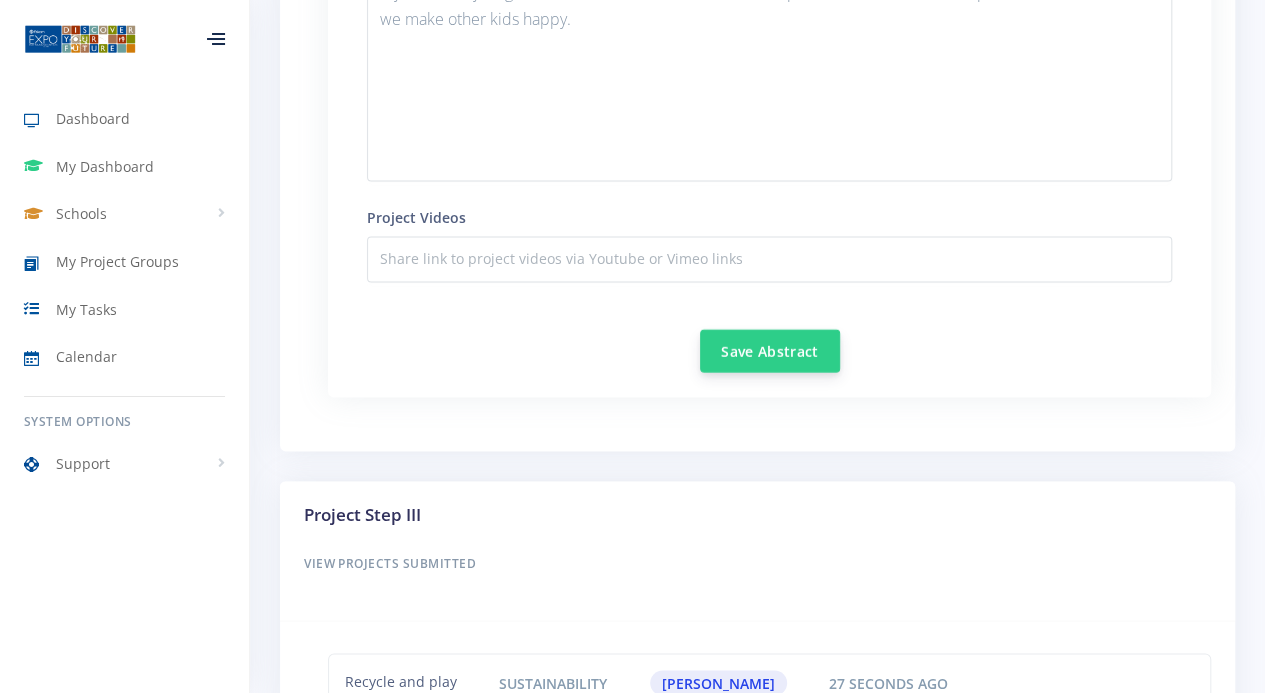 click on "Save Abstract" at bounding box center (770, 350) 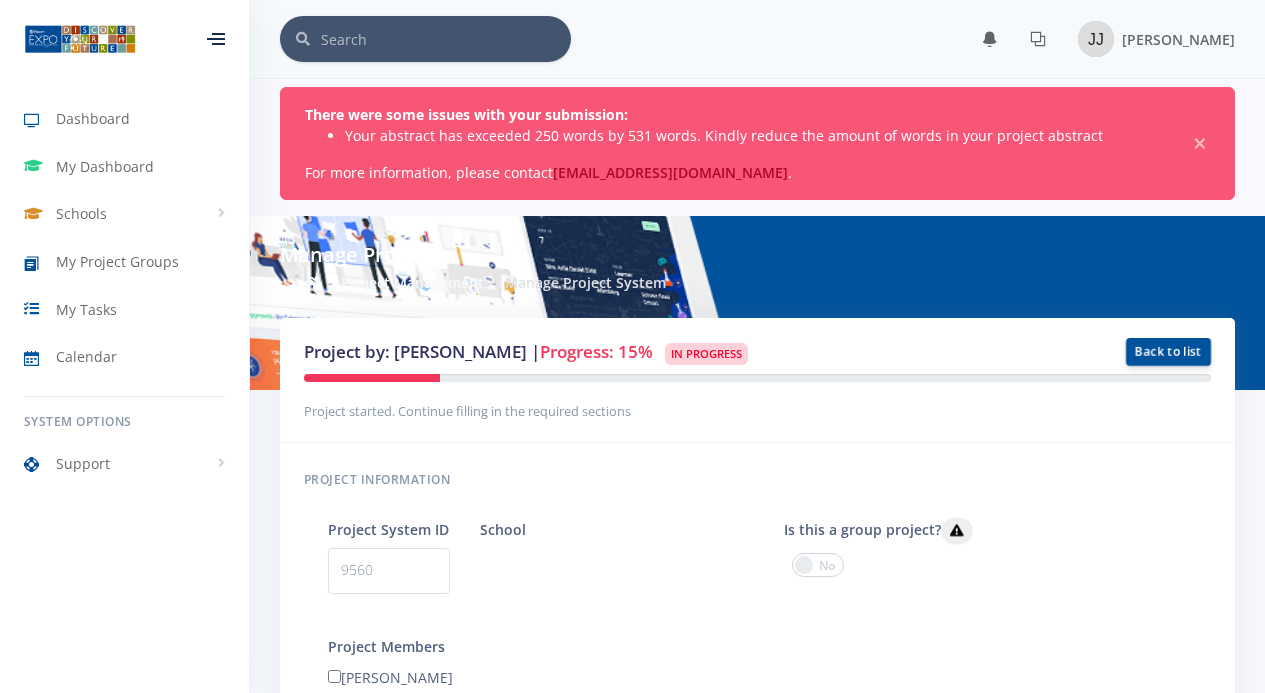 scroll, scrollTop: 0, scrollLeft: 0, axis: both 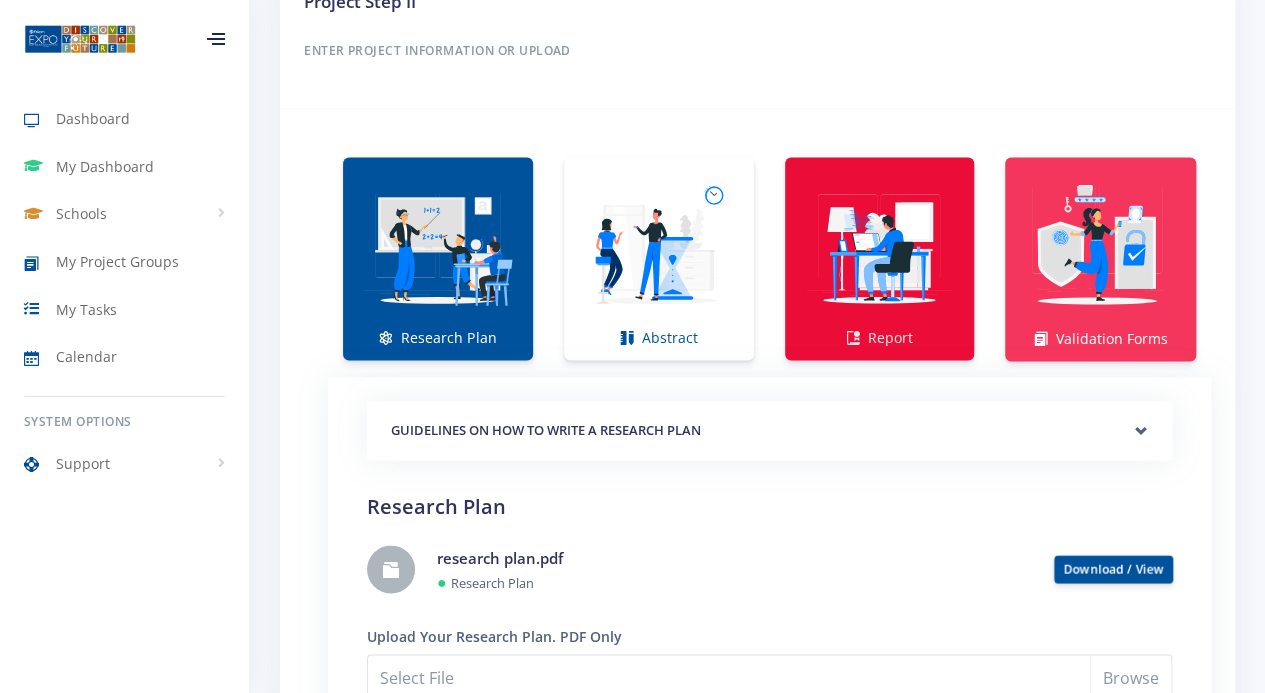 click at bounding box center (880, 248) 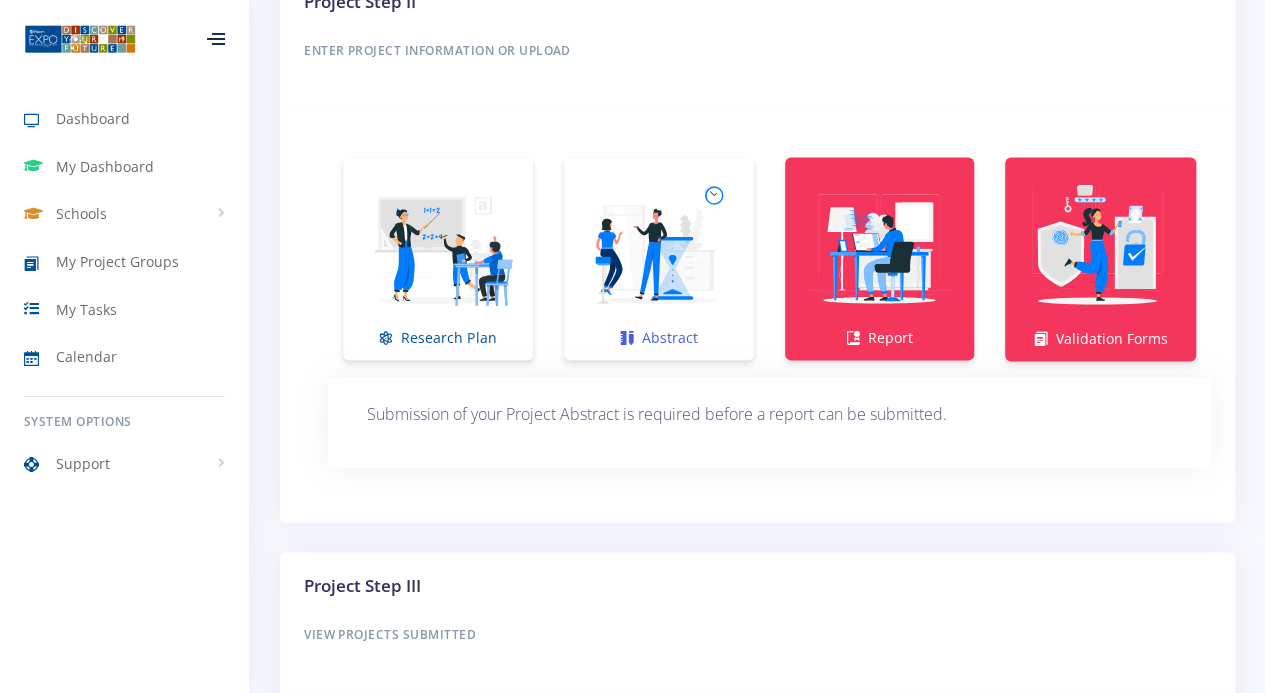 click at bounding box center (659, 248) 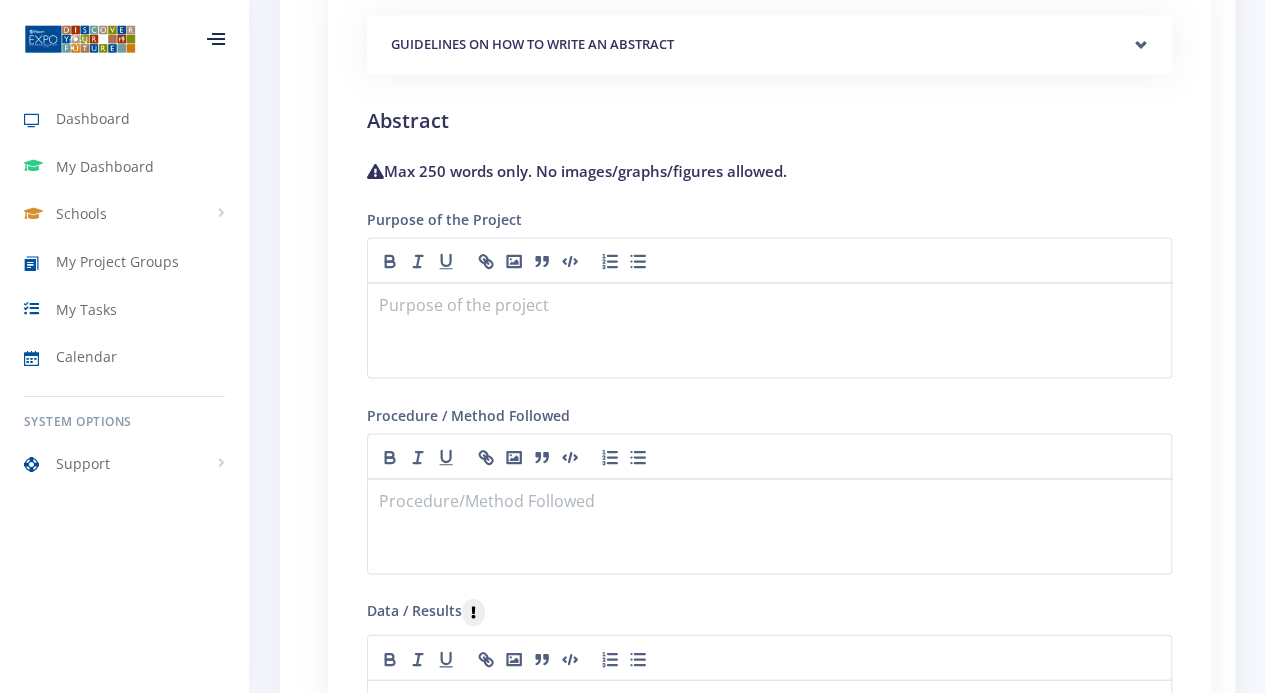 scroll, scrollTop: 1834, scrollLeft: 0, axis: vertical 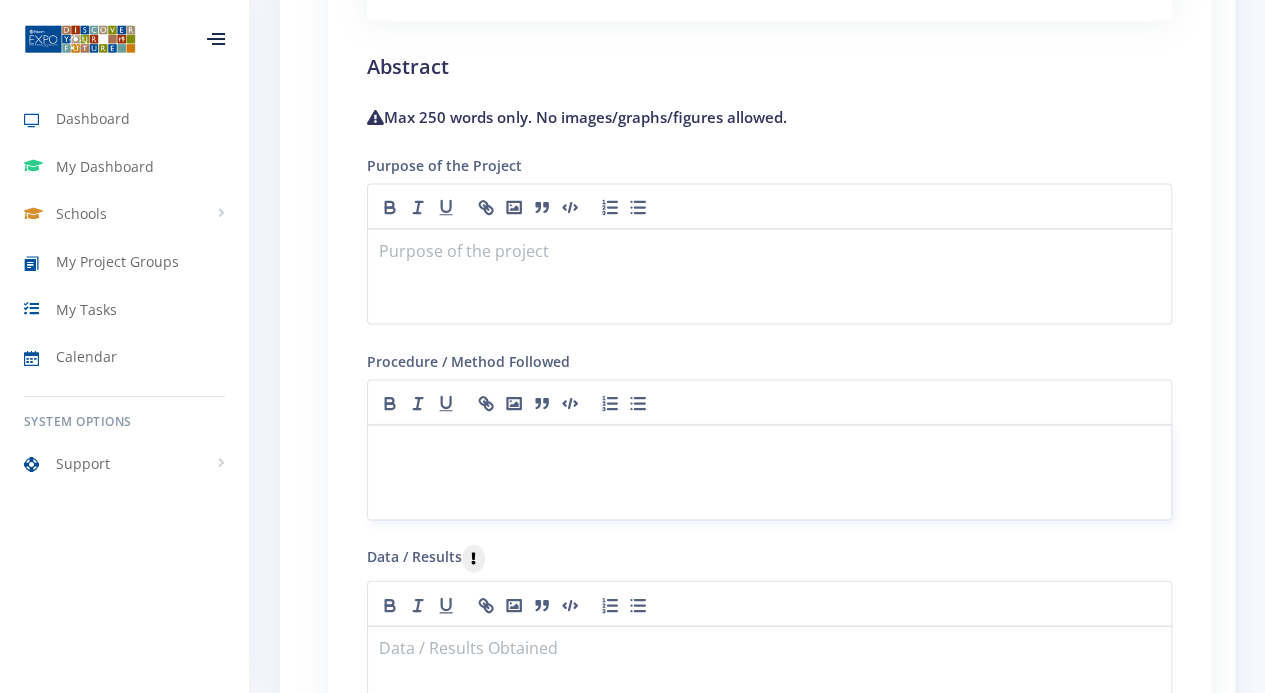 click at bounding box center [769, 472] 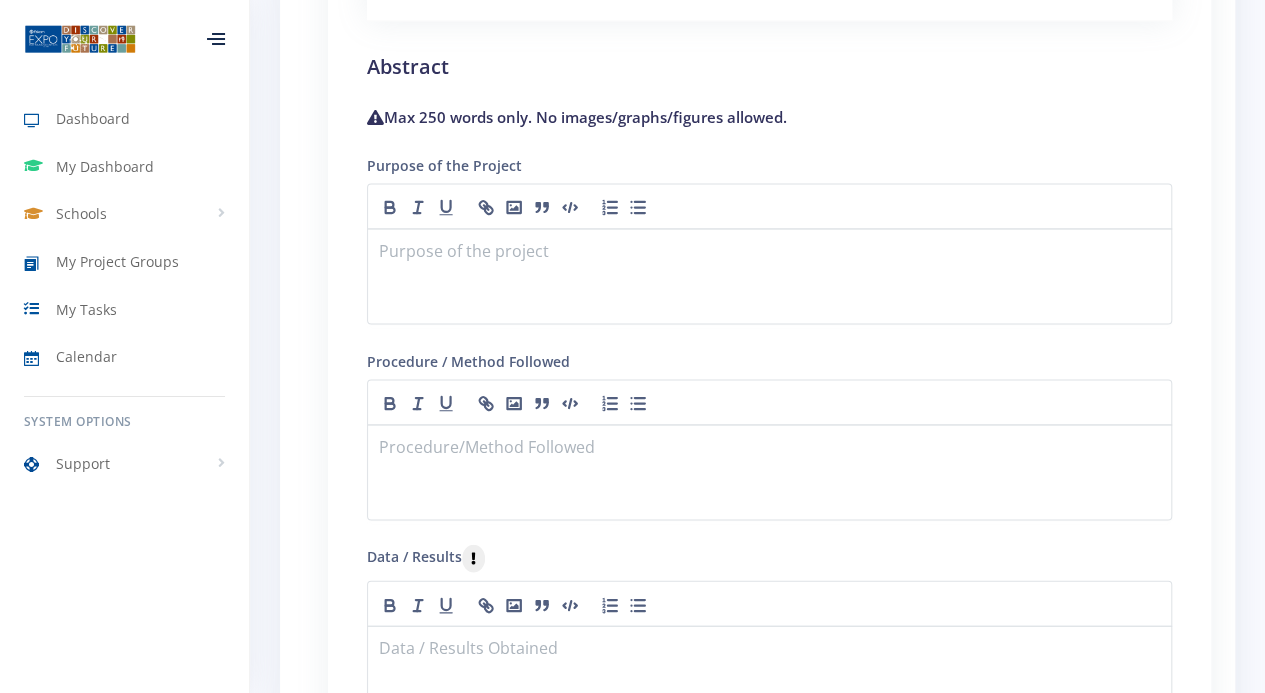 paste 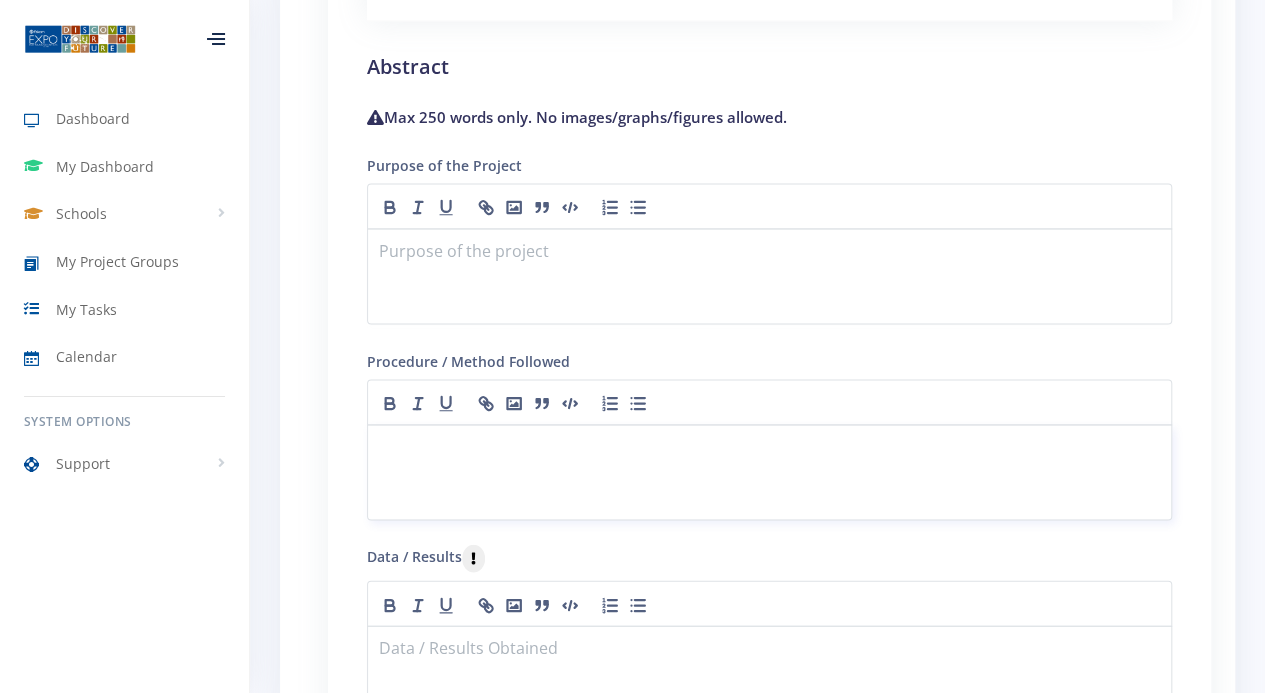 scroll, scrollTop: 0, scrollLeft: 0, axis: both 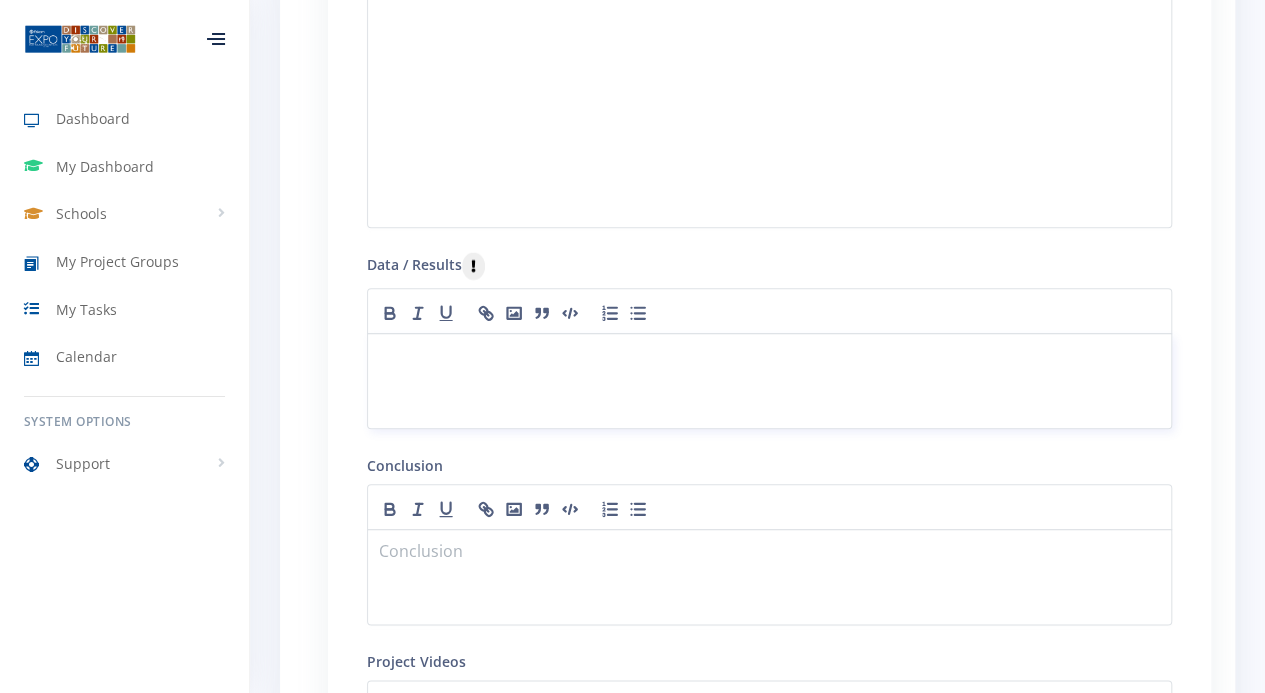 click at bounding box center (769, 357) 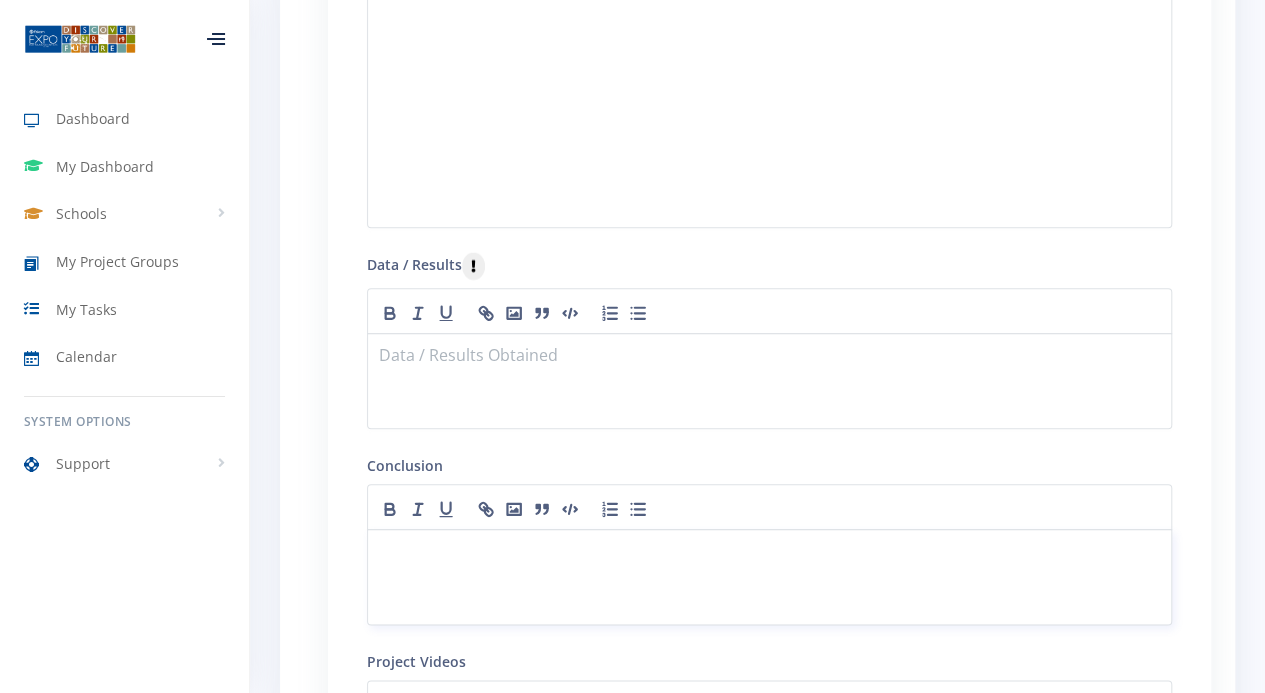 click at bounding box center (769, 553) 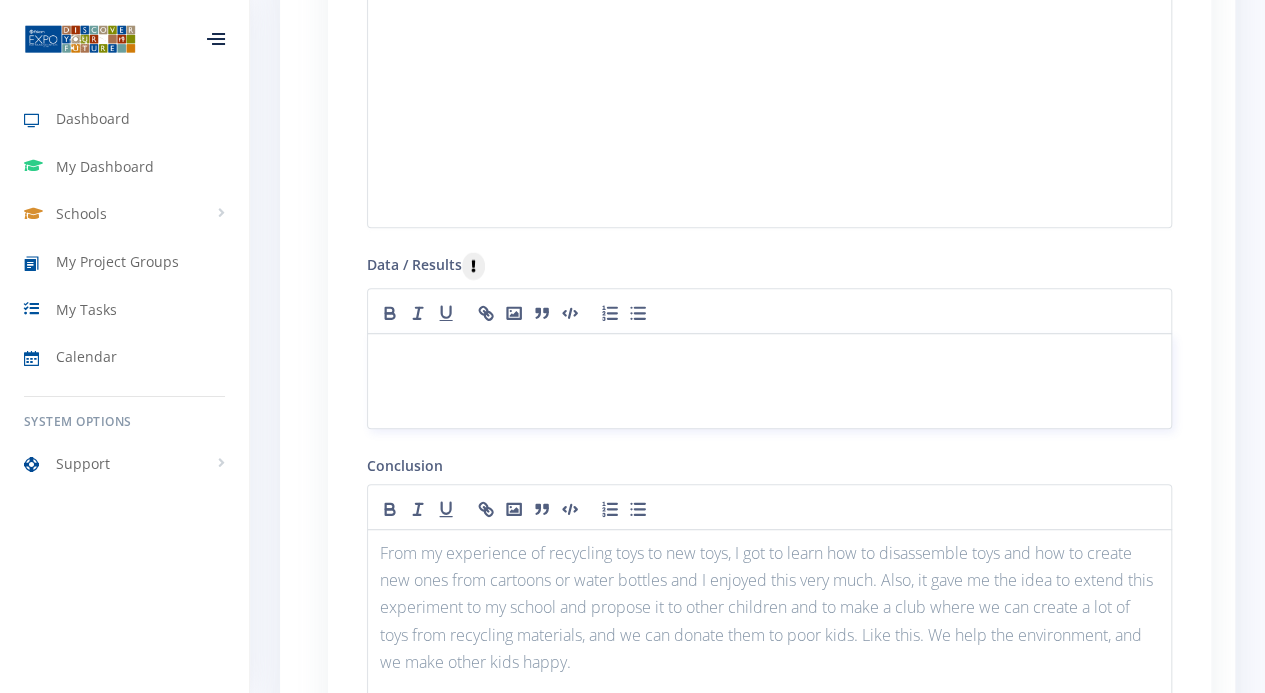 click at bounding box center [769, 357] 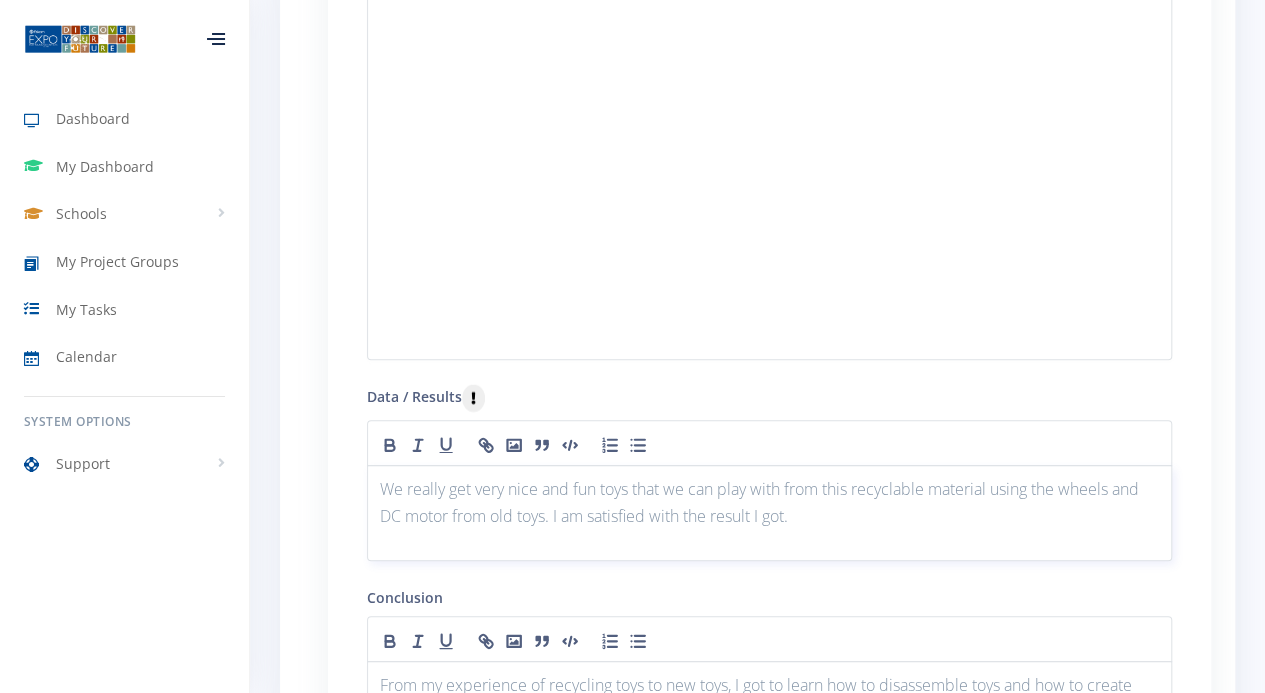 scroll, scrollTop: 4526, scrollLeft: 0, axis: vertical 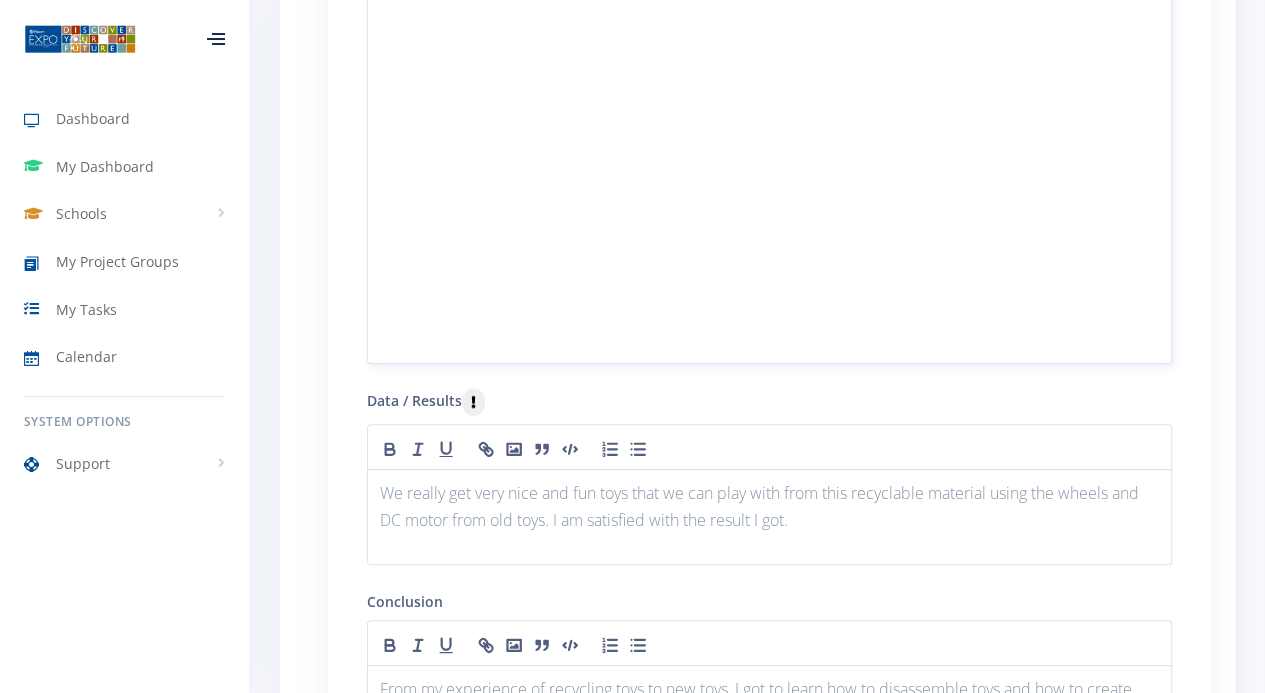 click at bounding box center [769, 339] 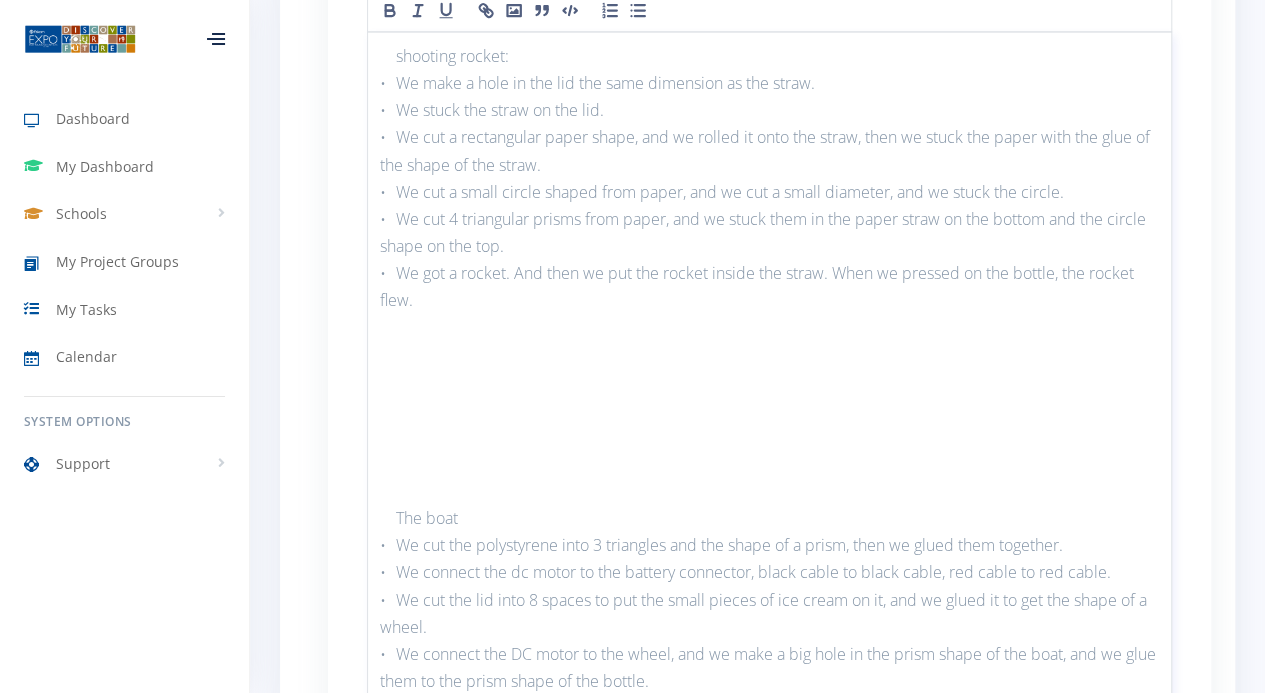 scroll, scrollTop: 2210, scrollLeft: 0, axis: vertical 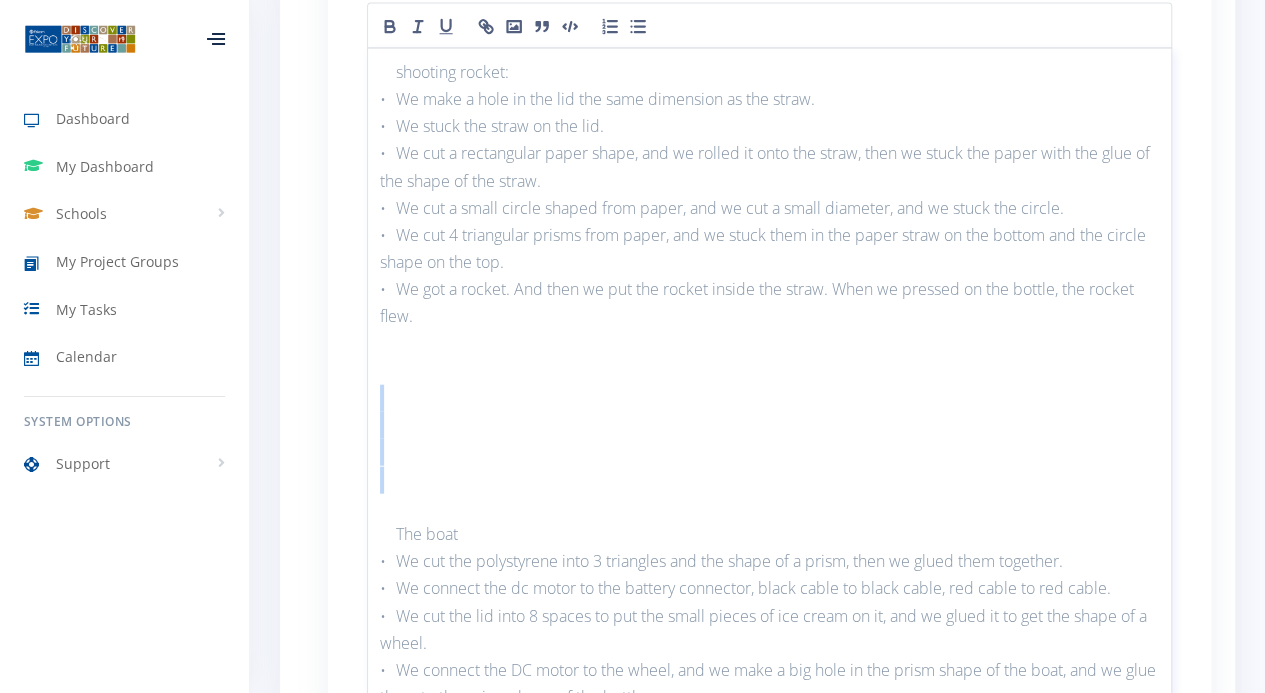 drag, startPoint x: 394, startPoint y: 491, endPoint x: 388, endPoint y: 397, distance: 94.19129 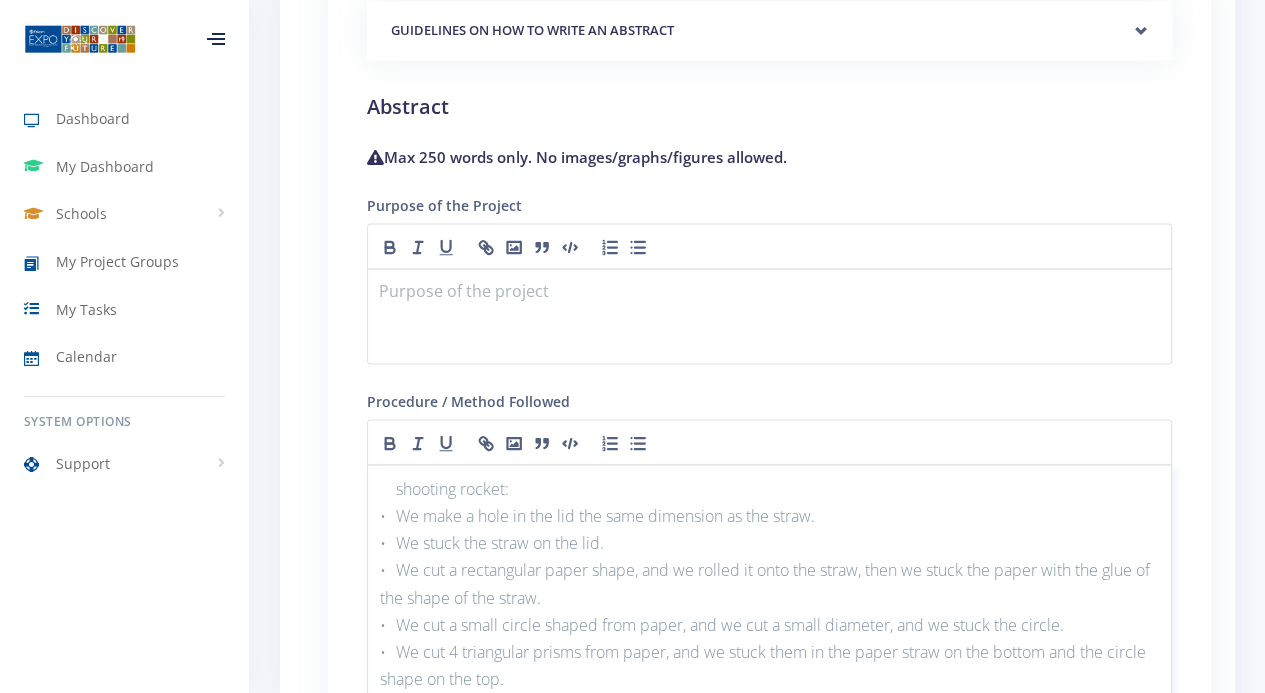 scroll, scrollTop: 1792, scrollLeft: 0, axis: vertical 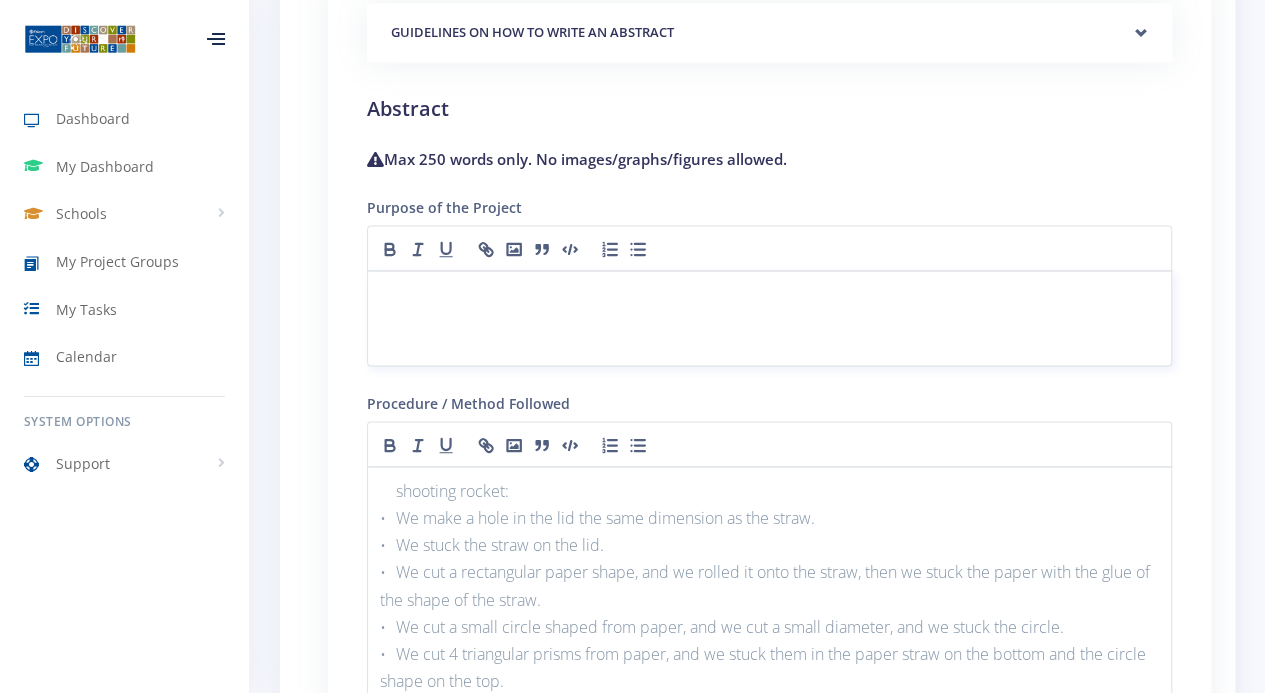 click at bounding box center [769, 294] 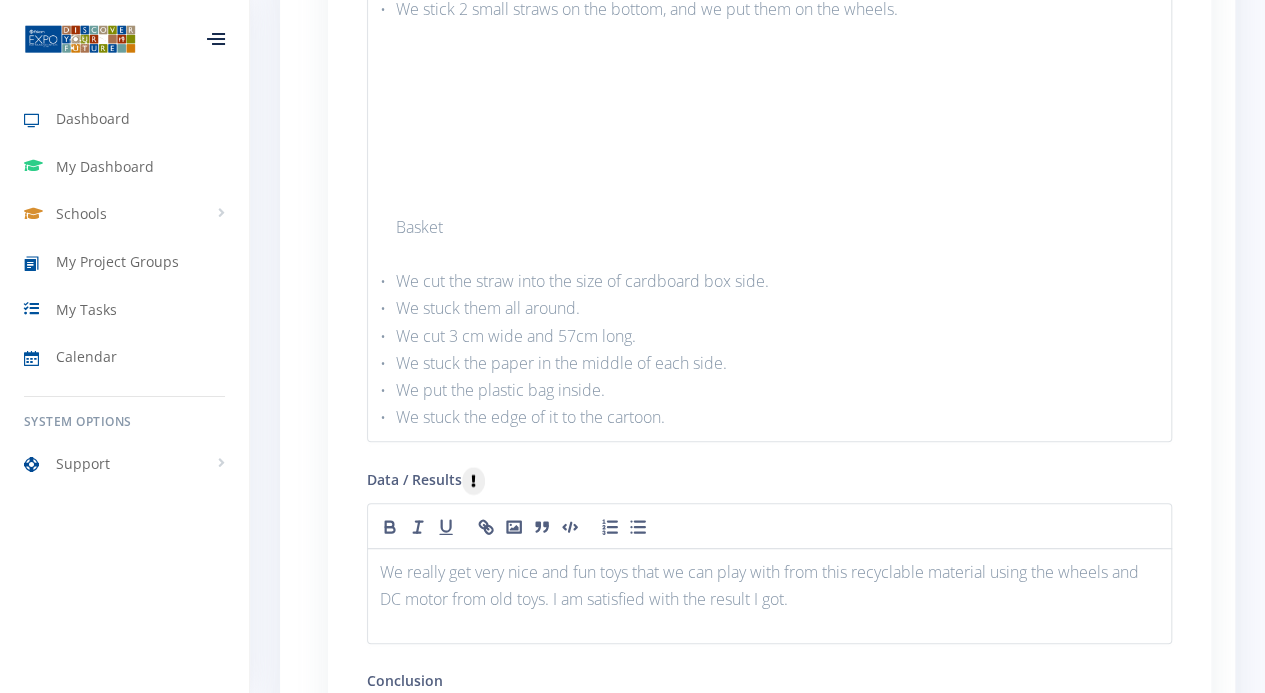 scroll, scrollTop: 3782, scrollLeft: 0, axis: vertical 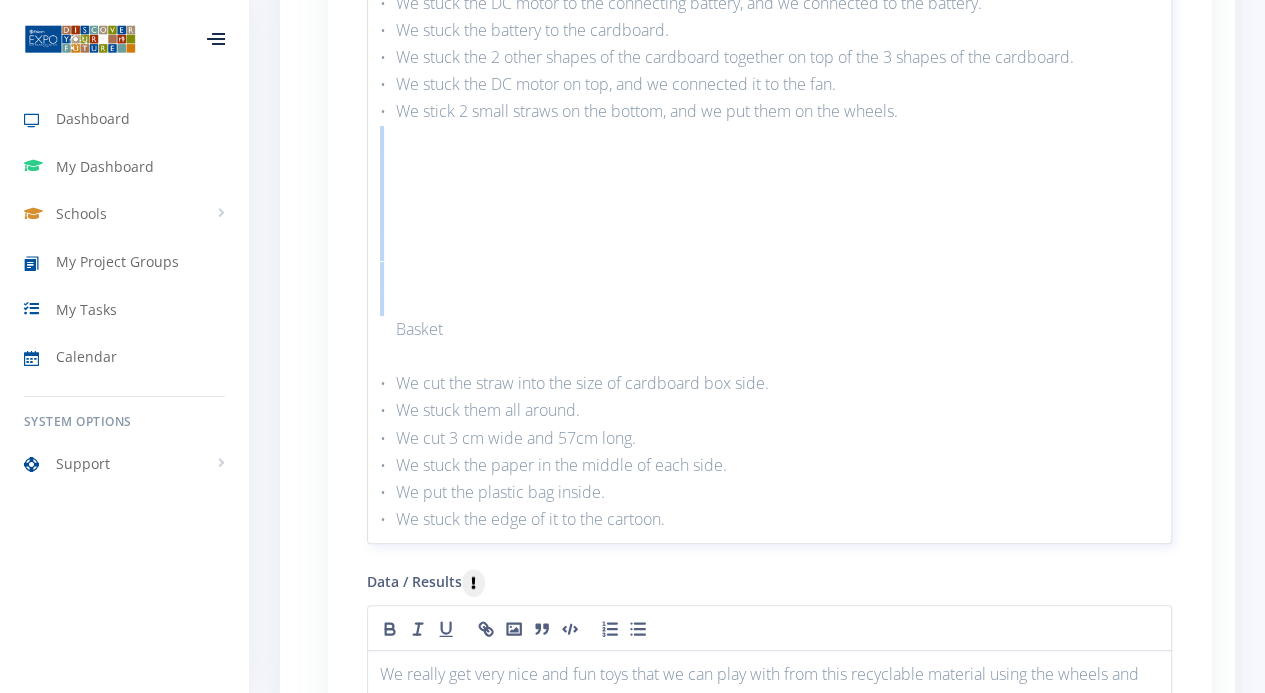 drag, startPoint x: 391, startPoint y: 300, endPoint x: 394, endPoint y: 145, distance: 155.02902 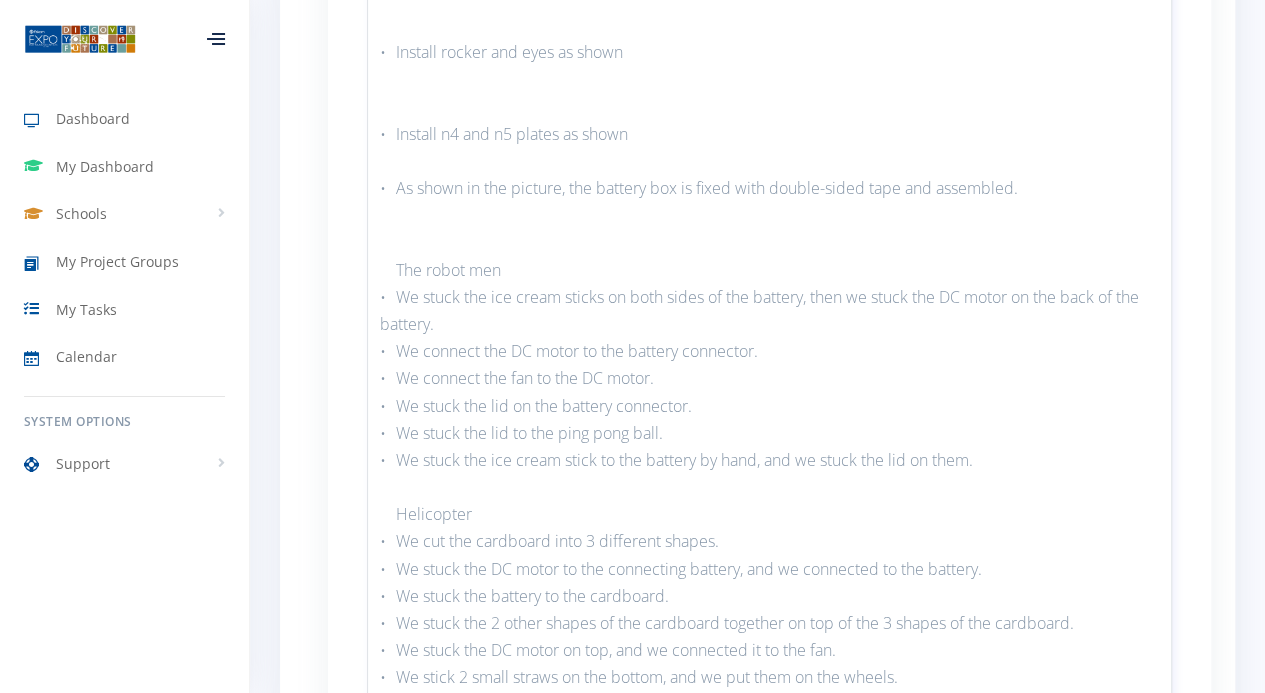 scroll, scrollTop: 3168, scrollLeft: 0, axis: vertical 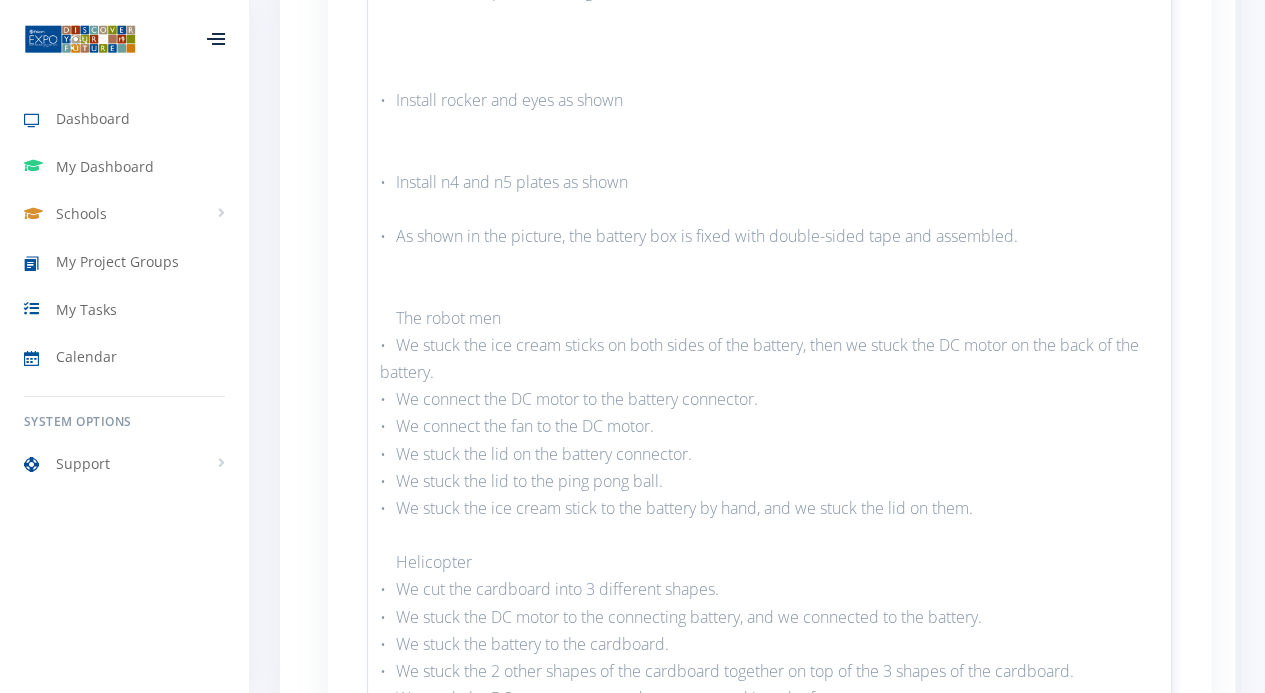 click at bounding box center (769, 290) 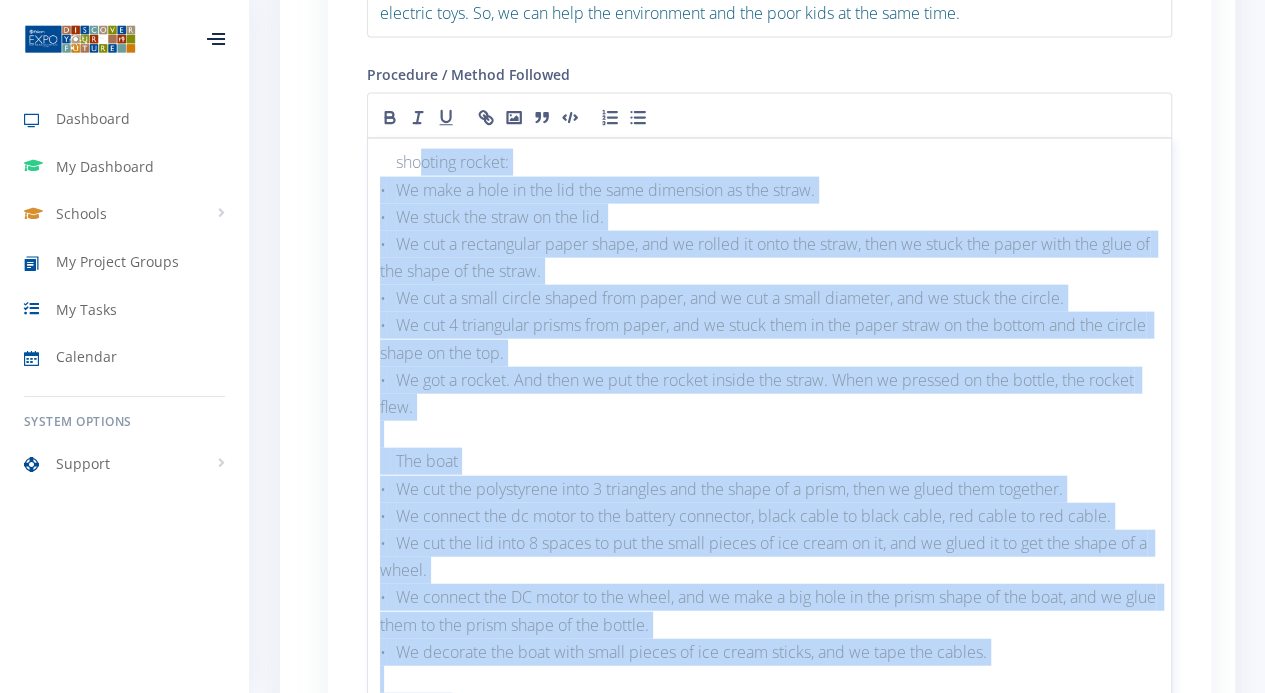 scroll, scrollTop: 1910, scrollLeft: 0, axis: vertical 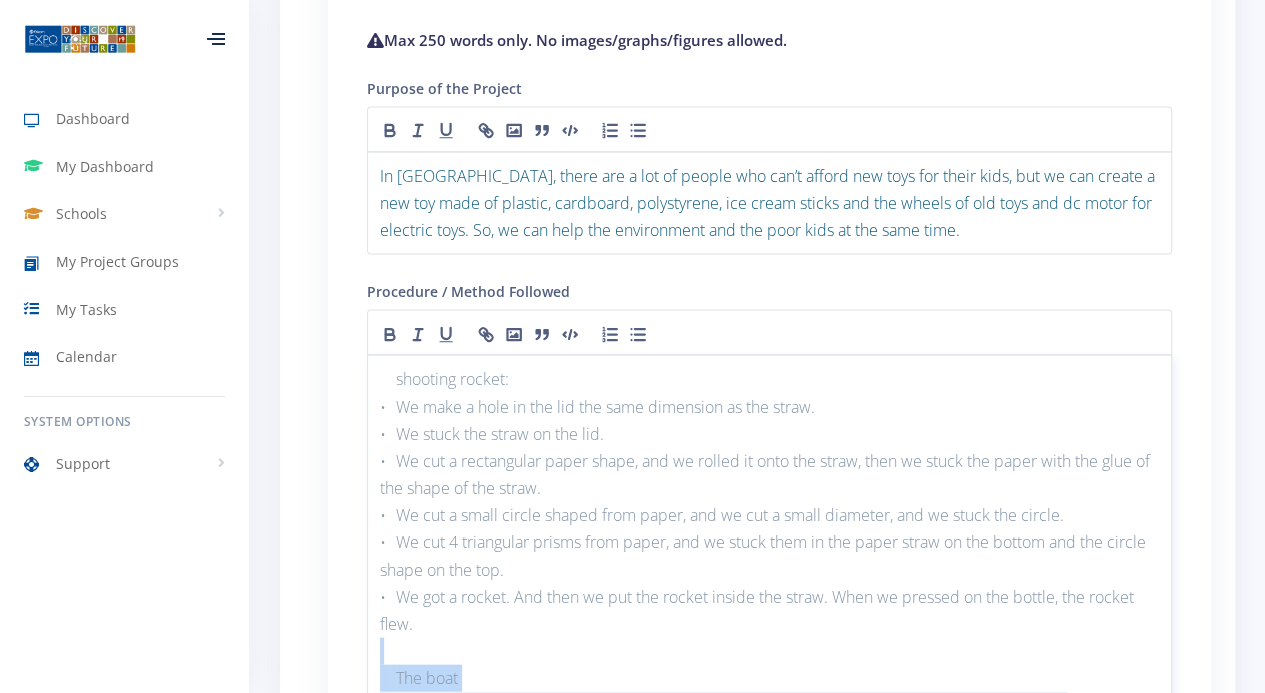 drag, startPoint x: 1030, startPoint y: 236, endPoint x: 354, endPoint y: 661, distance: 798.4992 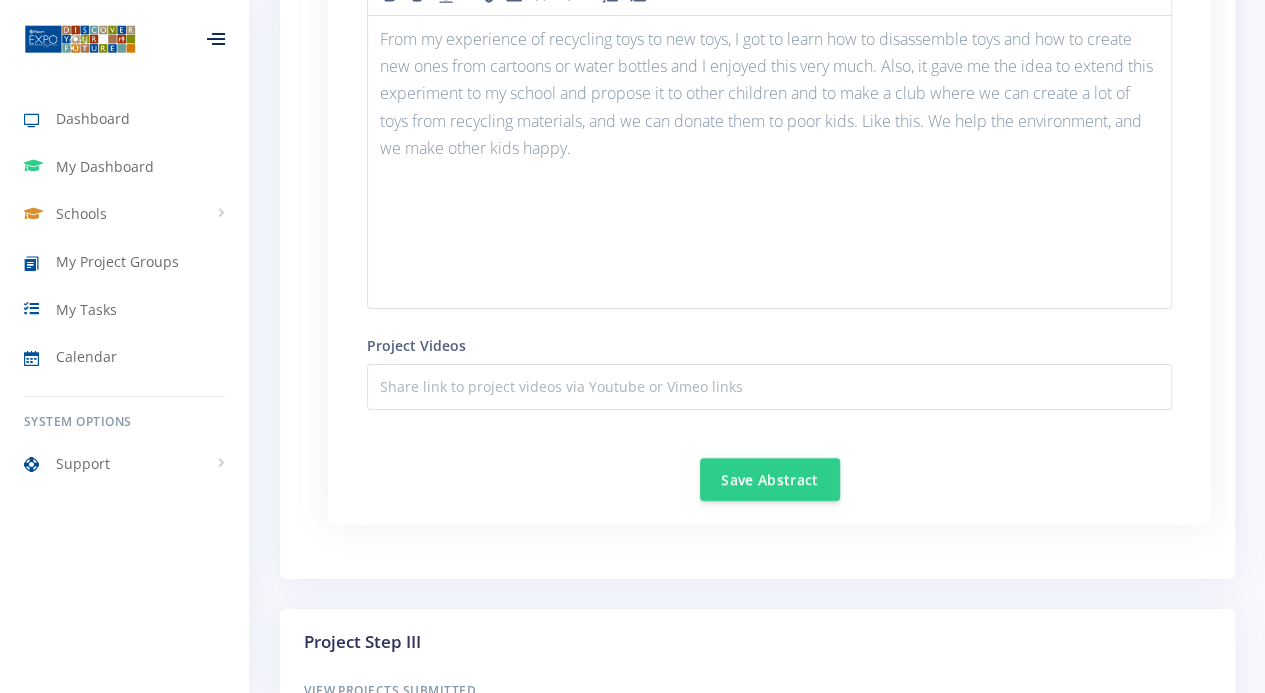 scroll, scrollTop: 3498, scrollLeft: 0, axis: vertical 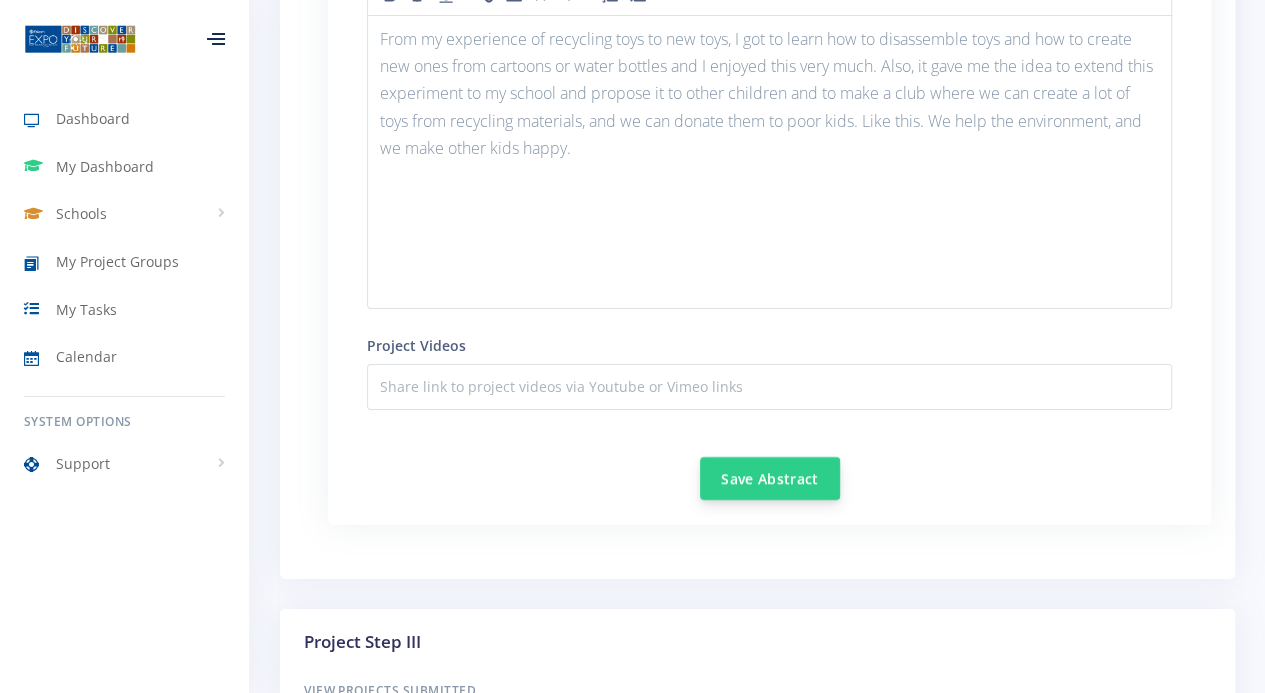 click on "Save Abstract" at bounding box center (770, 478) 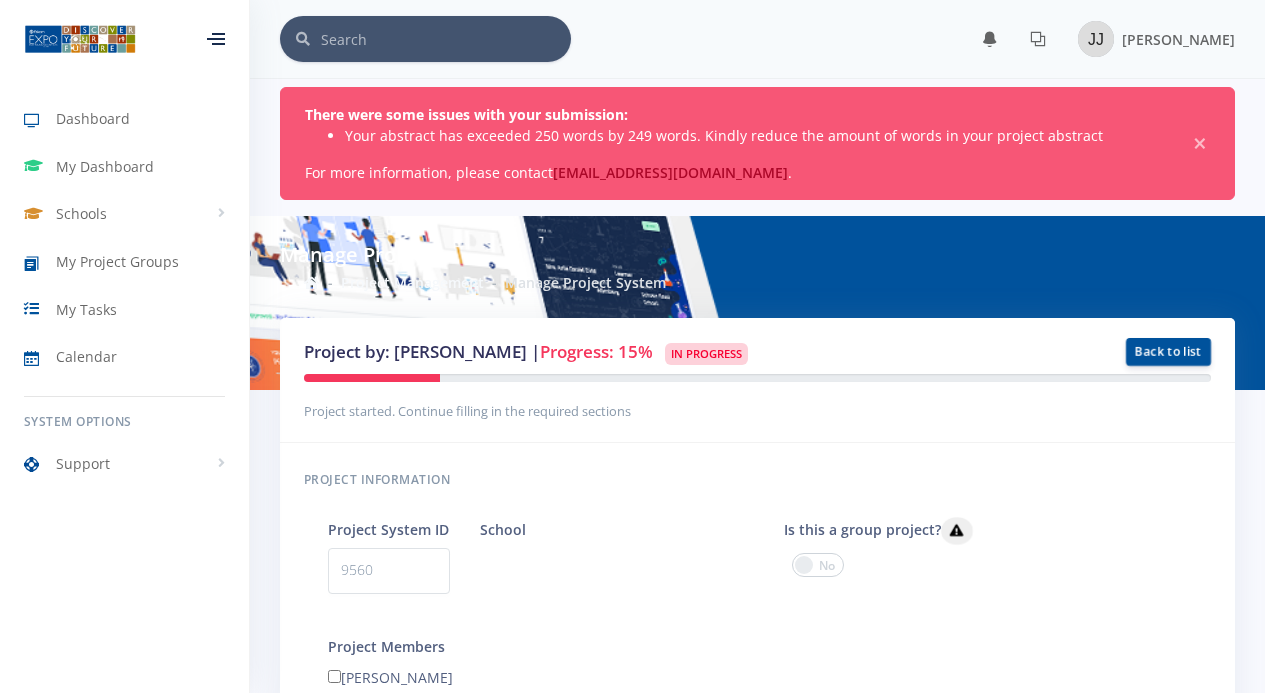 scroll, scrollTop: 0, scrollLeft: 0, axis: both 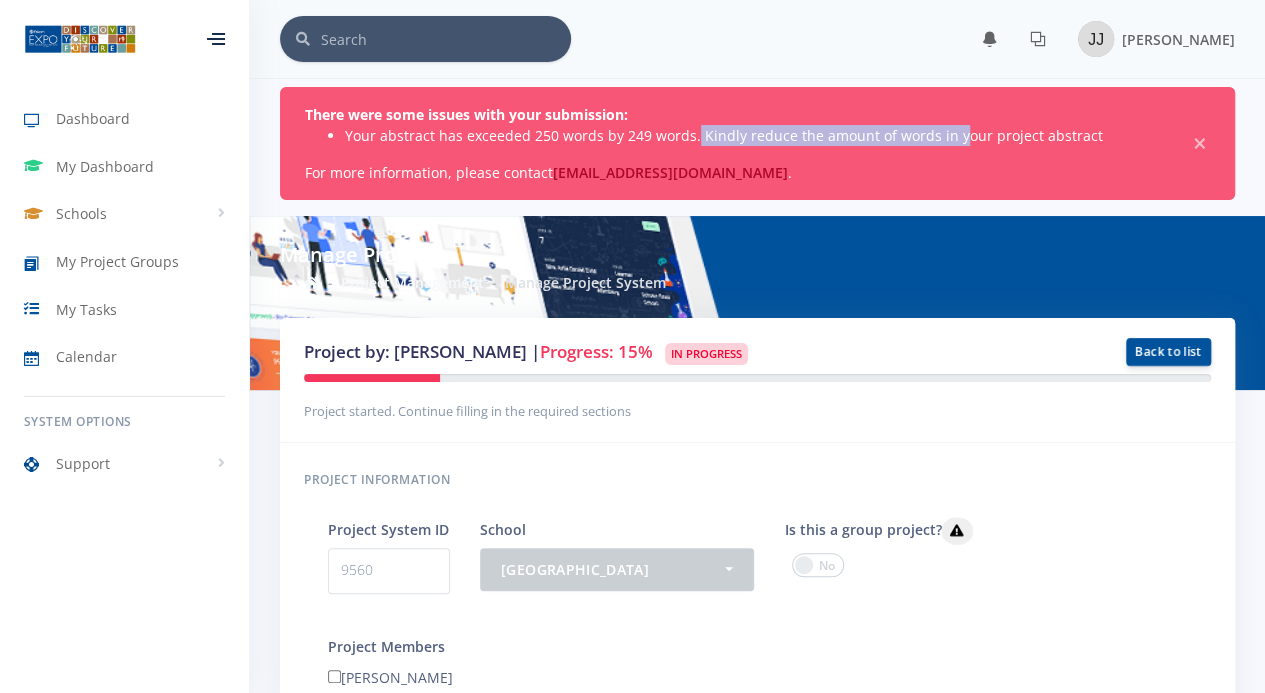 drag, startPoint x: 690, startPoint y: 134, endPoint x: 953, endPoint y: 133, distance: 263.0019 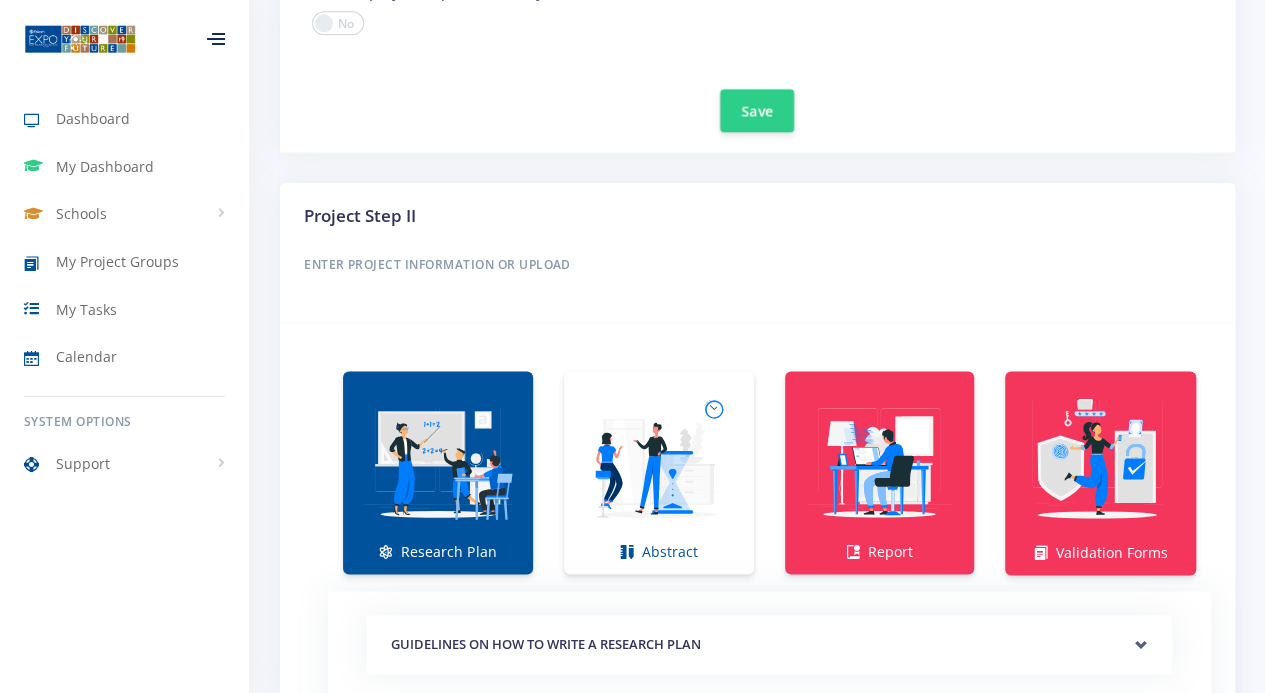 scroll, scrollTop: 1185, scrollLeft: 0, axis: vertical 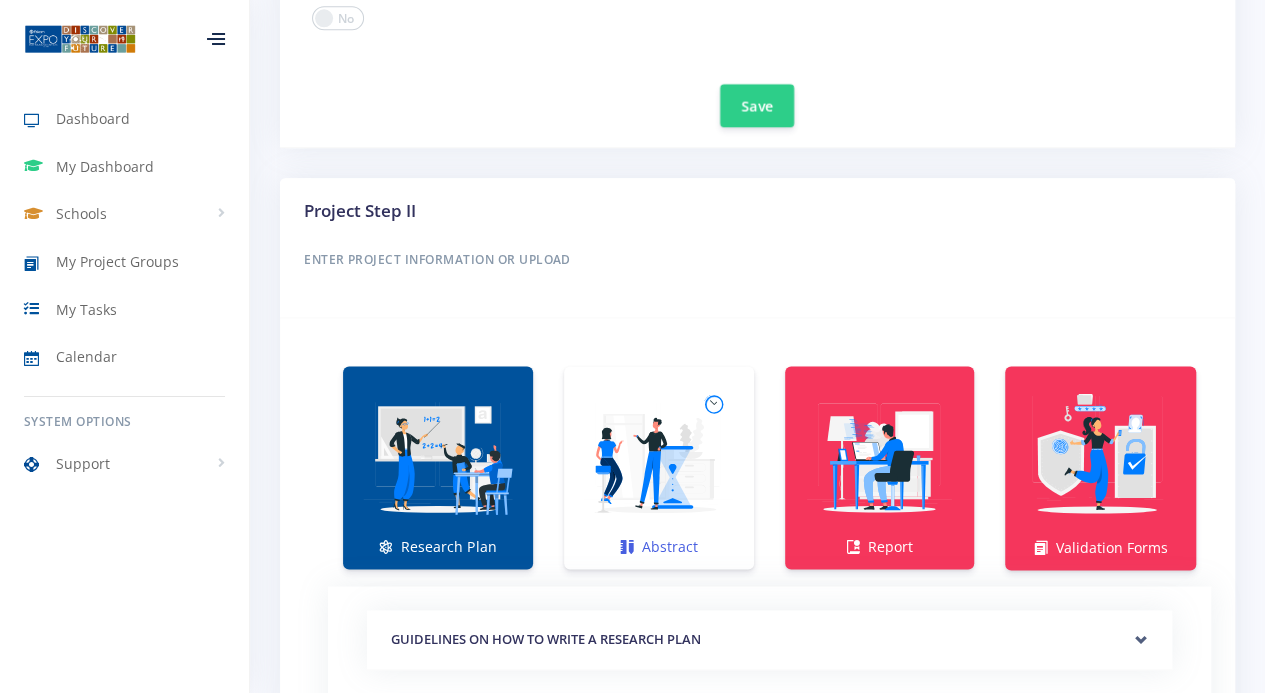 click at bounding box center [659, 457] 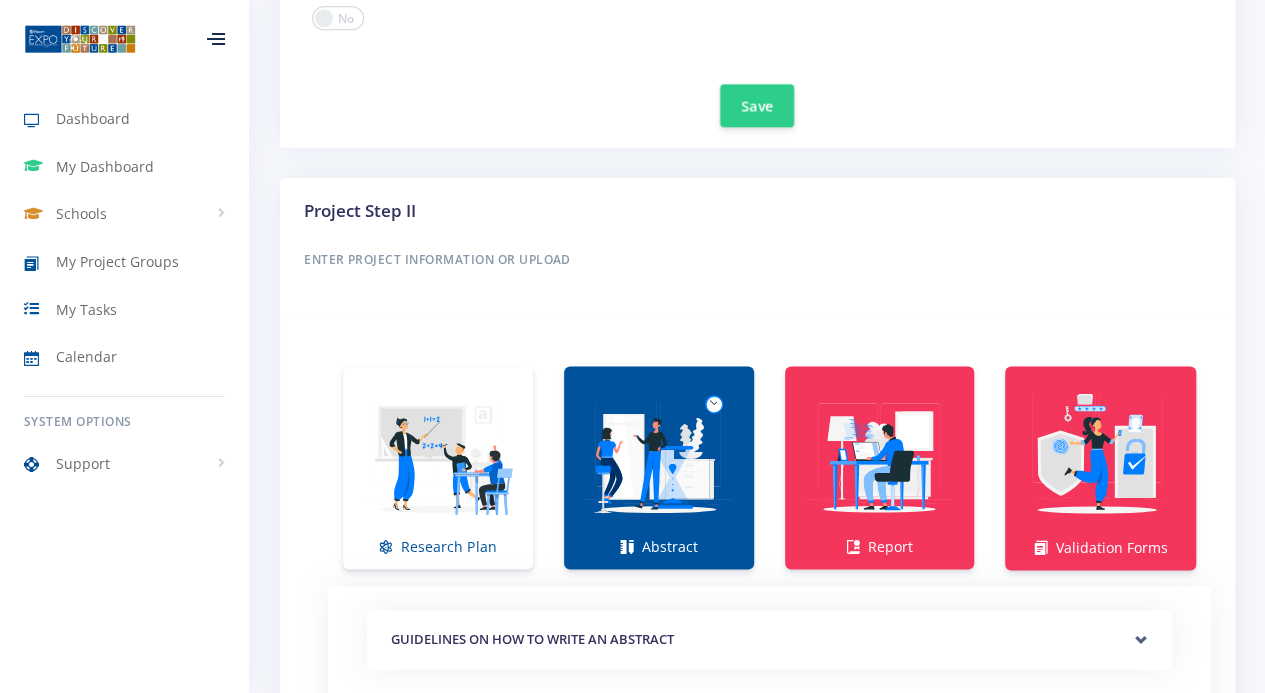 click at bounding box center [659, 457] 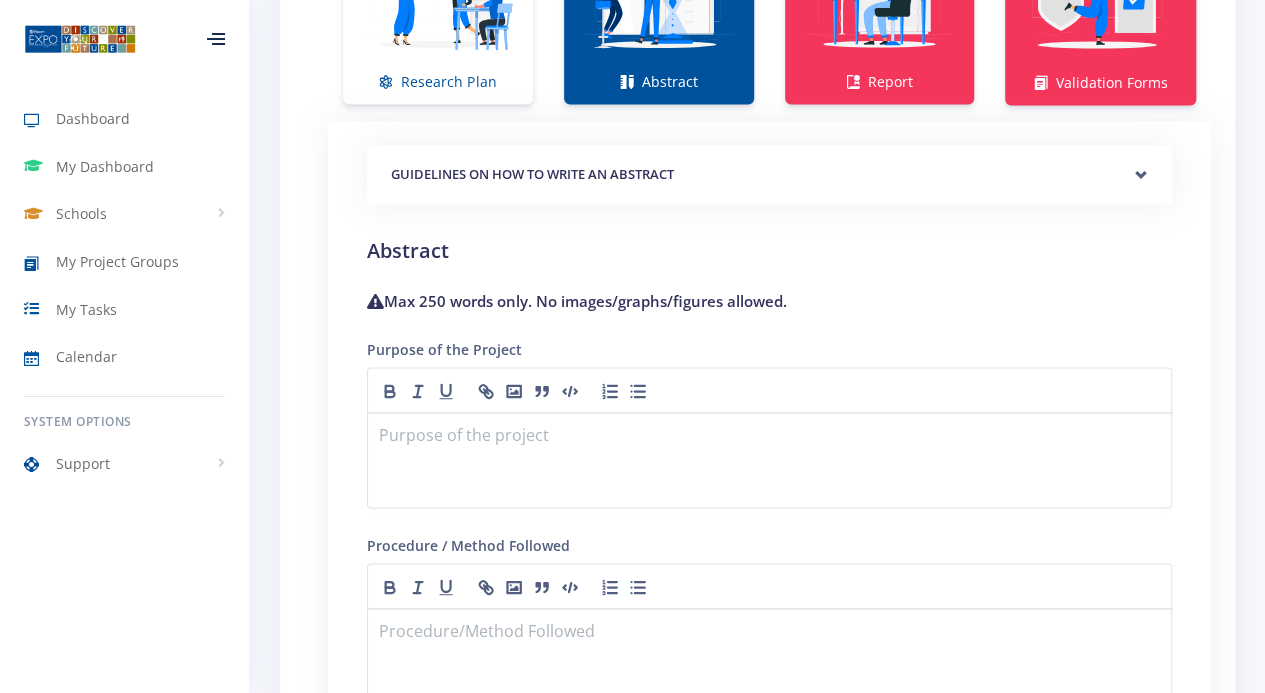 scroll, scrollTop: 1649, scrollLeft: 0, axis: vertical 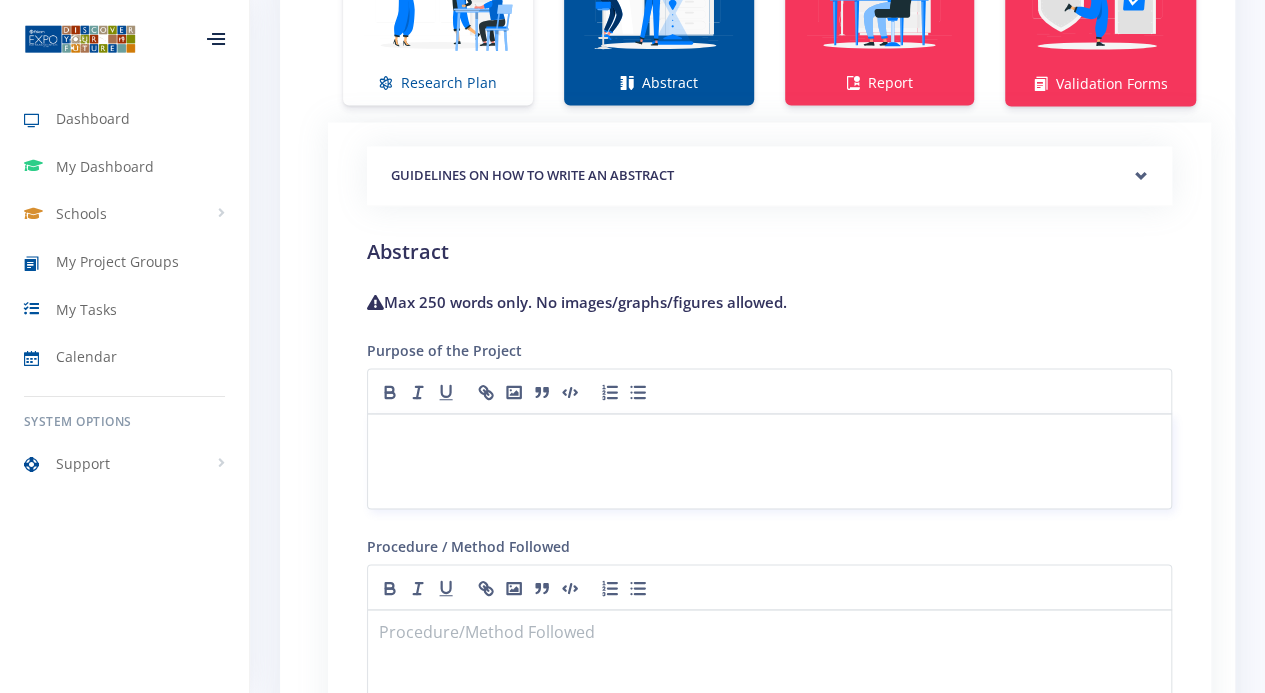 click at bounding box center [769, 461] 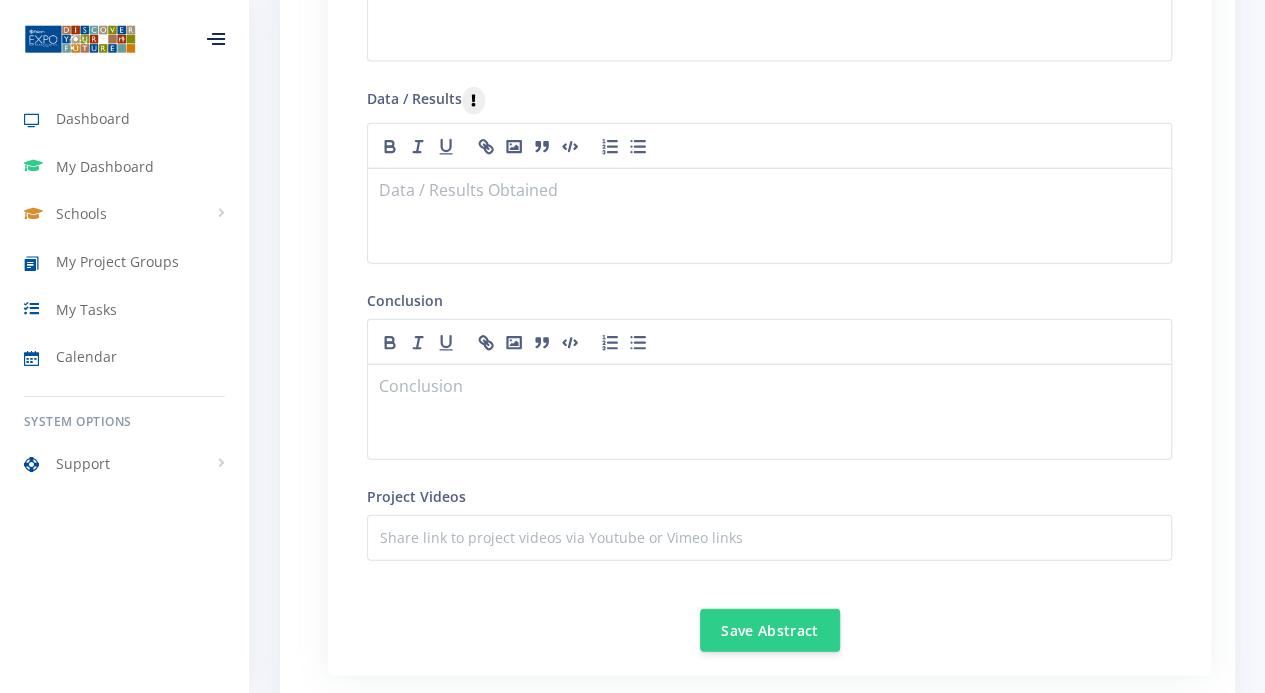 scroll, scrollTop: 2365, scrollLeft: 0, axis: vertical 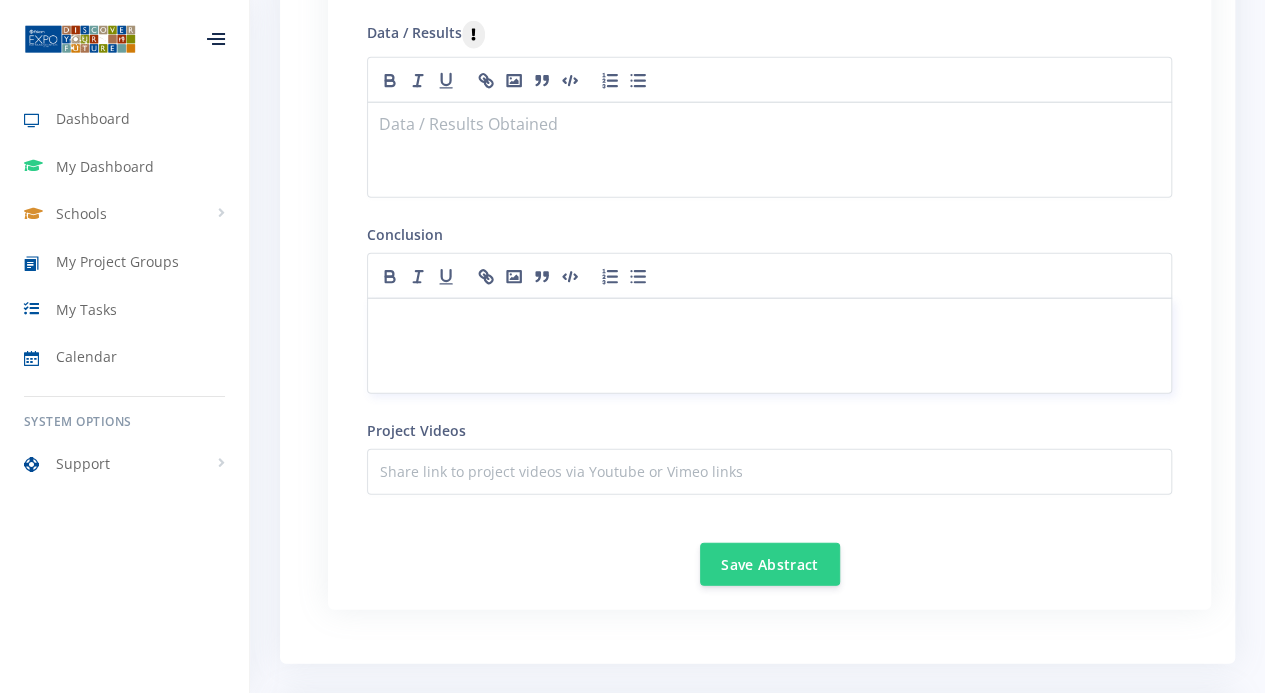 click at bounding box center [769, 346] 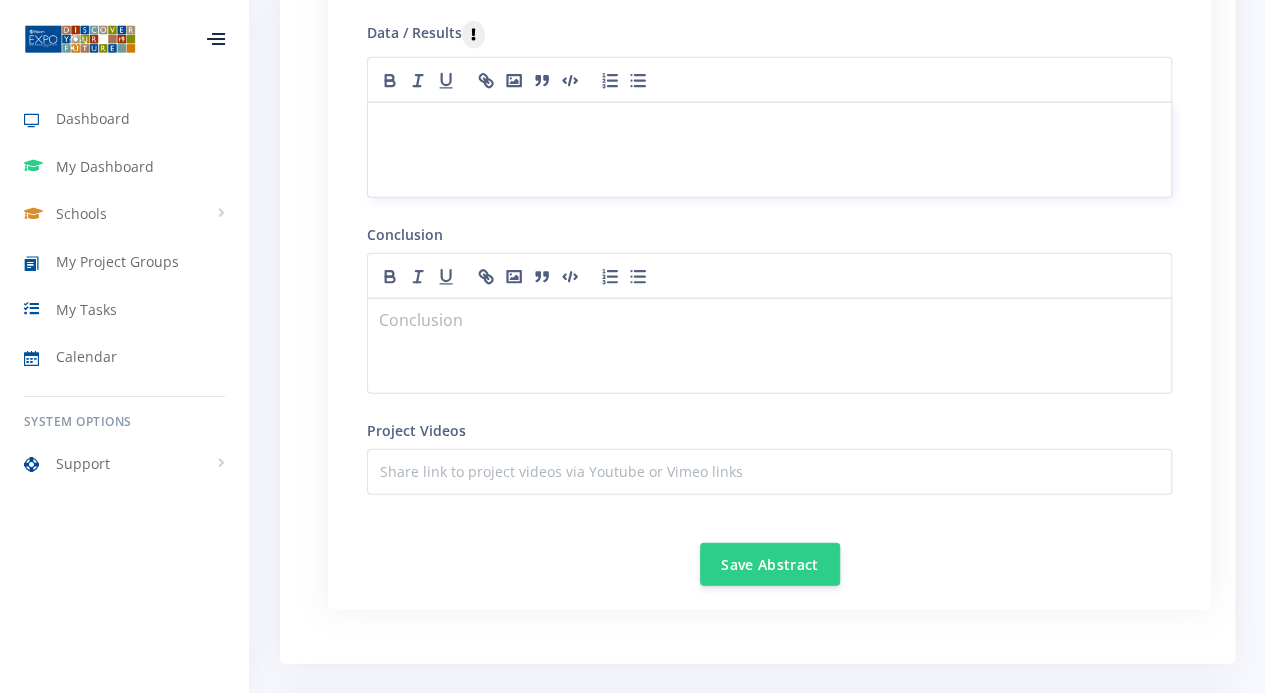click at bounding box center [769, 150] 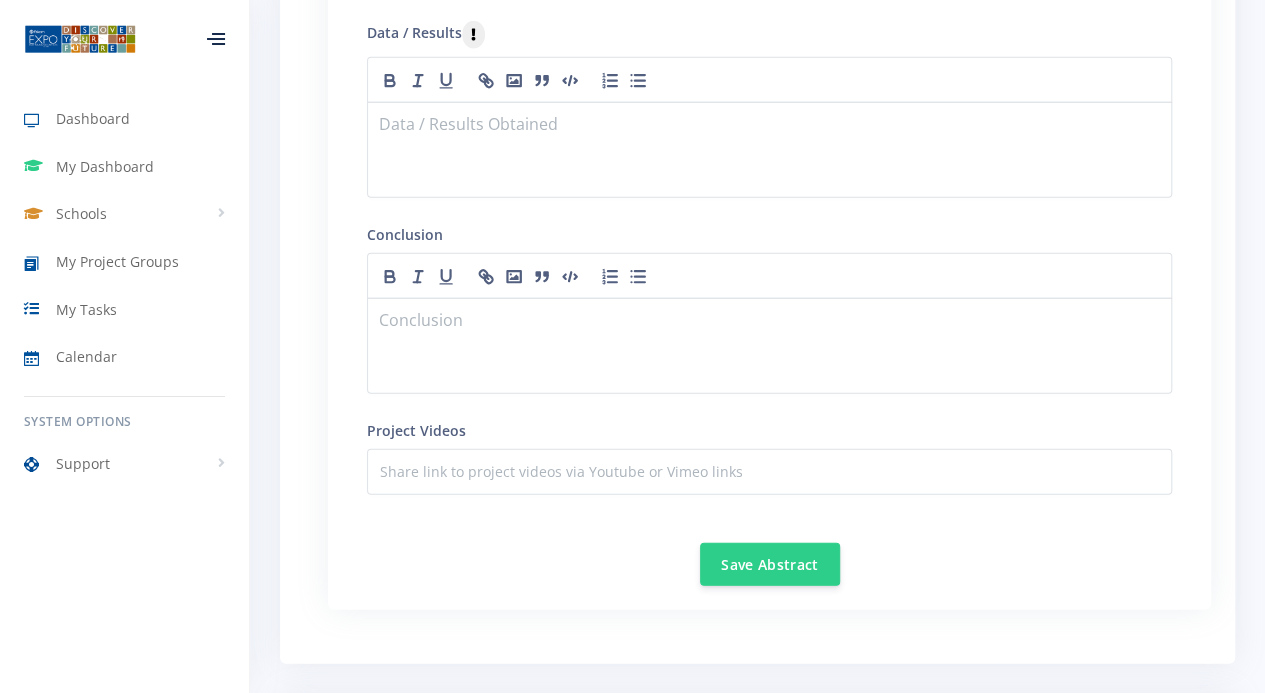 paste 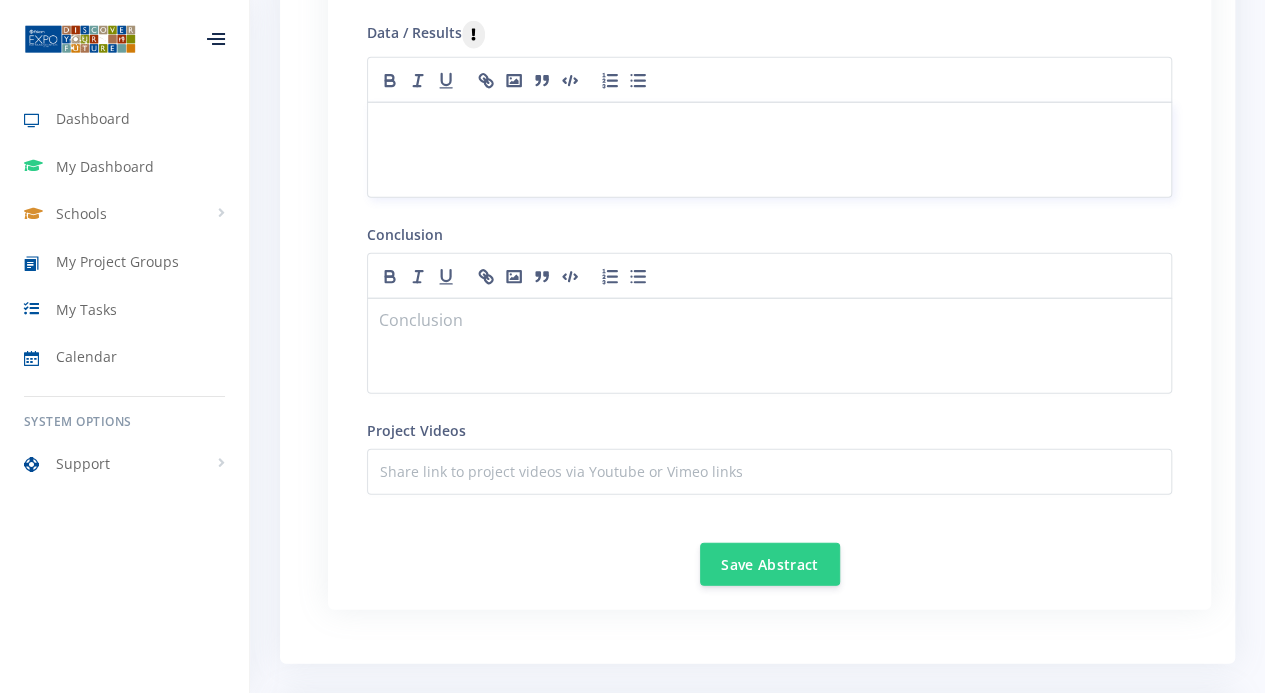 scroll, scrollTop: 0, scrollLeft: 0, axis: both 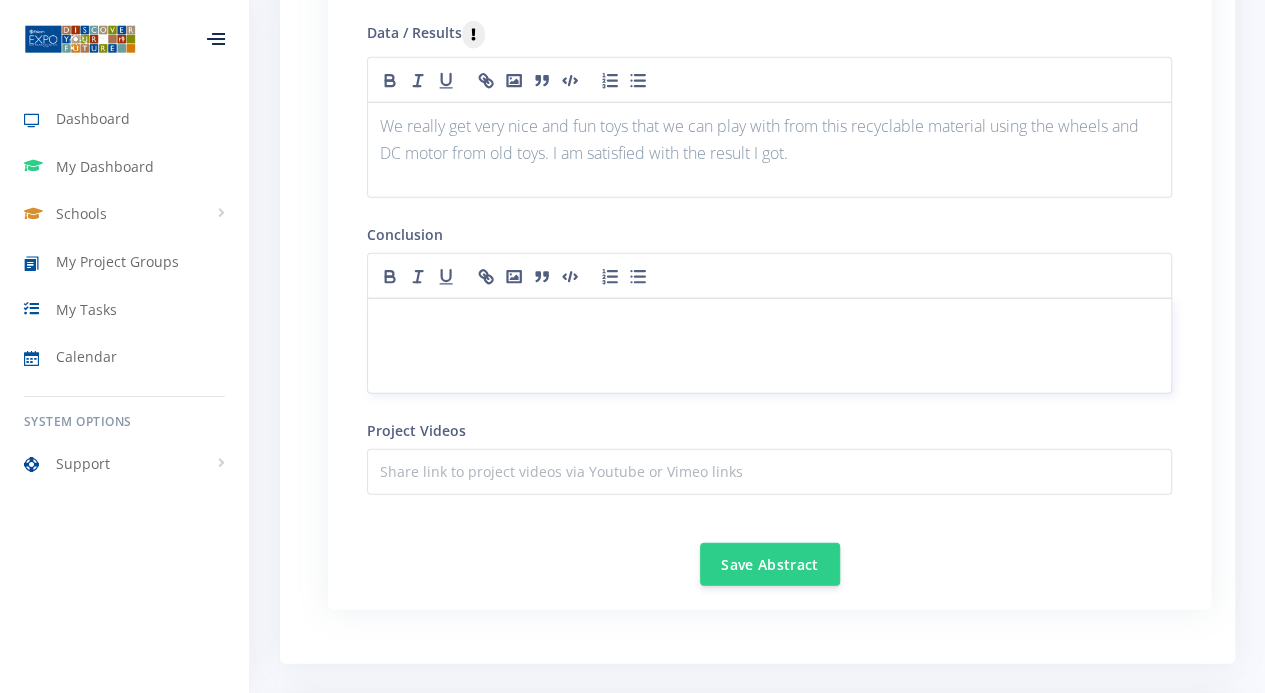 click at bounding box center [769, 322] 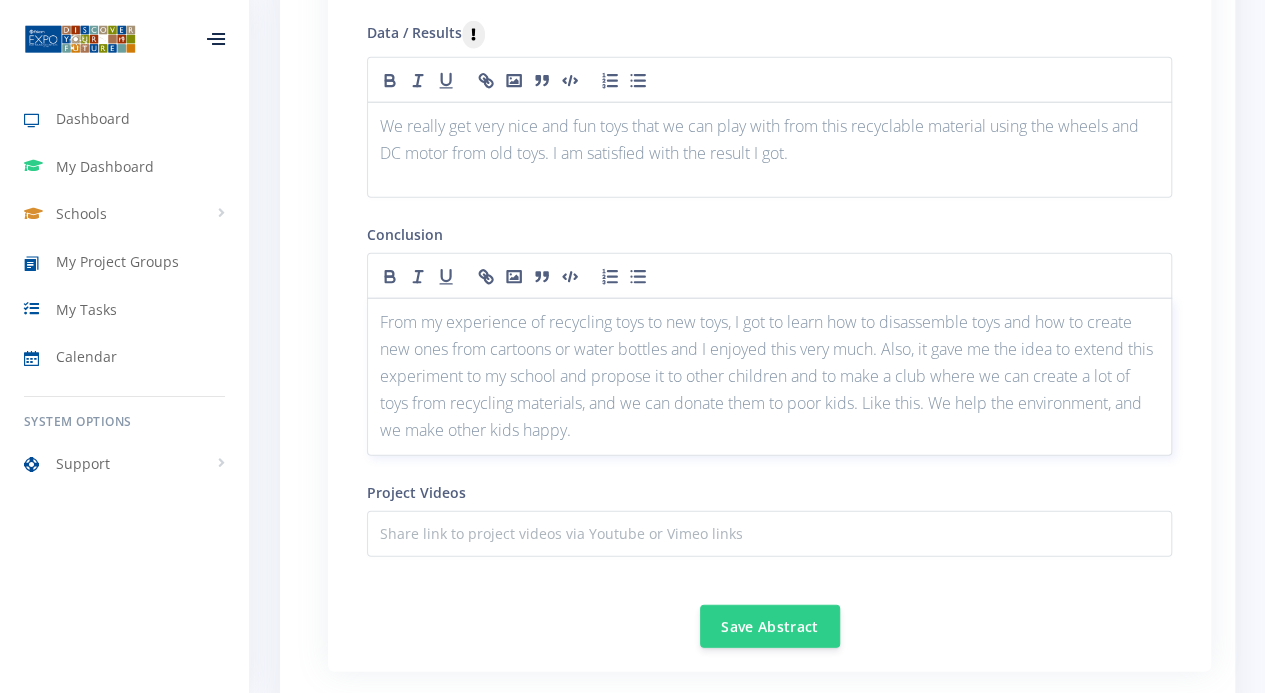 scroll, scrollTop: 0, scrollLeft: 0, axis: both 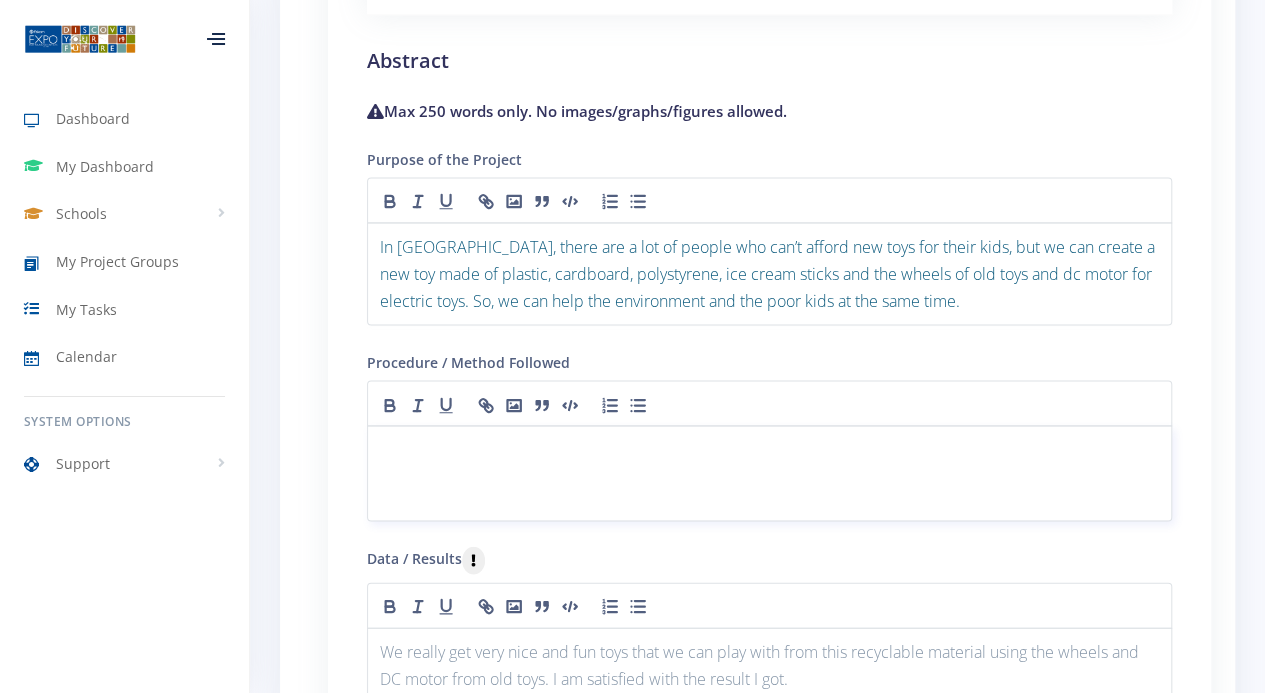 click at bounding box center (769, 473) 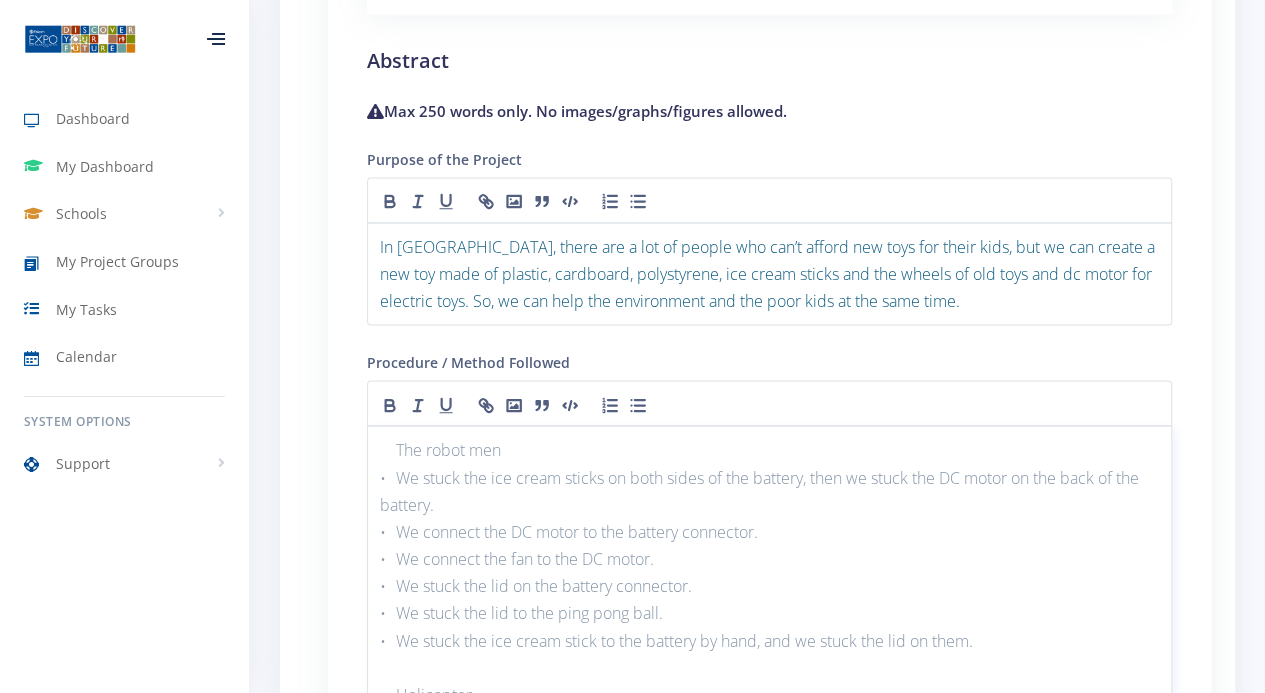 scroll, scrollTop: 0, scrollLeft: 0, axis: both 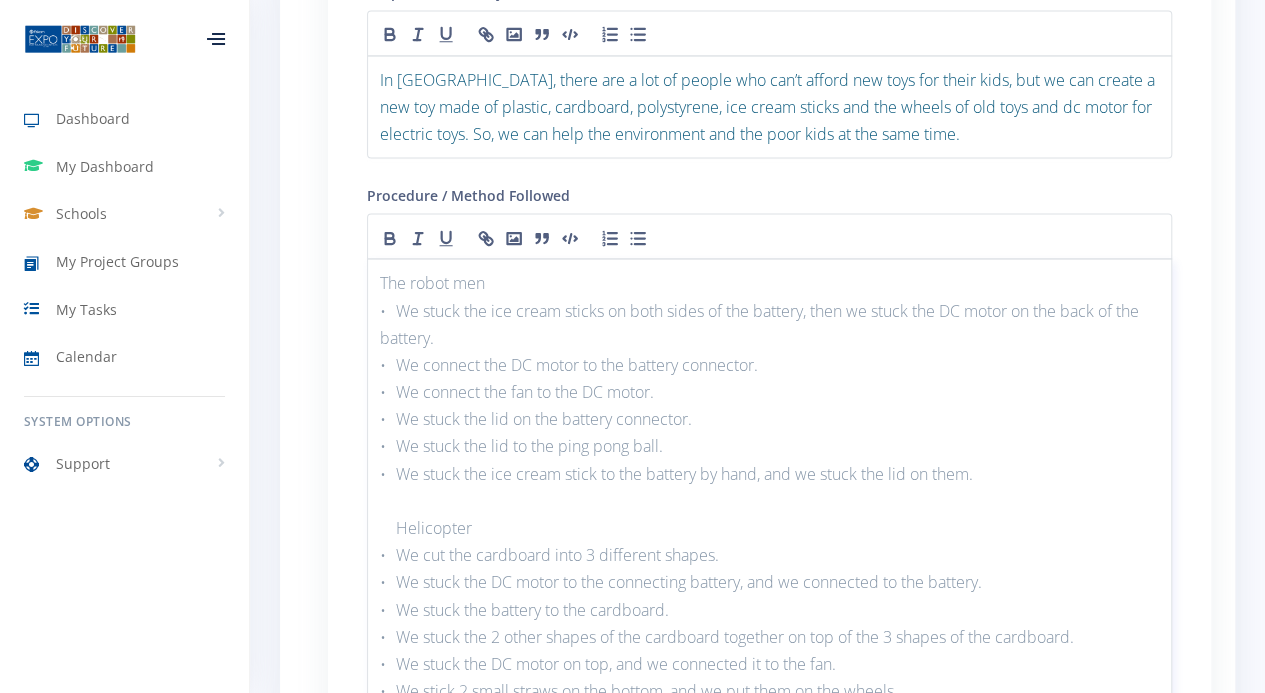 click at bounding box center (769, 501) 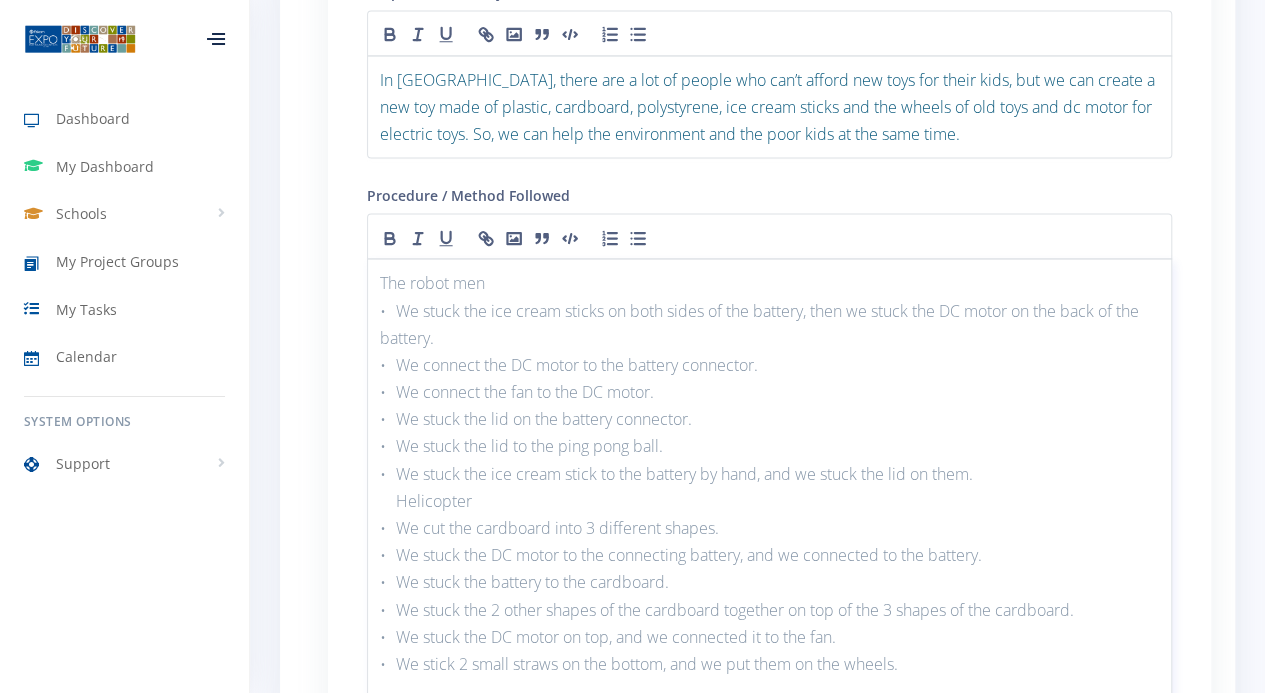 click on "	Helicopter" at bounding box center (769, 501) 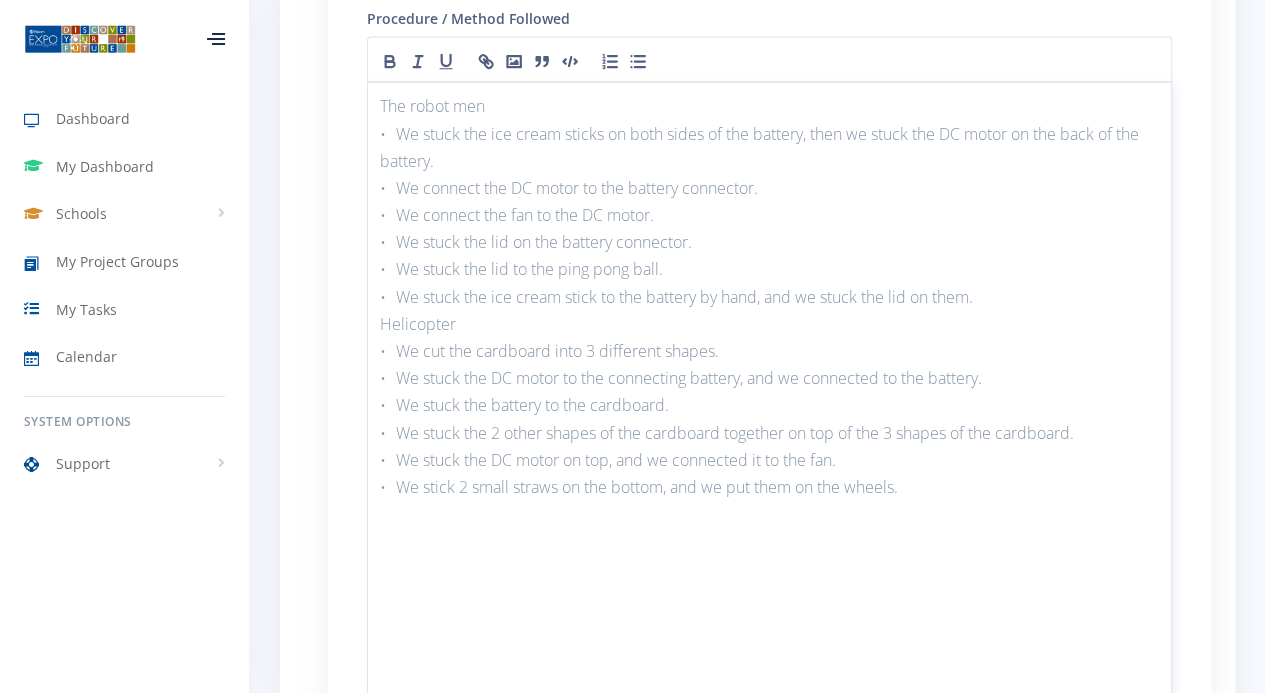 scroll, scrollTop: 2216, scrollLeft: 0, axis: vertical 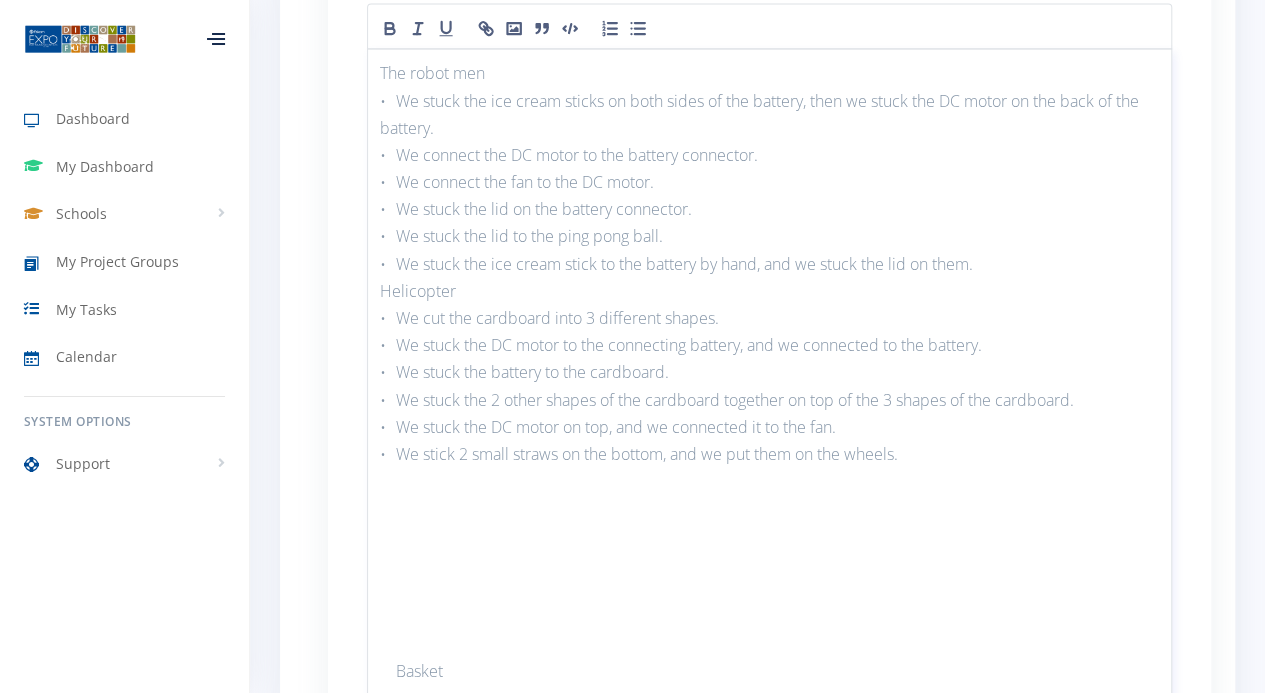click on "	Basket" at bounding box center (769, 671) 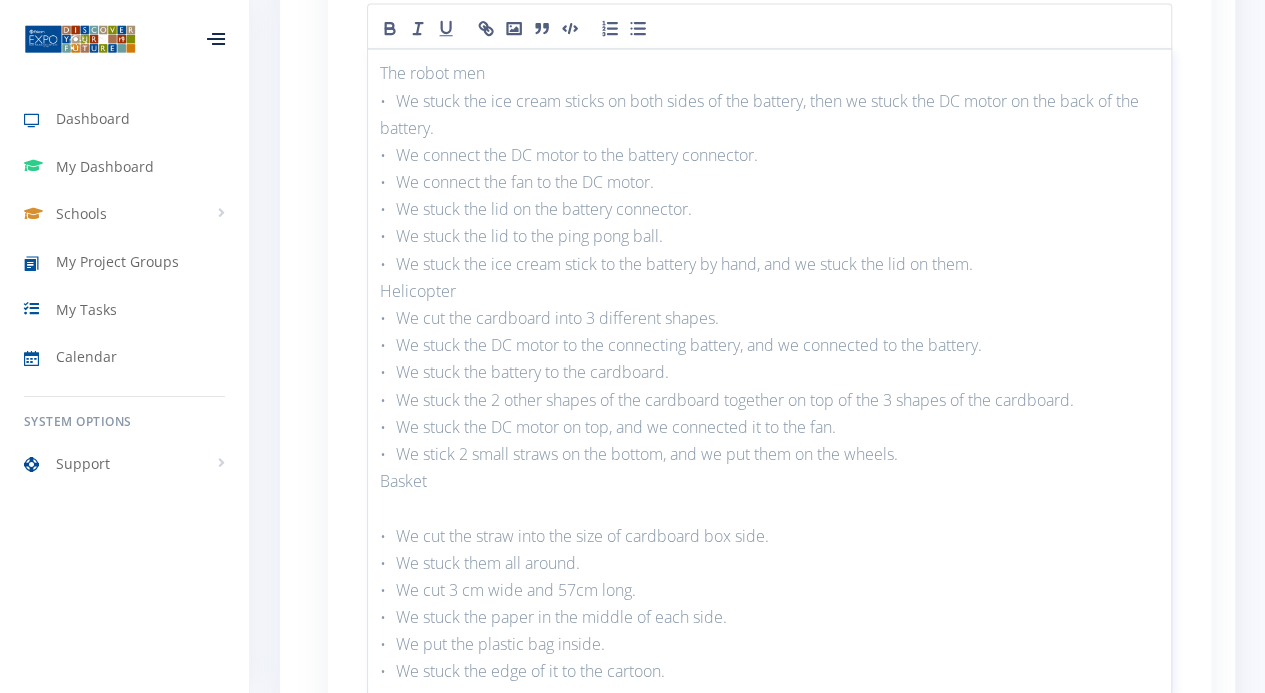 click at bounding box center (769, 508) 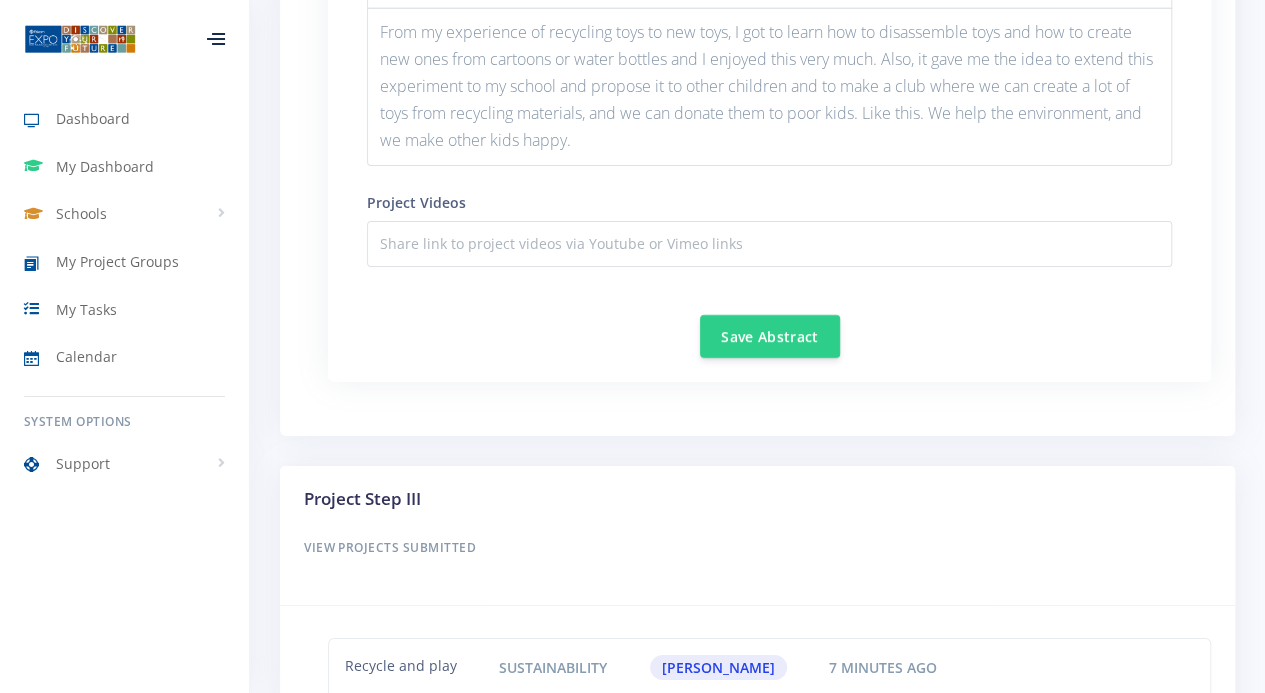 scroll, scrollTop: 3177, scrollLeft: 0, axis: vertical 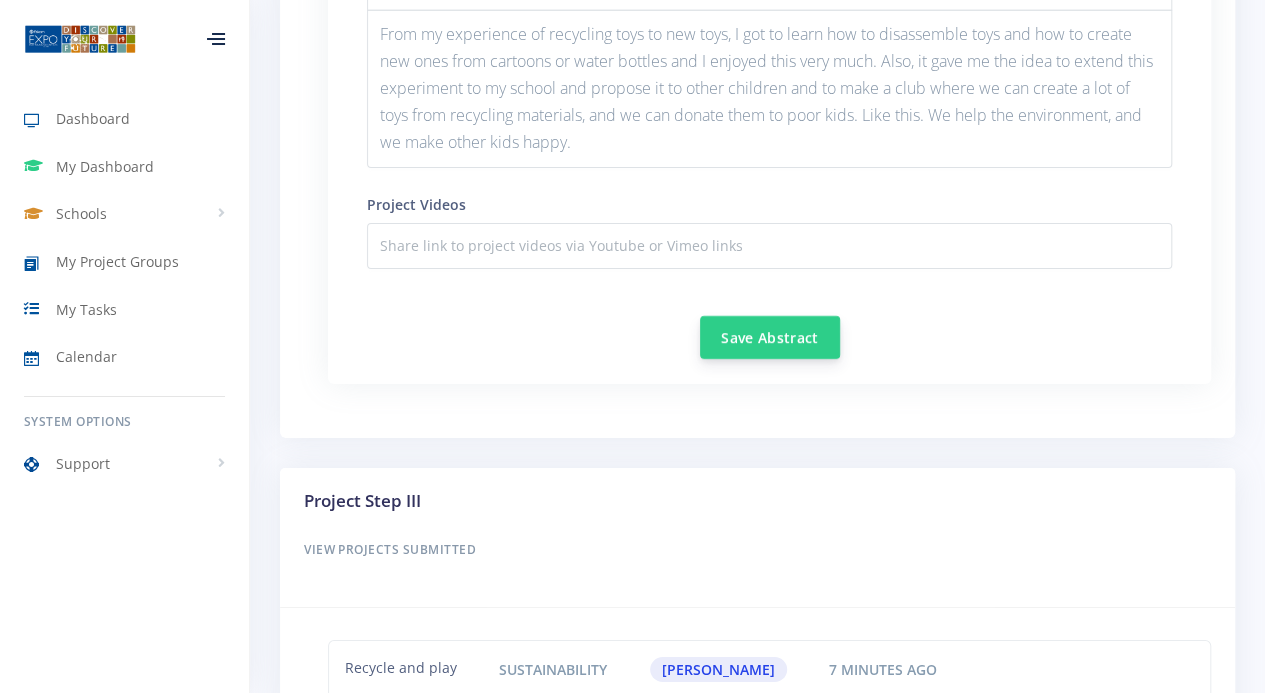click on "Save Abstract" at bounding box center [770, 337] 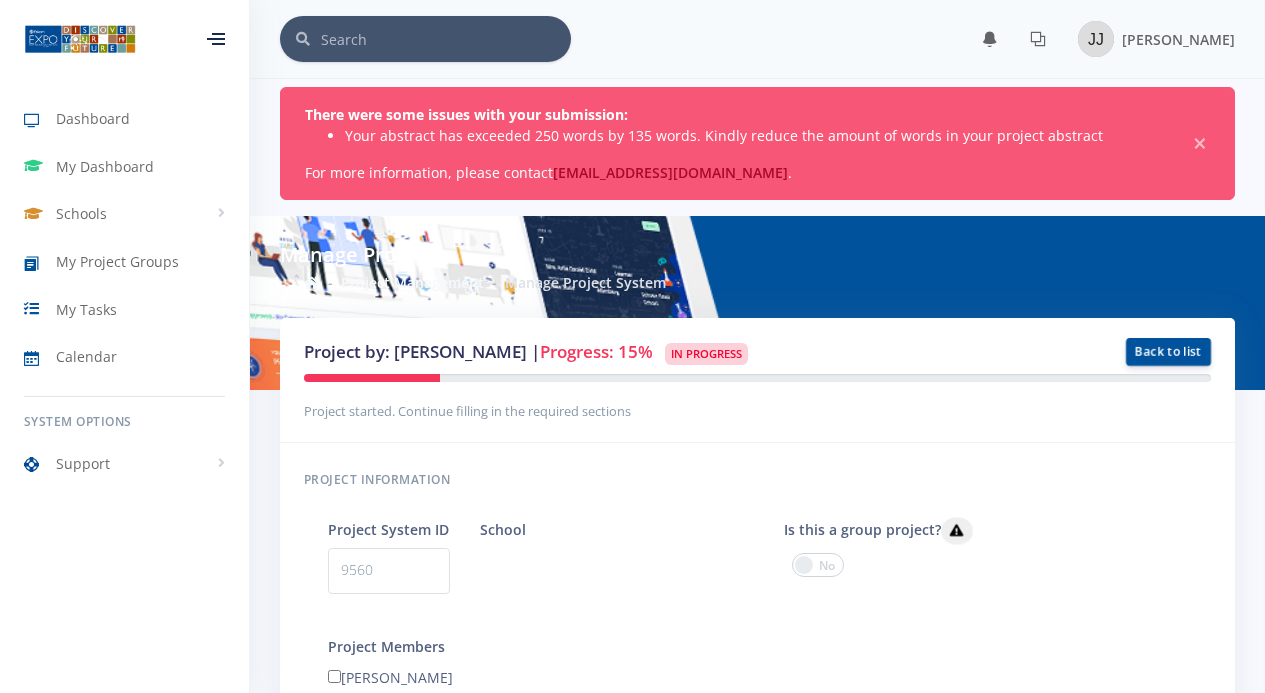 scroll, scrollTop: 0, scrollLeft: 0, axis: both 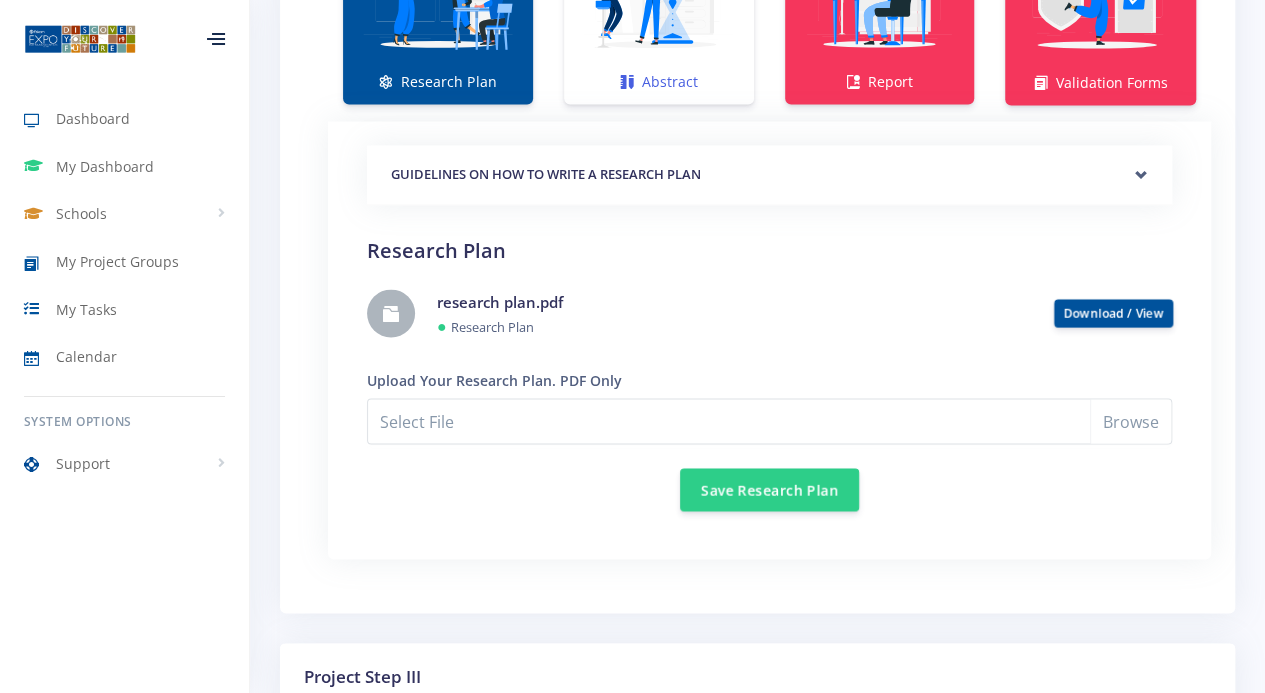 click at bounding box center (659, -8) 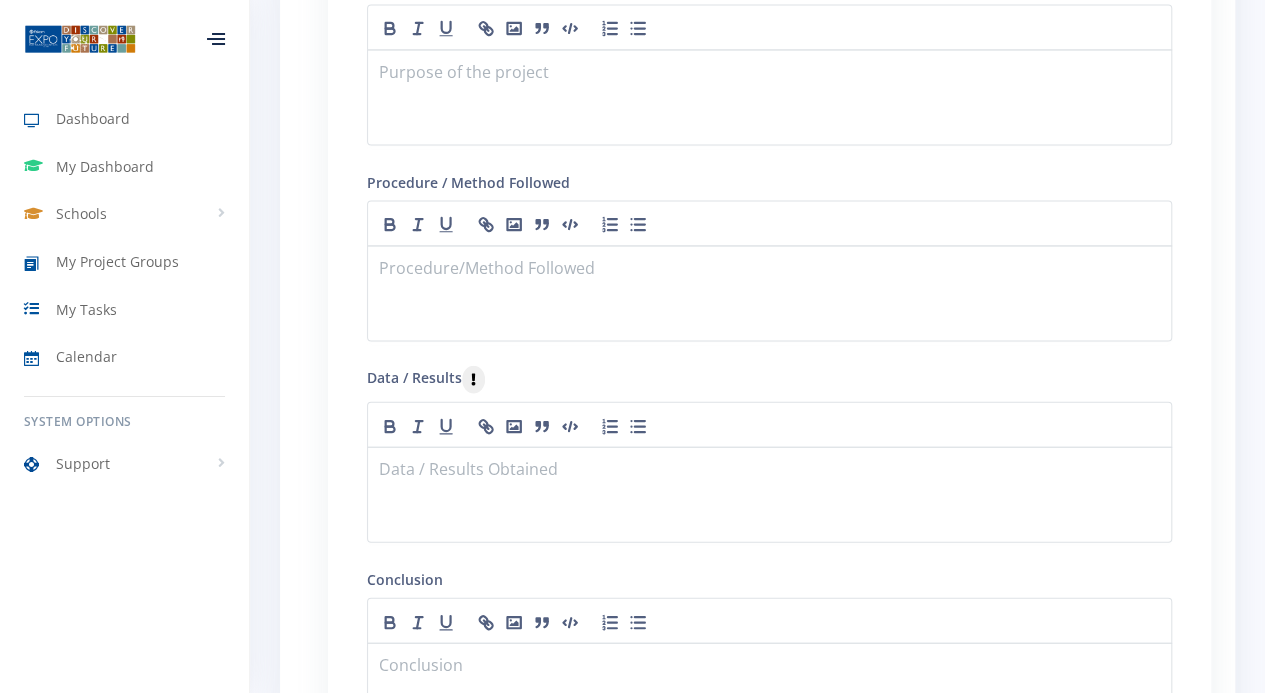 scroll, scrollTop: 2014, scrollLeft: 0, axis: vertical 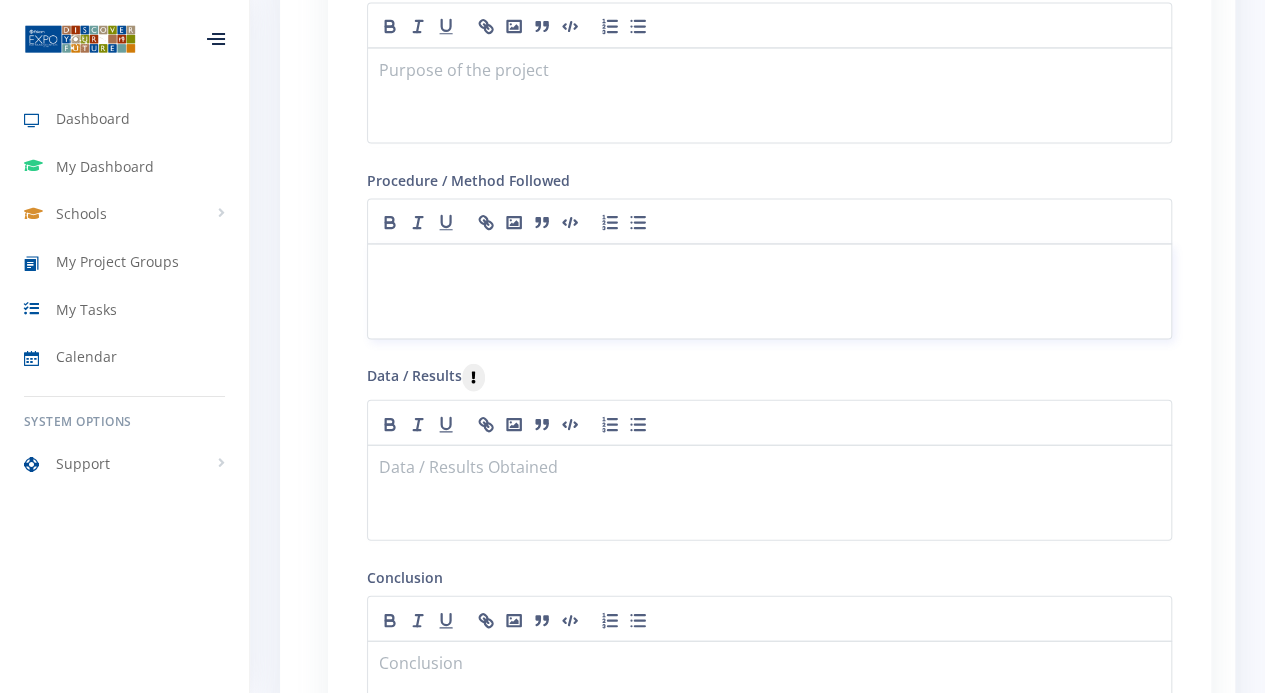 click at bounding box center (769, 268) 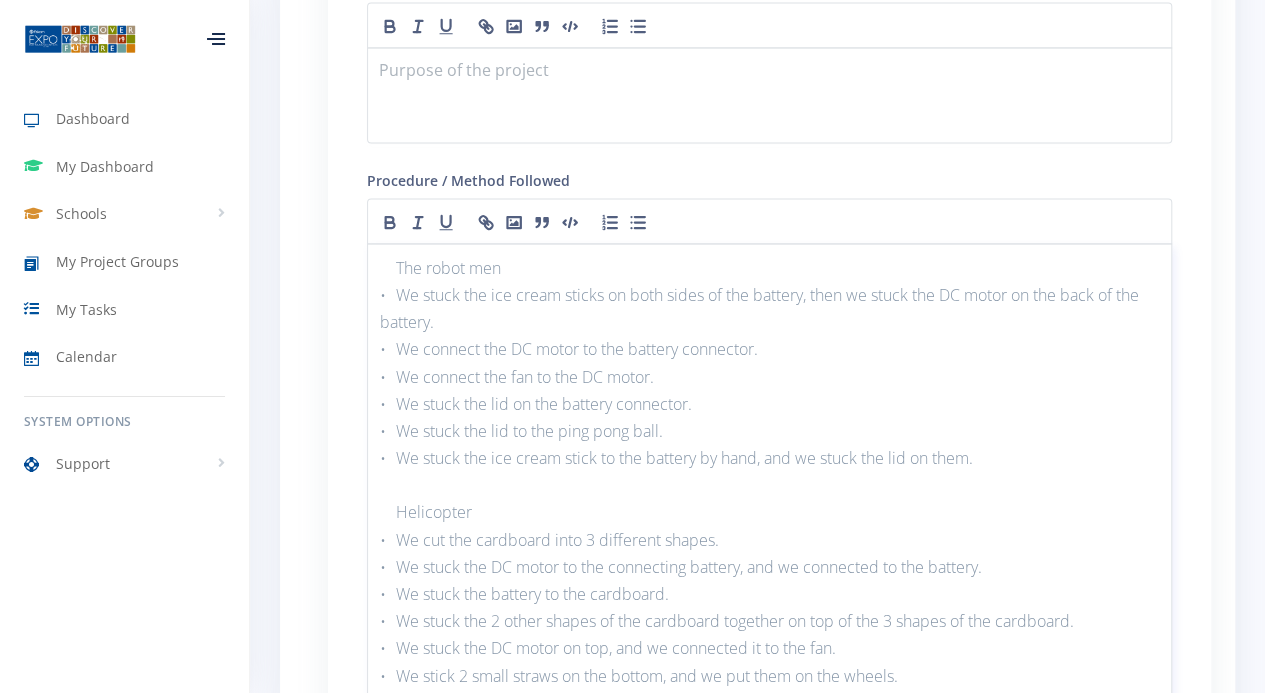 click at bounding box center [769, 485] 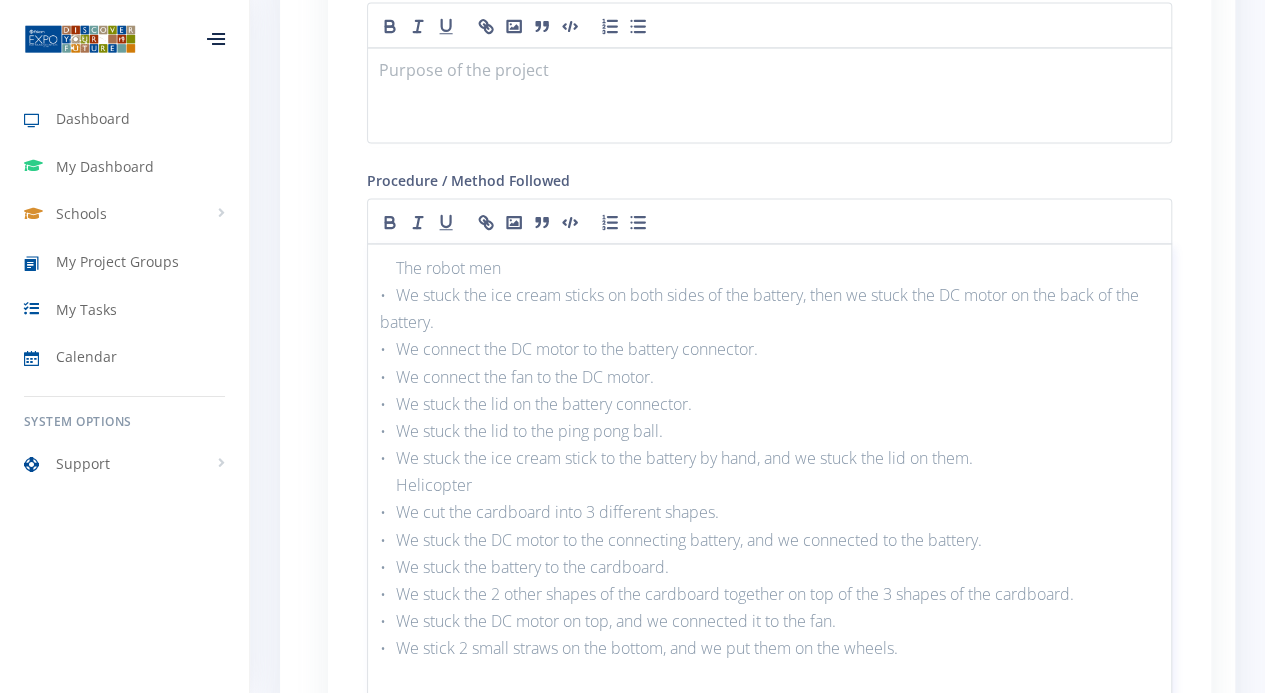 click on "	The robot men" at bounding box center [769, 268] 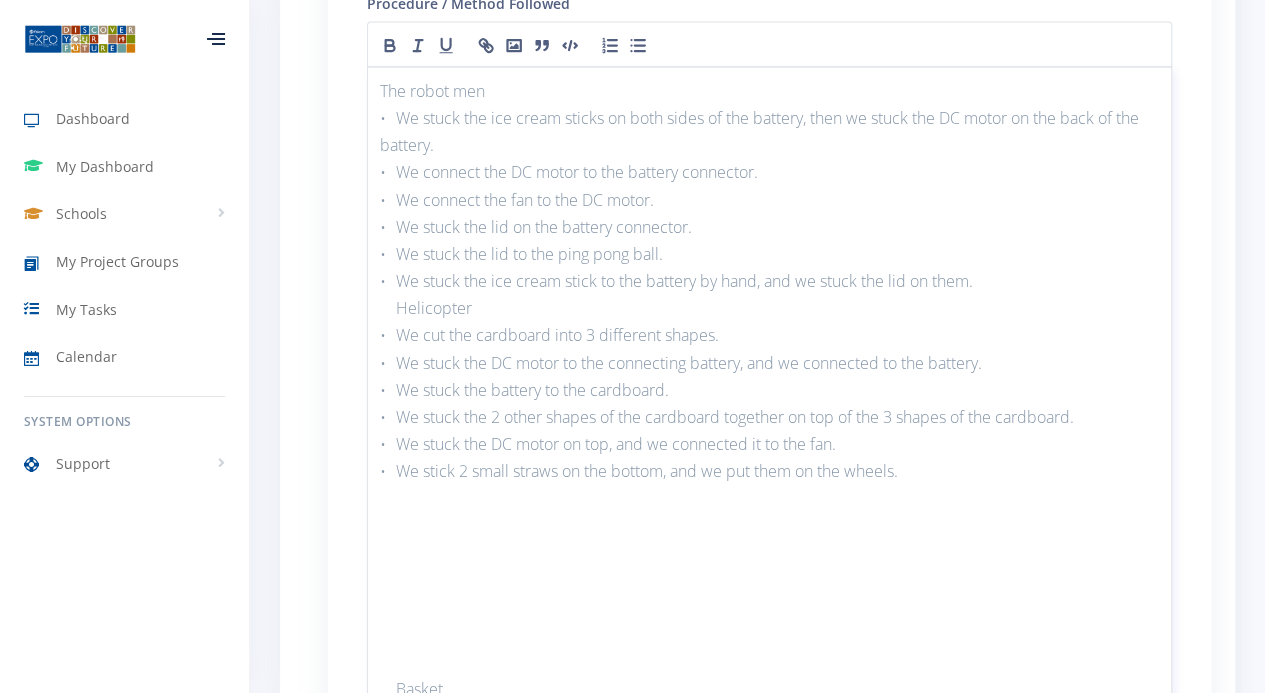 scroll, scrollTop: 2192, scrollLeft: 0, axis: vertical 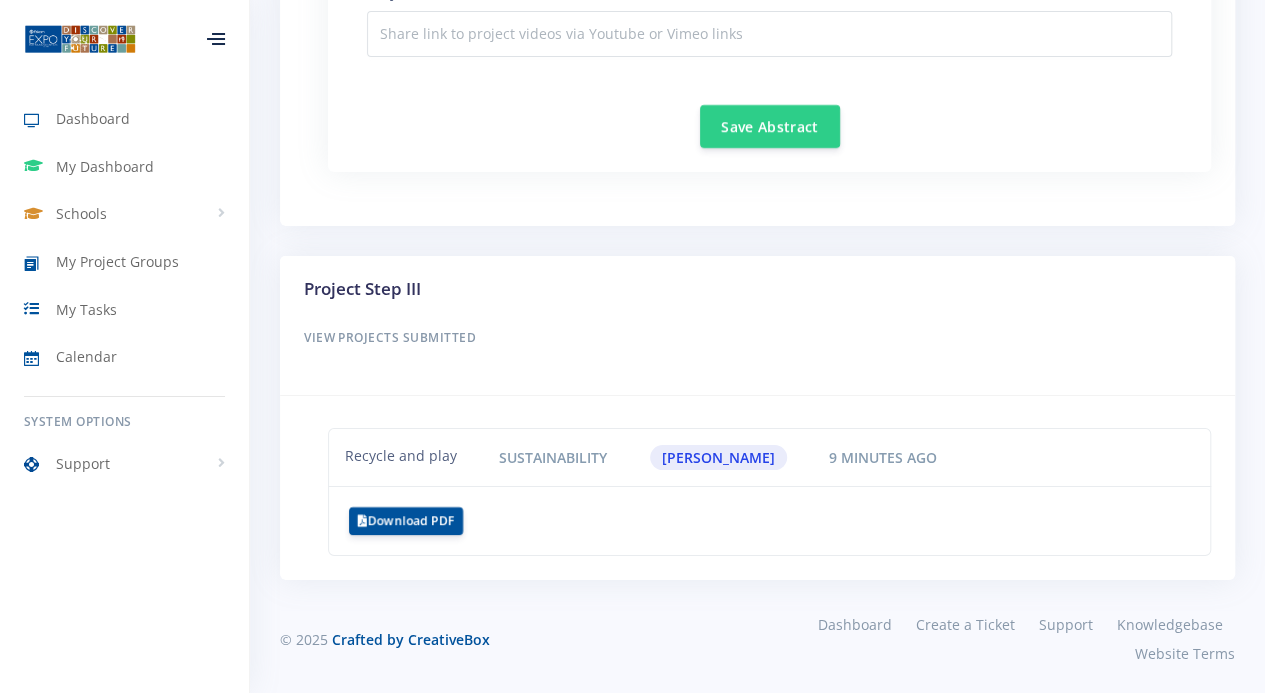 drag, startPoint x: 378, startPoint y: 487, endPoint x: 558, endPoint y: 242, distance: 304.0148 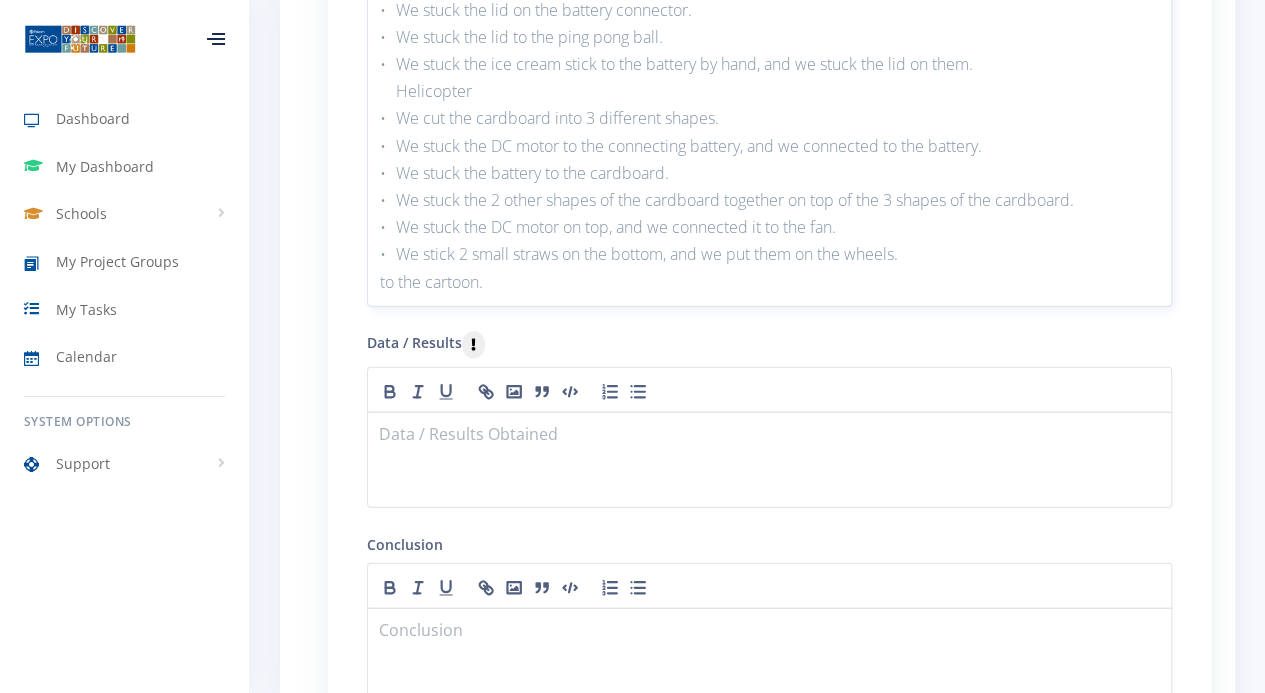 scroll, scrollTop: 2402, scrollLeft: 0, axis: vertical 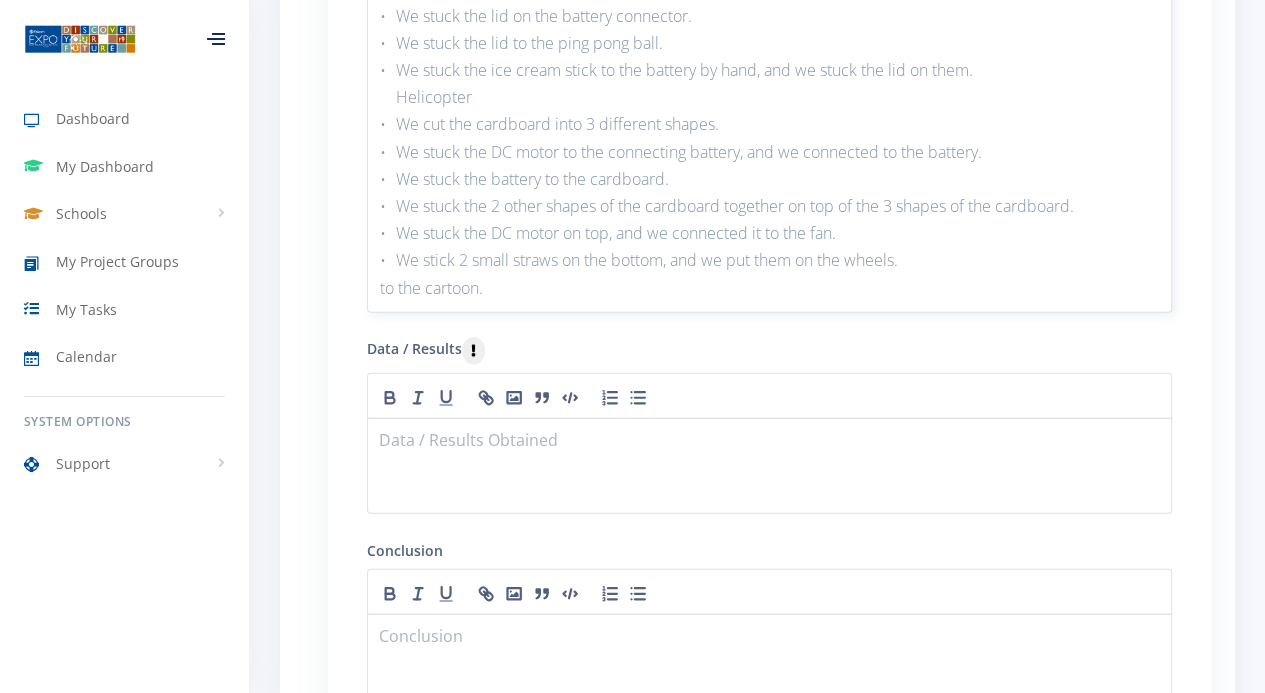 drag, startPoint x: 500, startPoint y: 296, endPoint x: 351, endPoint y: 273, distance: 150.76472 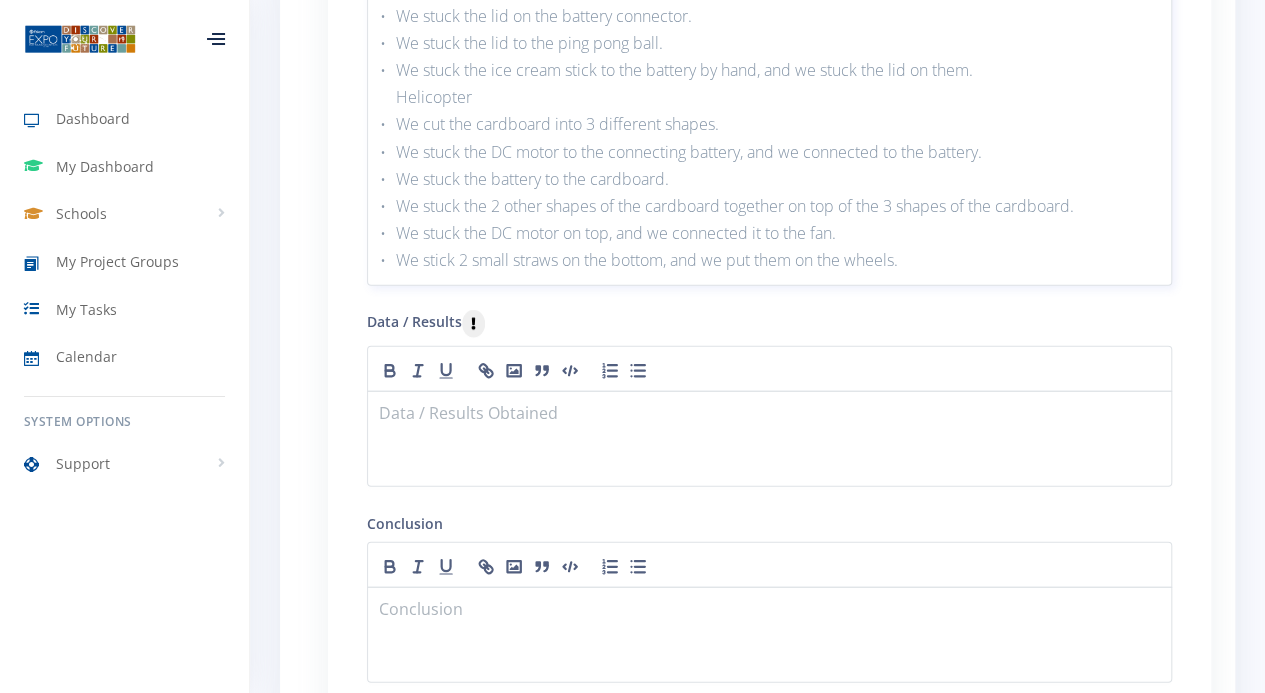 click on "	Helicopter" at bounding box center (769, 97) 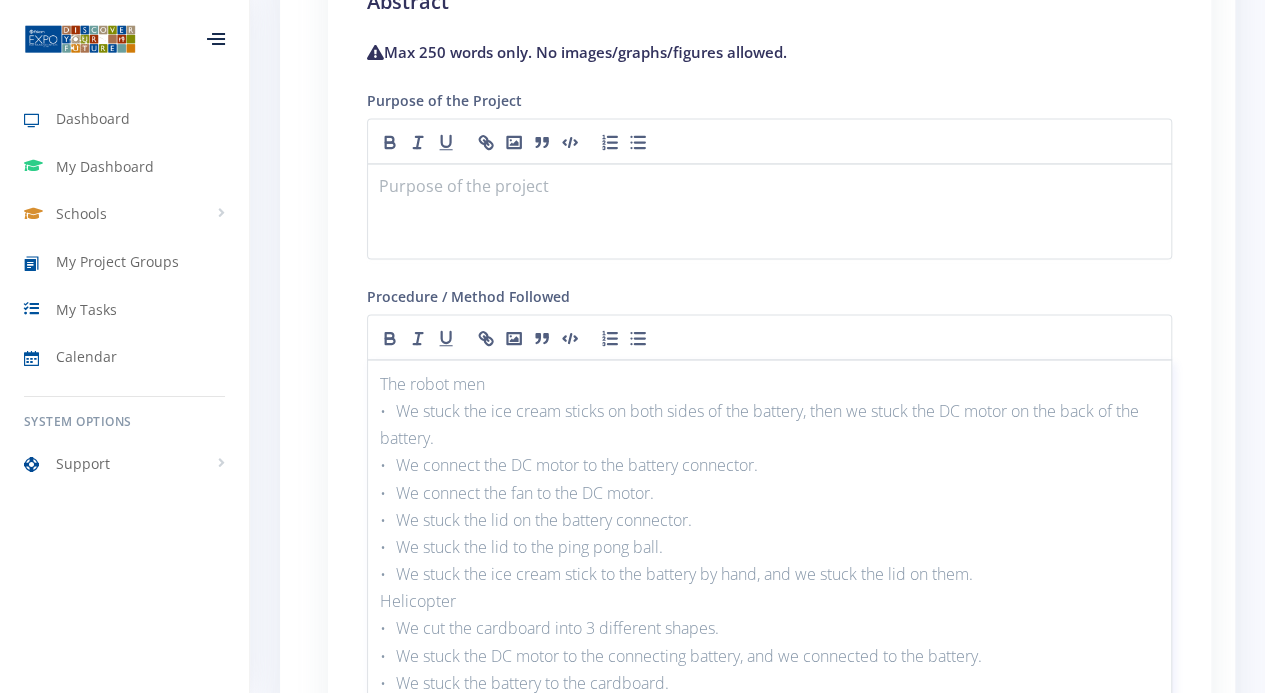 scroll, scrollTop: 1916, scrollLeft: 0, axis: vertical 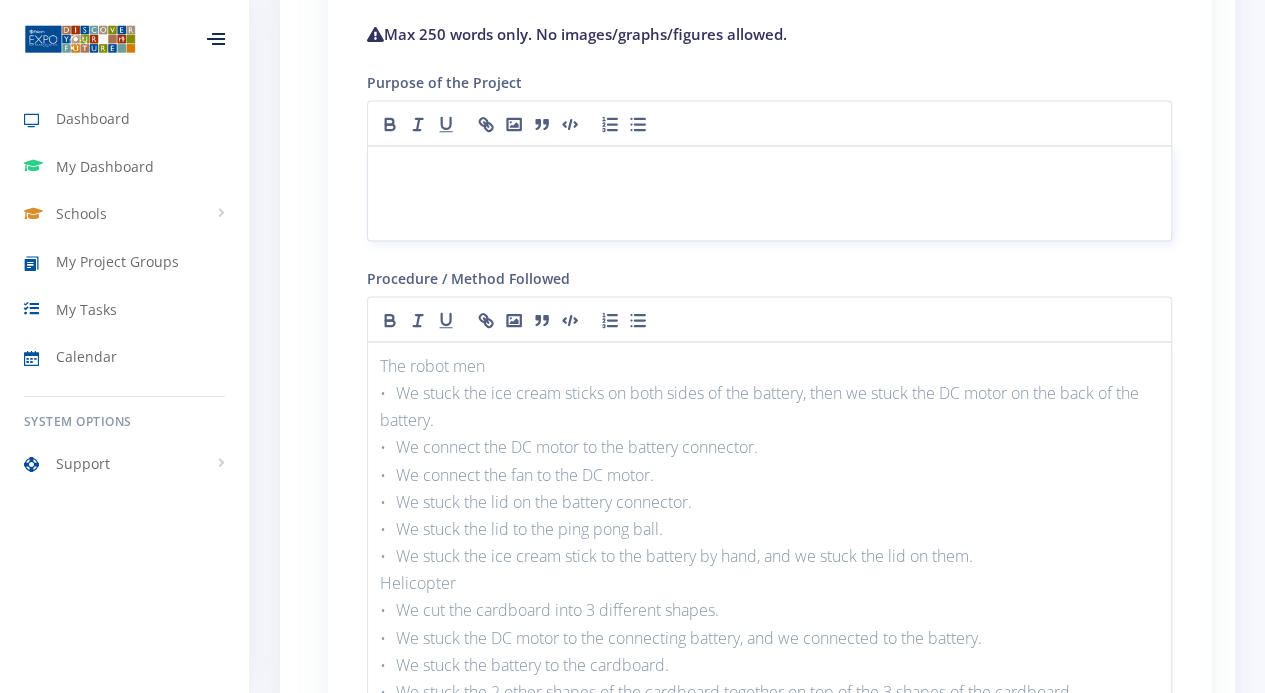 click at bounding box center (769, 194) 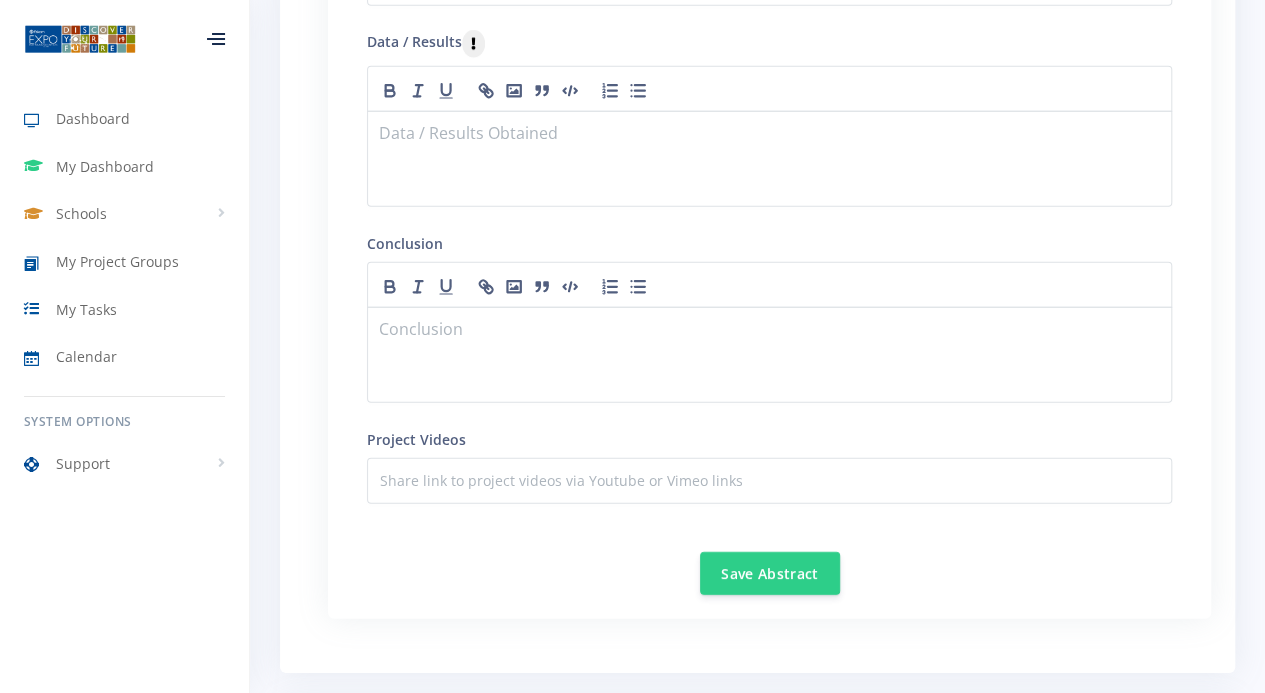 scroll, scrollTop: 2682, scrollLeft: 0, axis: vertical 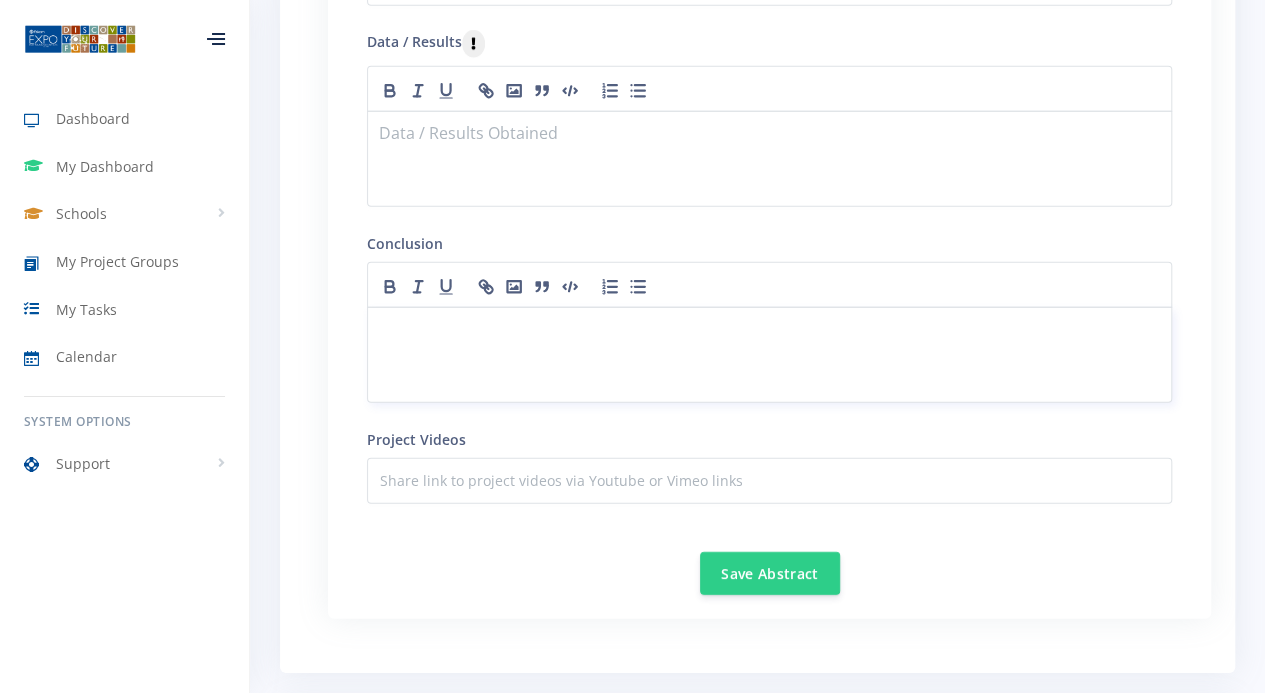 click at bounding box center [769, 331] 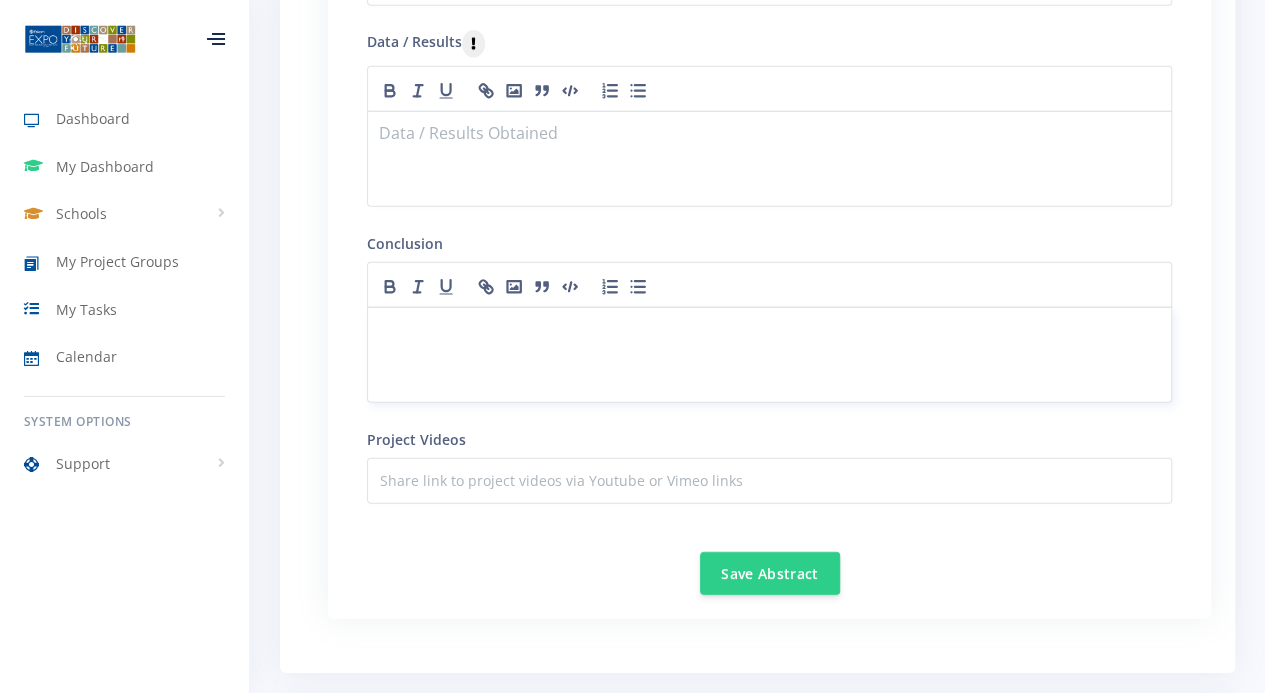 scroll, scrollTop: 0, scrollLeft: 0, axis: both 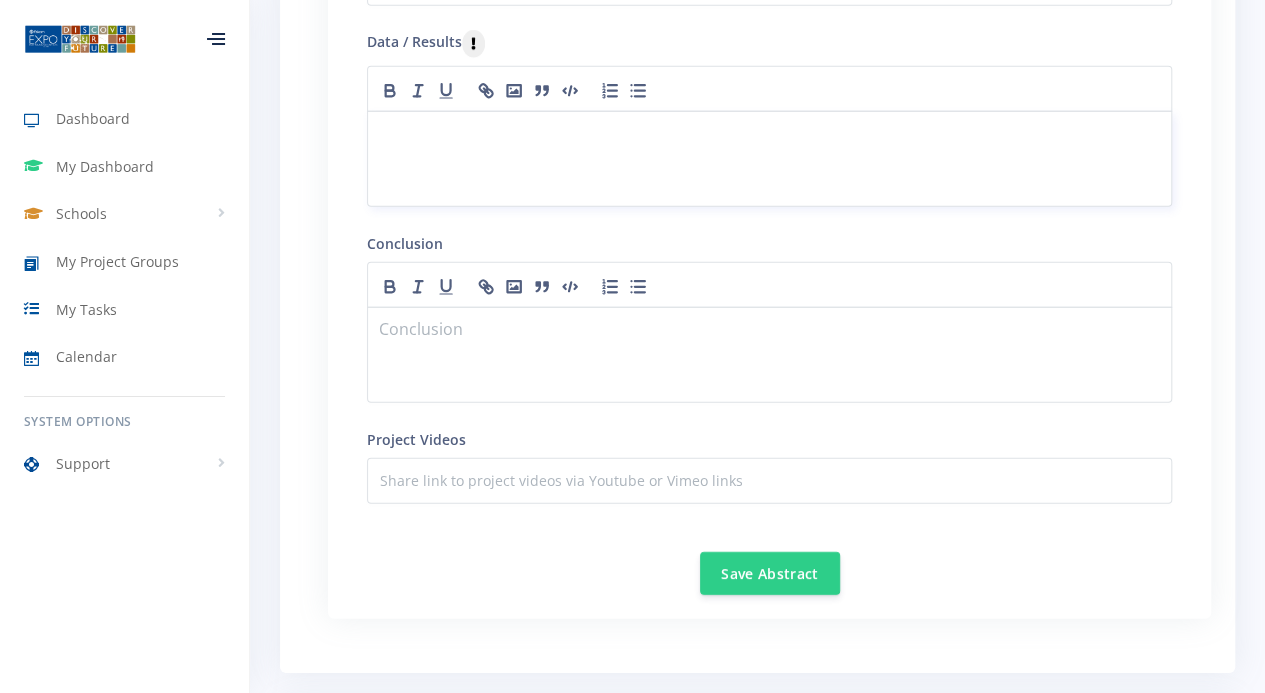 click at bounding box center [769, 159] 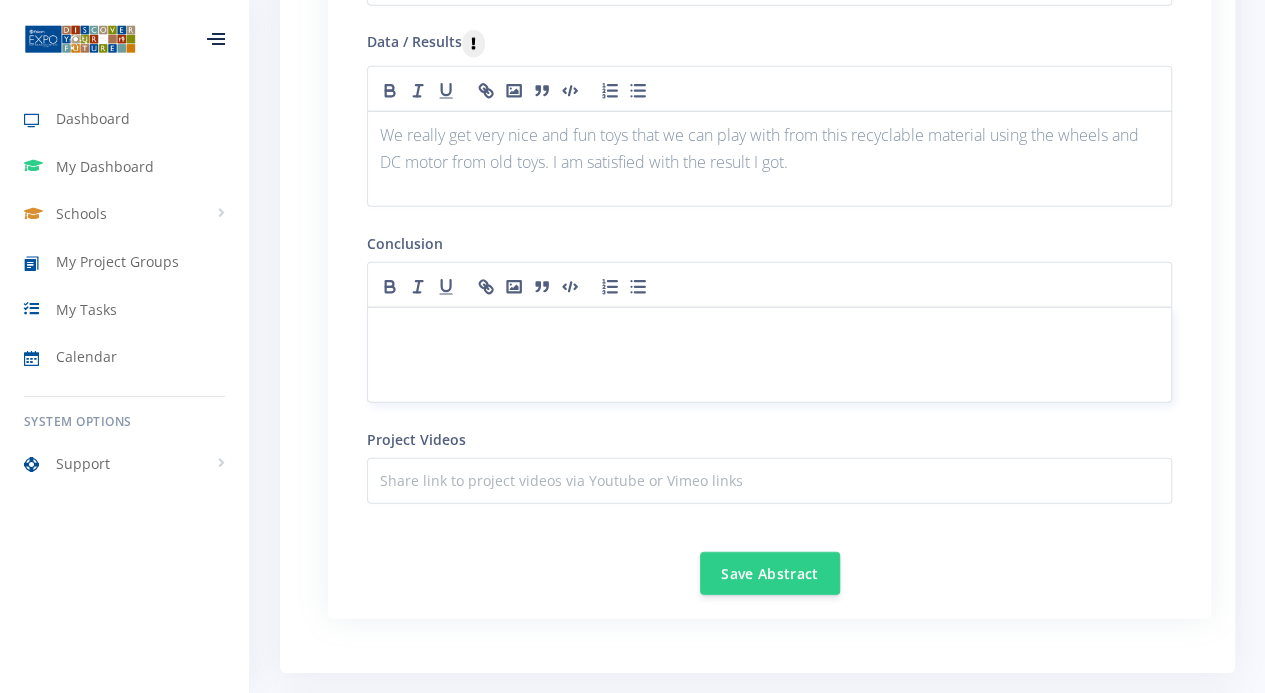 click at bounding box center [769, 331] 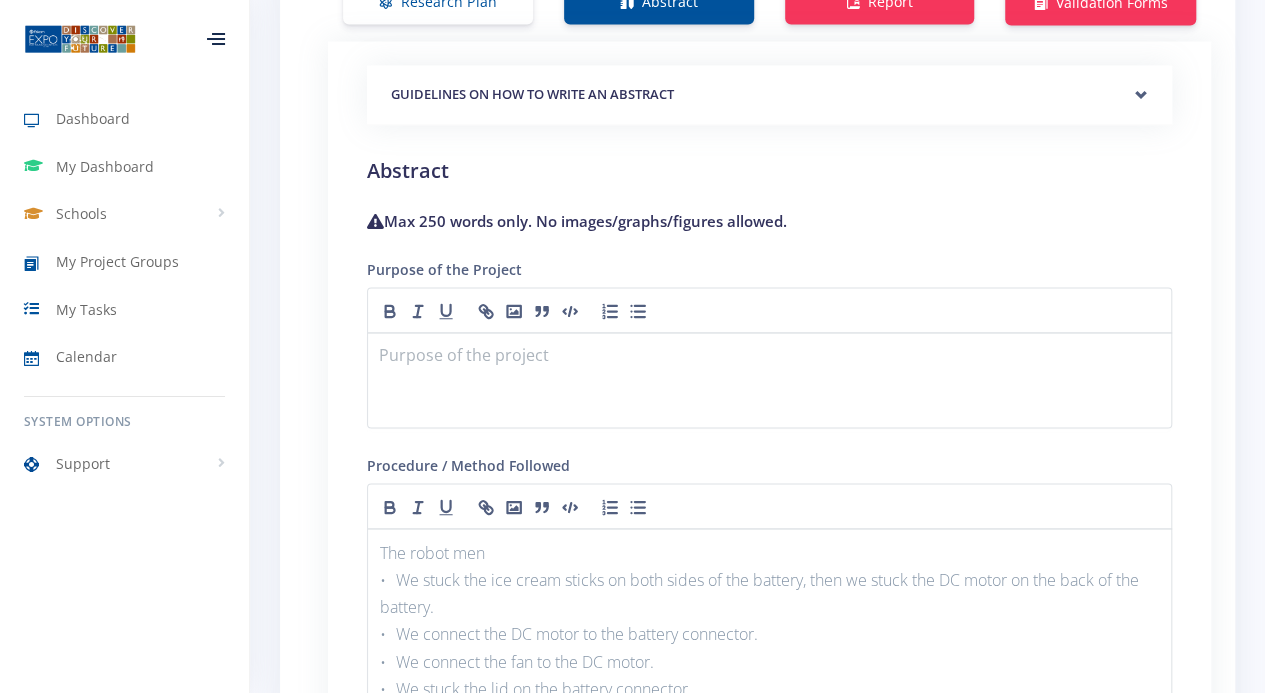 scroll, scrollTop: 1732, scrollLeft: 0, axis: vertical 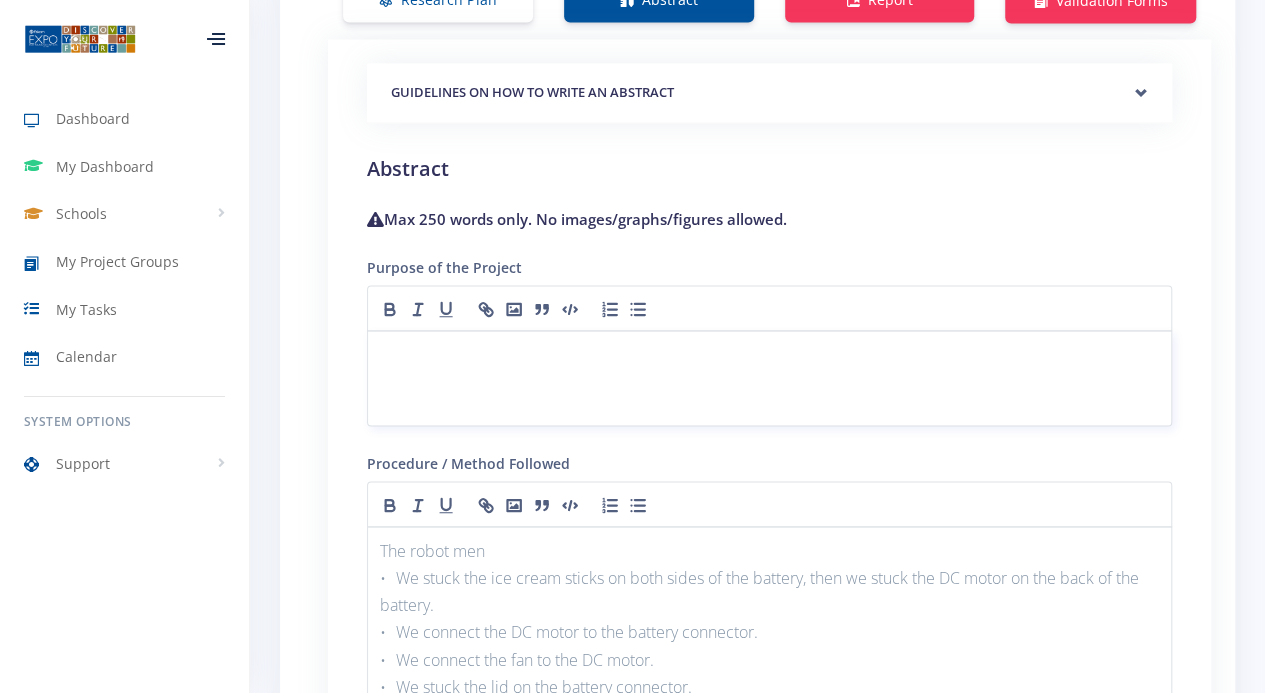 click at bounding box center (769, 378) 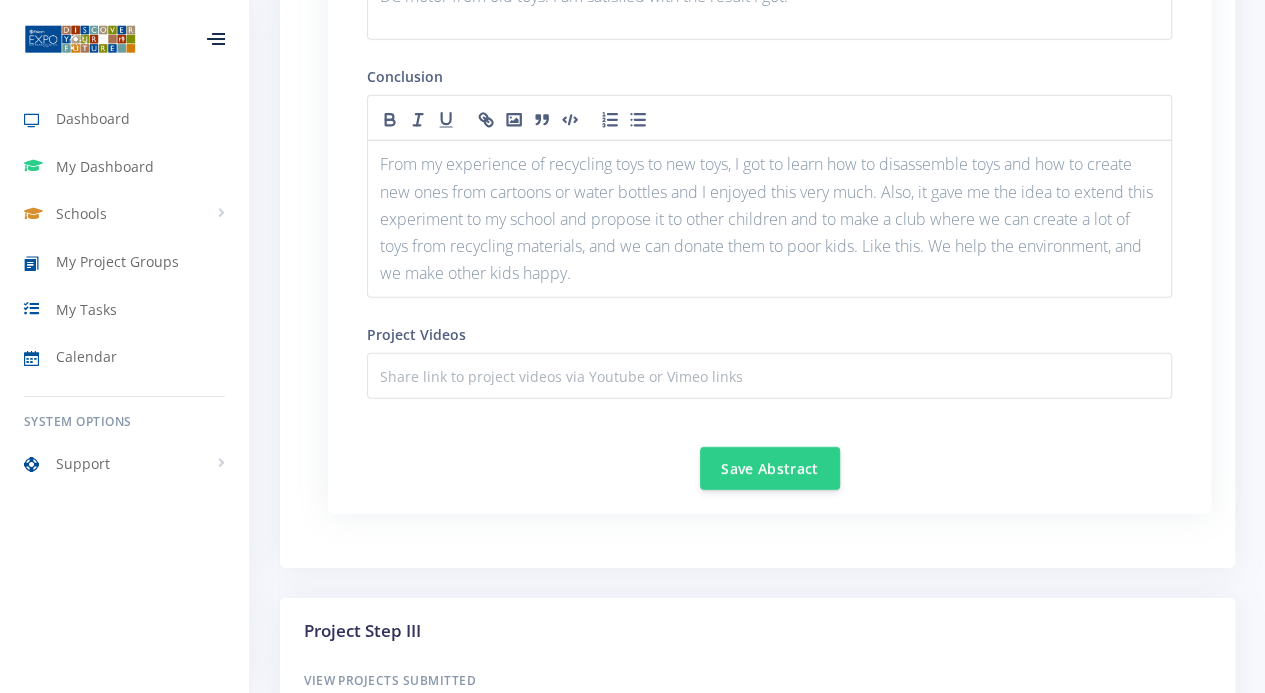 scroll, scrollTop: 2856, scrollLeft: 0, axis: vertical 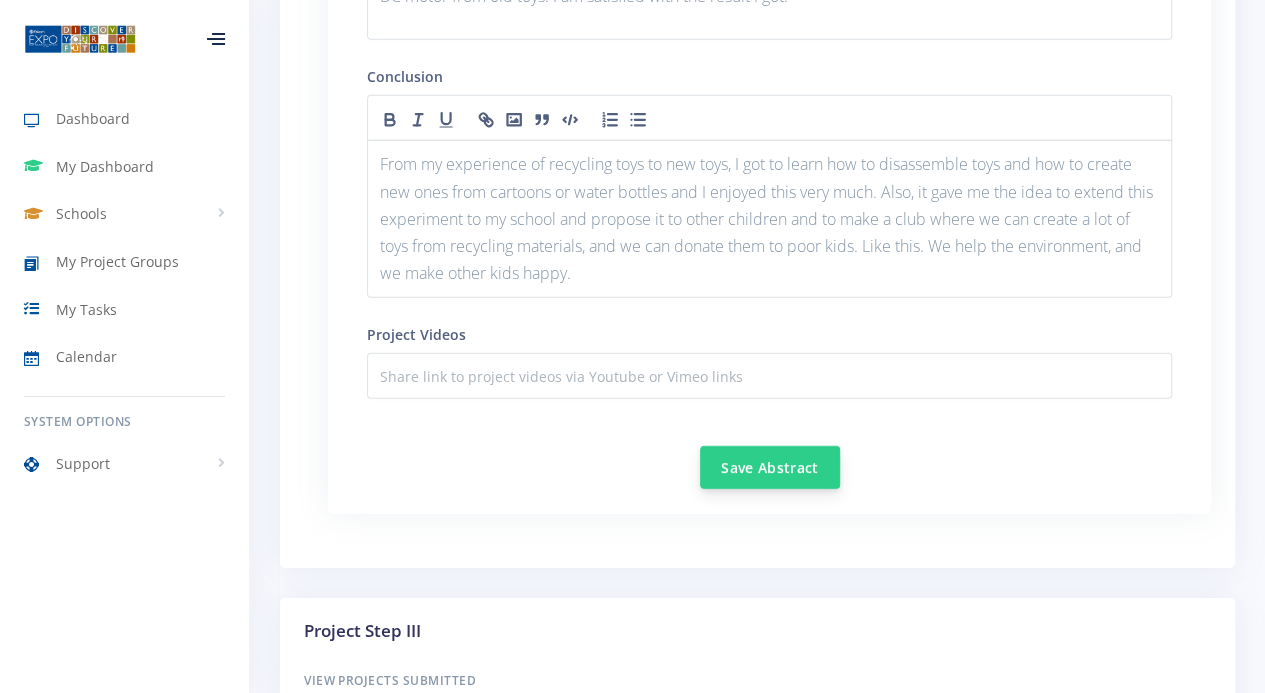 click on "Save Abstract" at bounding box center [770, 467] 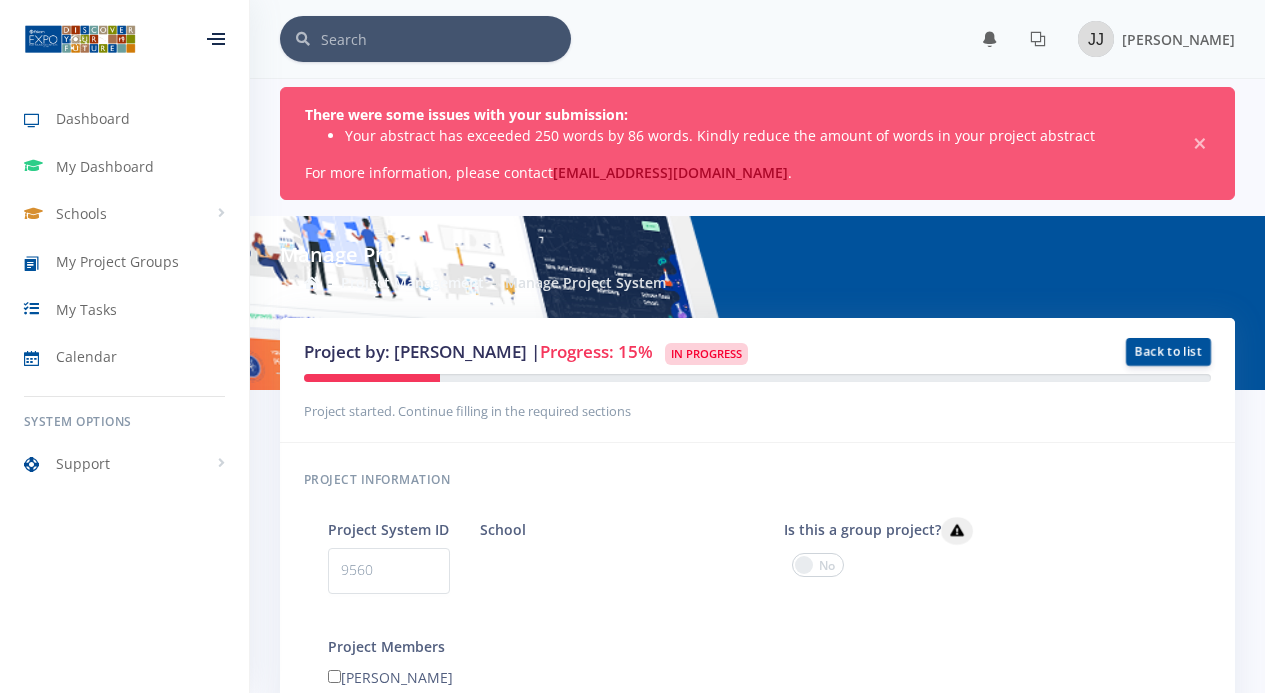 scroll, scrollTop: 0, scrollLeft: 0, axis: both 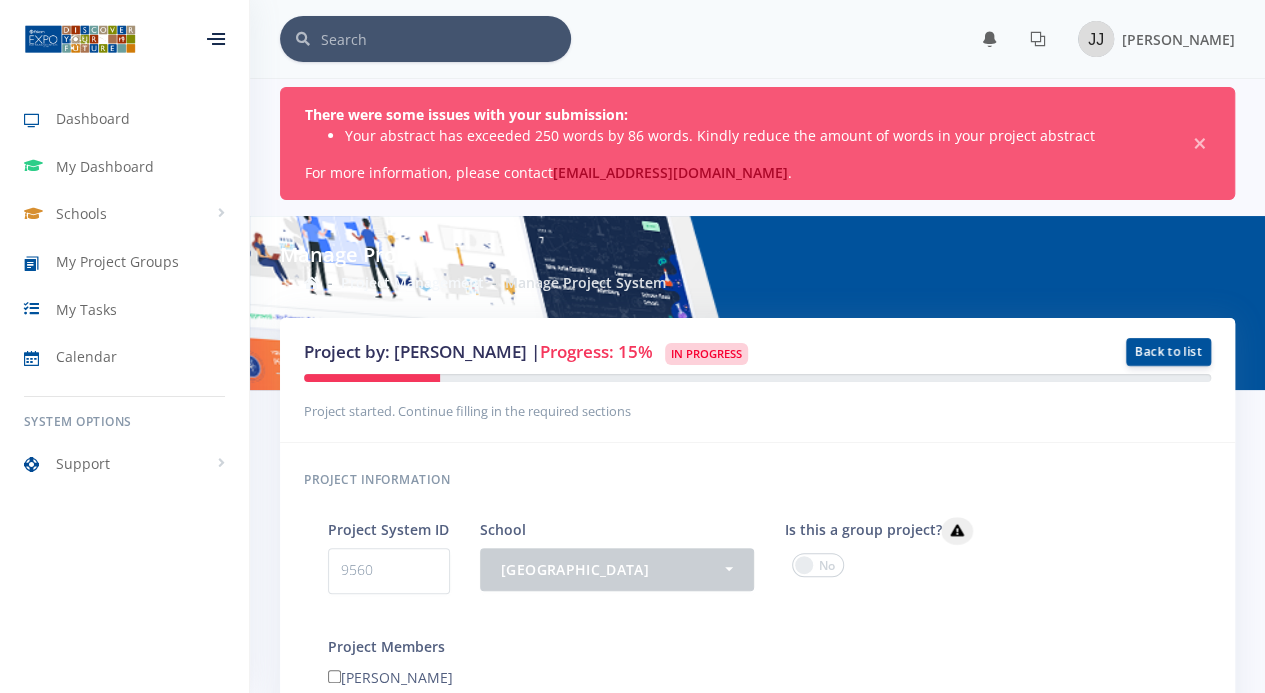 click on "Manage Project
Project Management
Manage Project System" at bounding box center (757, 267) 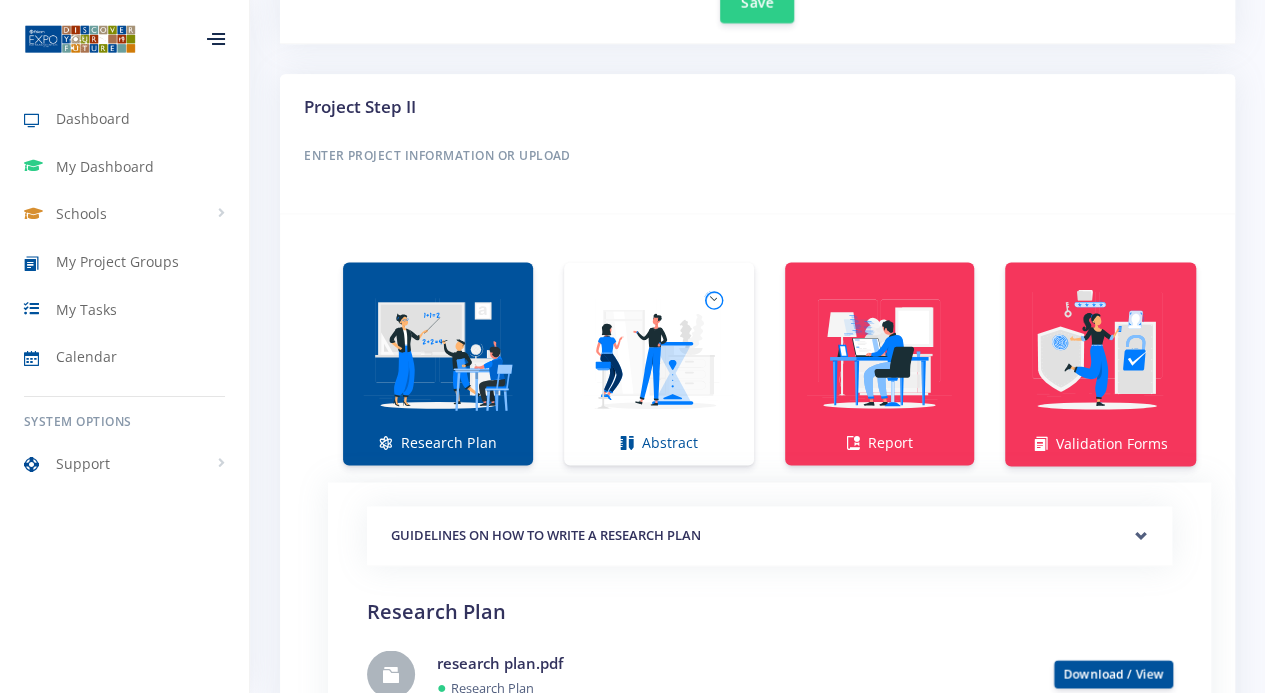 scroll, scrollTop: 1331, scrollLeft: 0, axis: vertical 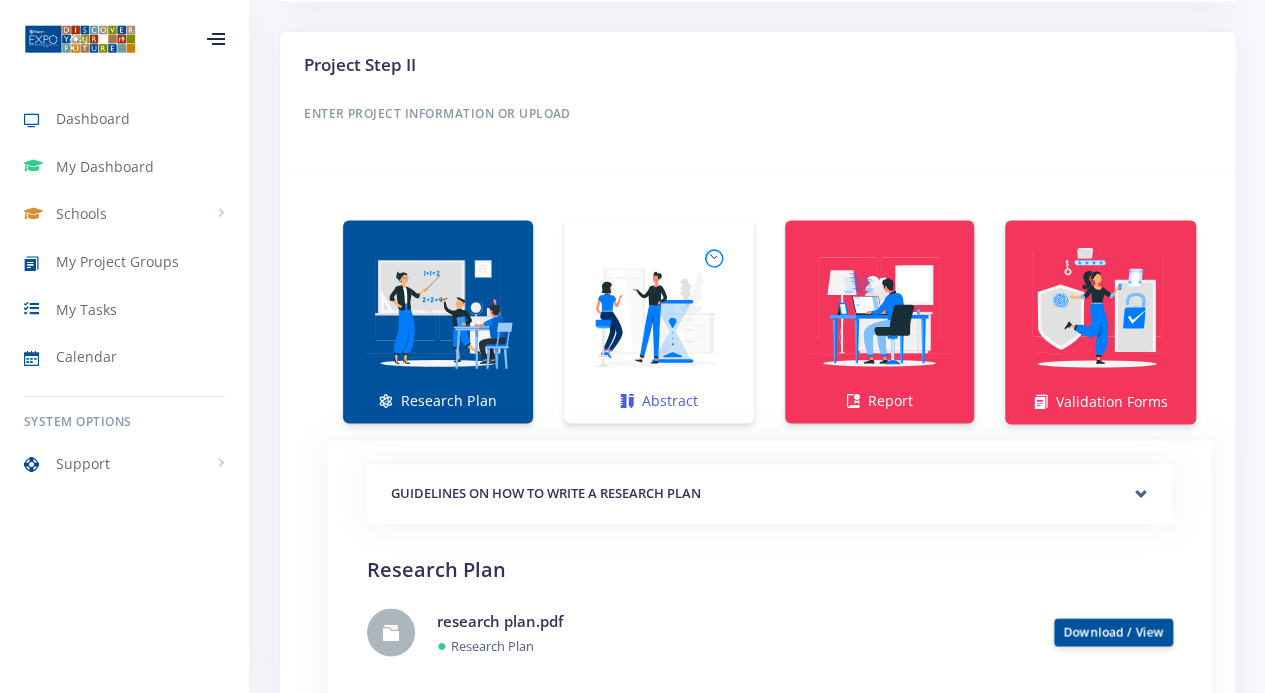 click at bounding box center [659, 311] 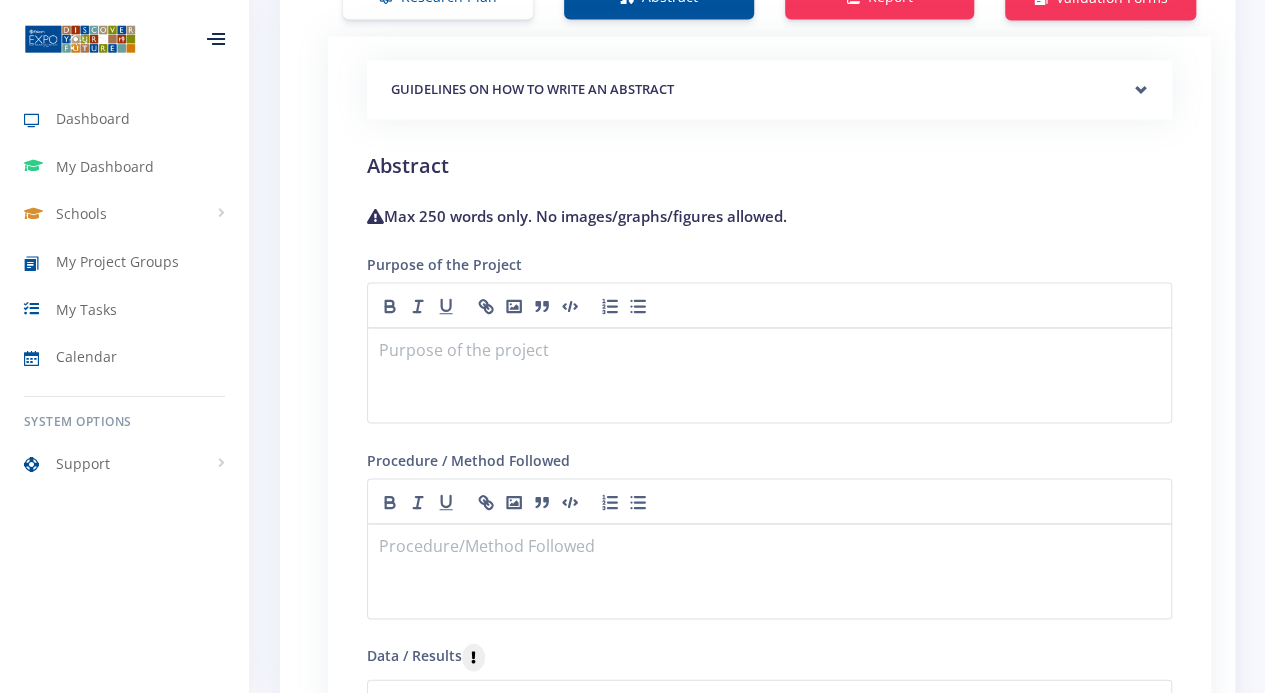 scroll, scrollTop: 1733, scrollLeft: 0, axis: vertical 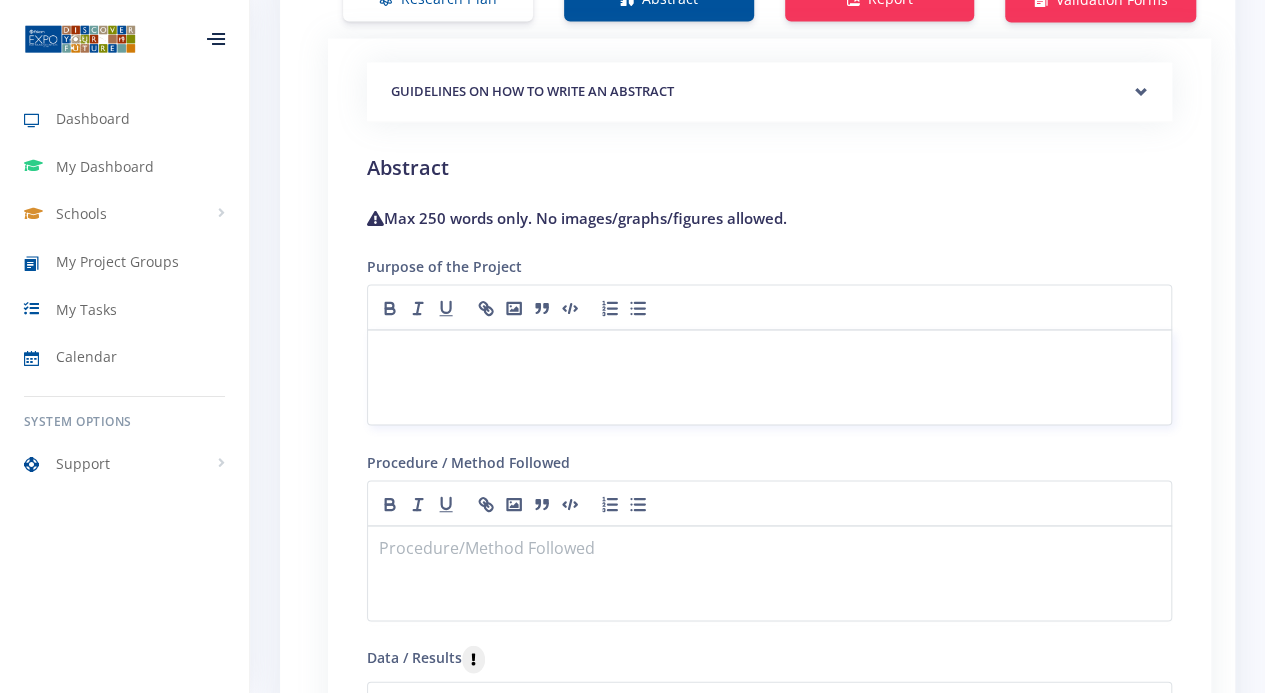 click at bounding box center [769, 353] 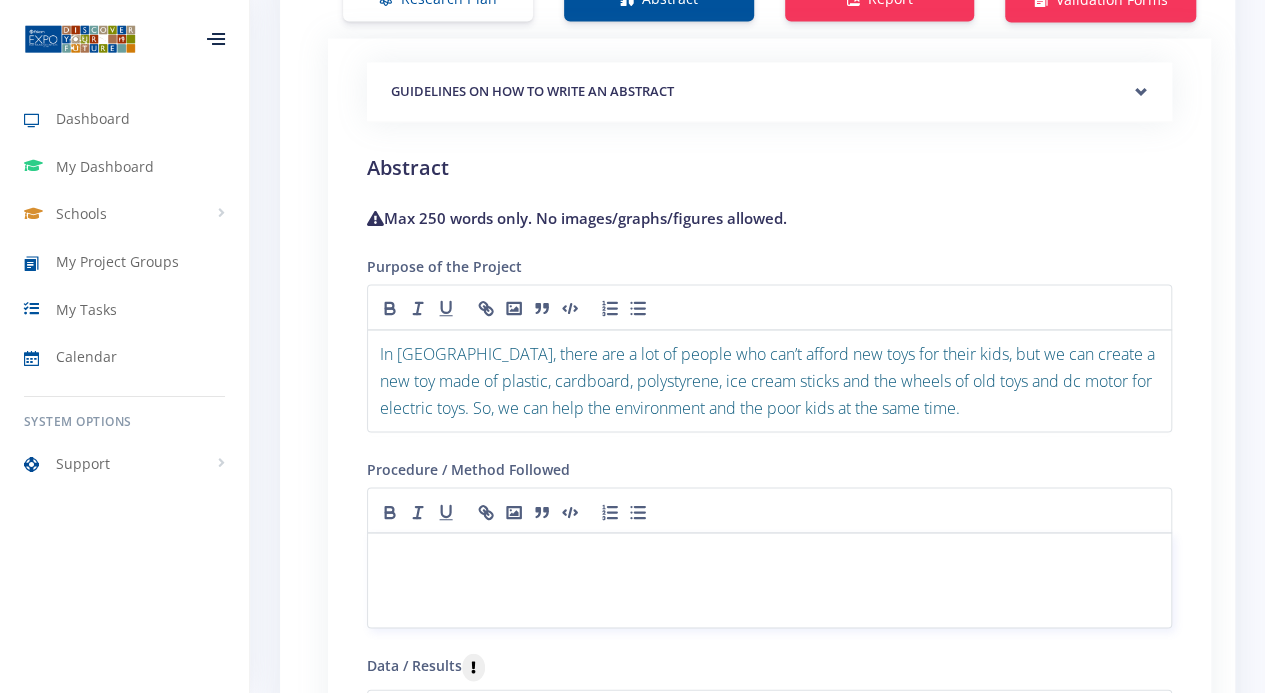 click at bounding box center [769, 556] 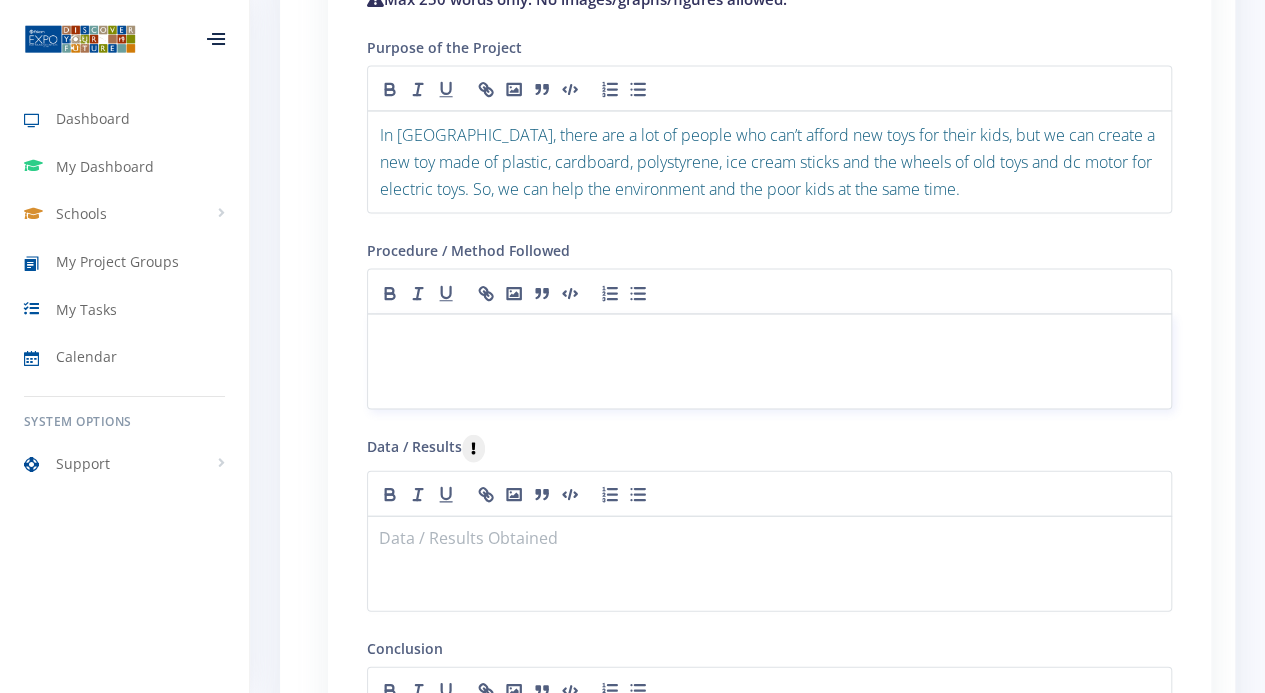 scroll, scrollTop: 1958, scrollLeft: 0, axis: vertical 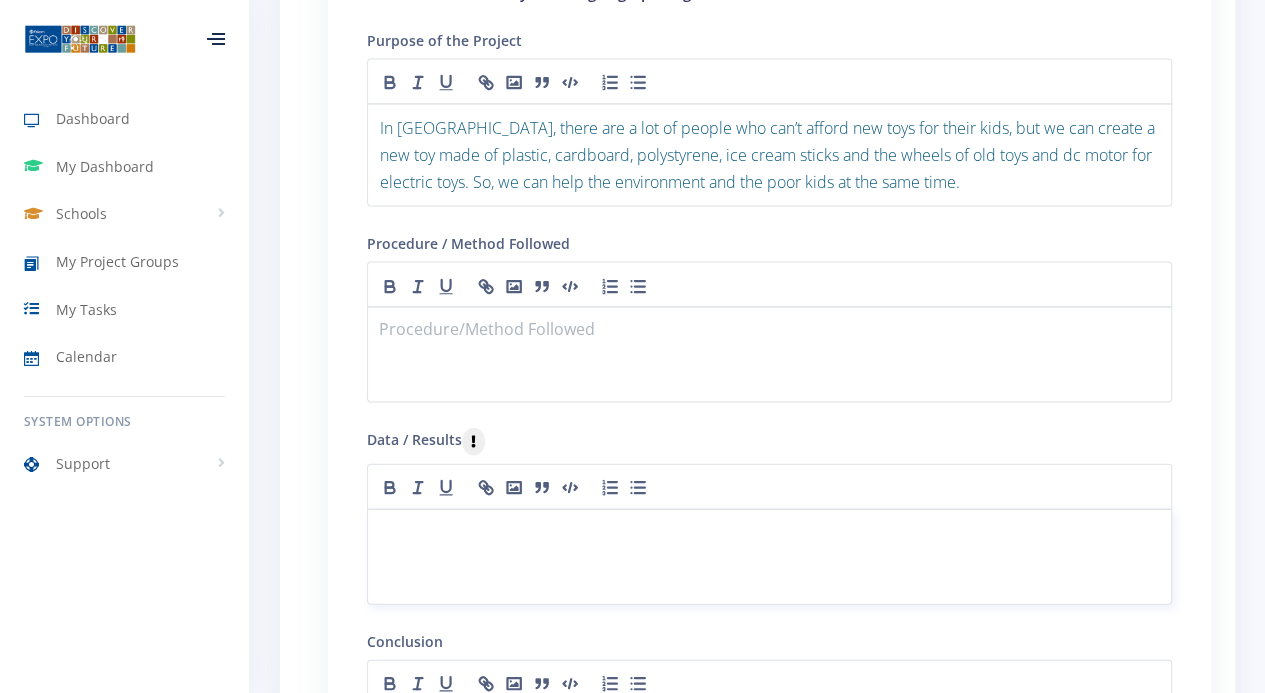 click at bounding box center [769, 533] 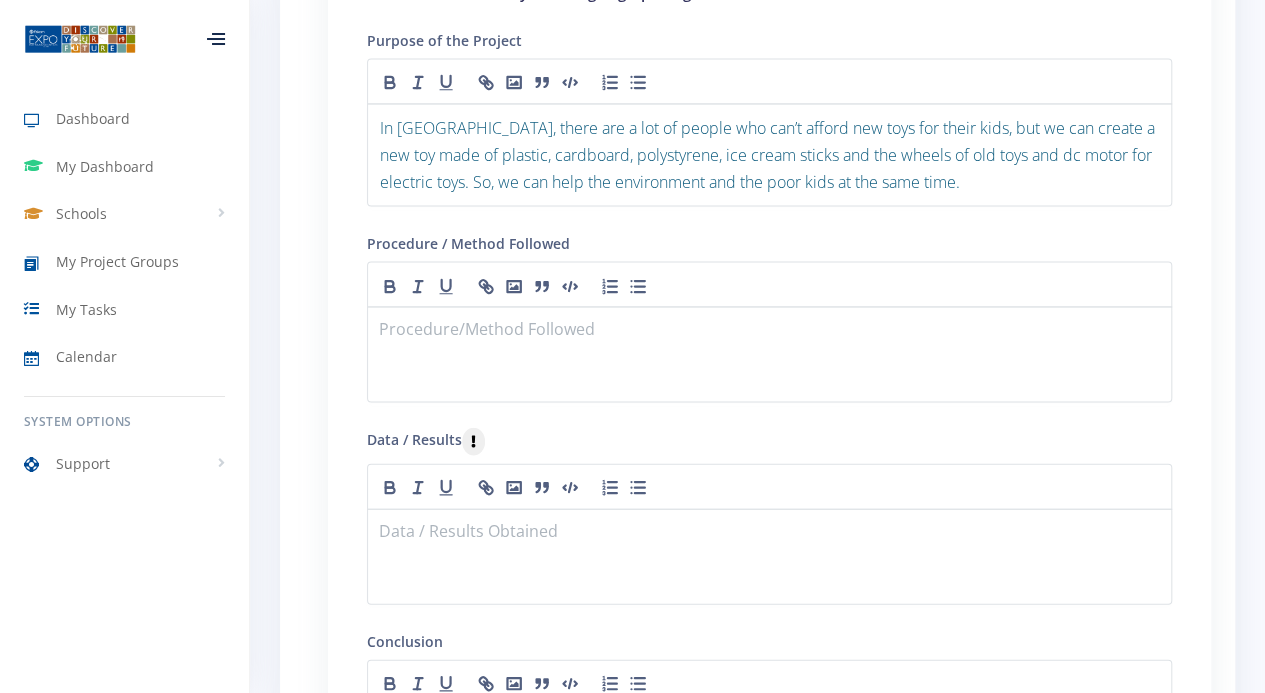 click at bounding box center [769, 487] 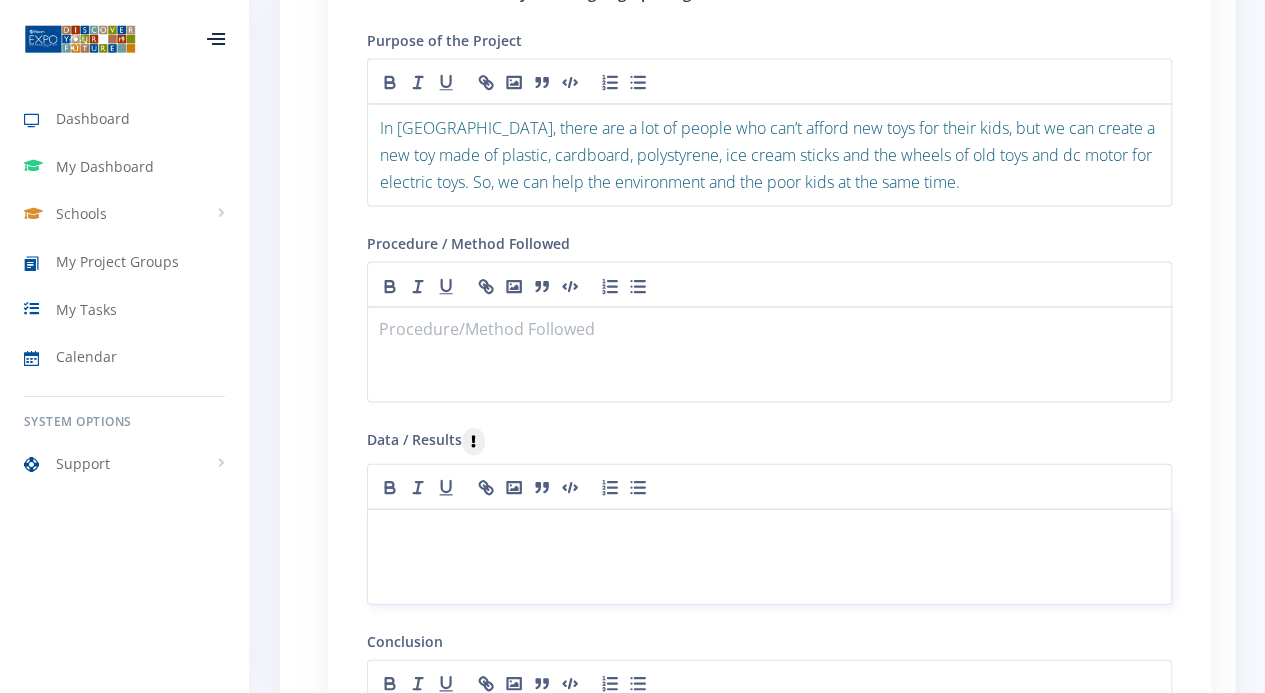 click at bounding box center (769, 533) 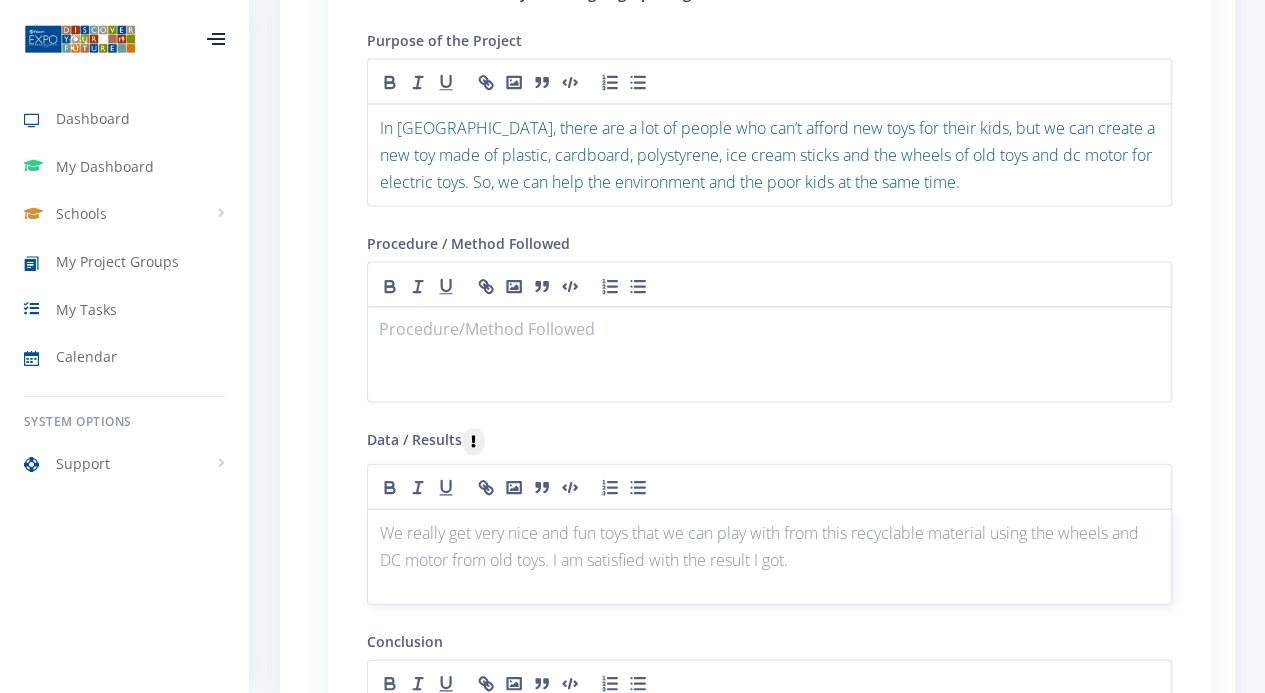 scroll, scrollTop: 0, scrollLeft: 0, axis: both 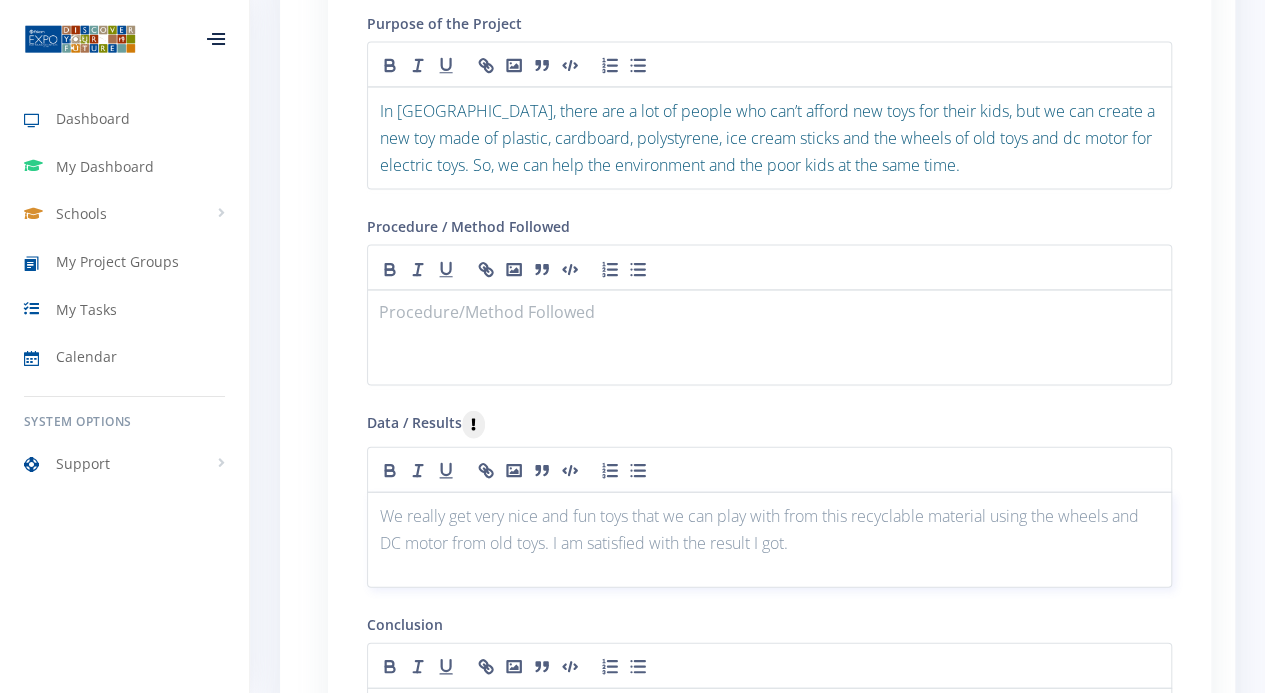 click on "We really get very nice and fun toys that we can play with from this recyclable material using the wheels and DC motor from old toys. I am satisfied with the result I got." at bounding box center [769, 540] 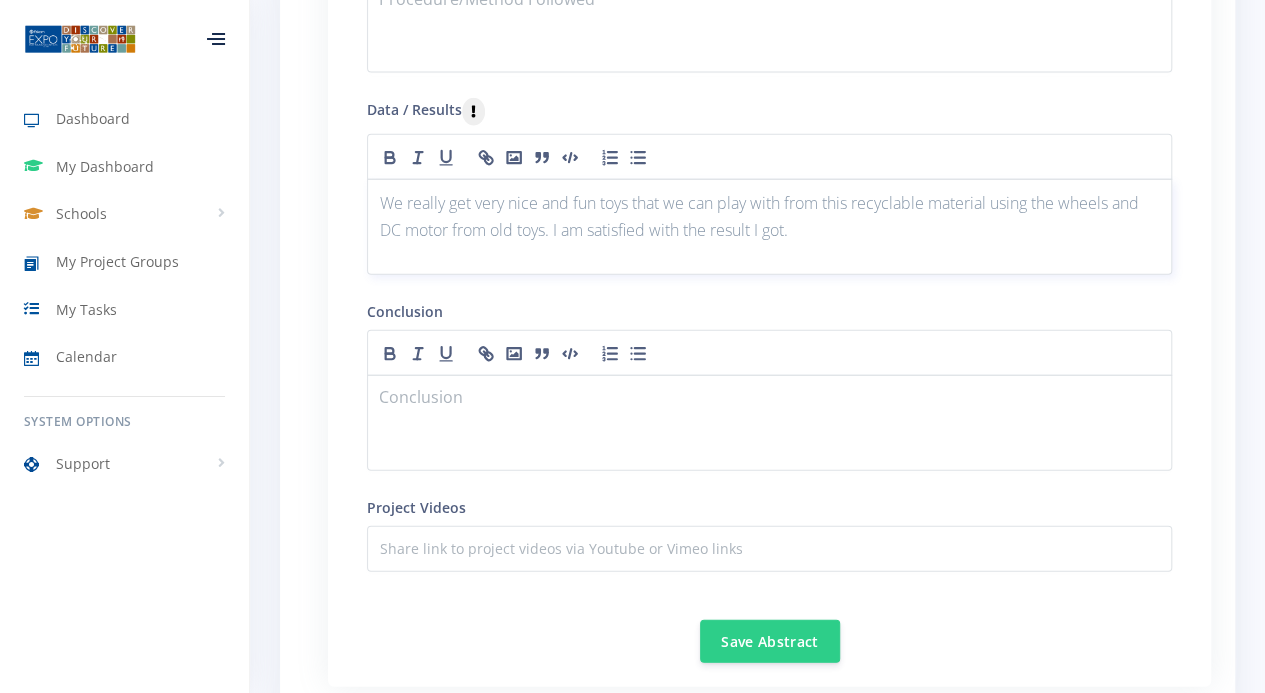 scroll, scrollTop: 2289, scrollLeft: 0, axis: vertical 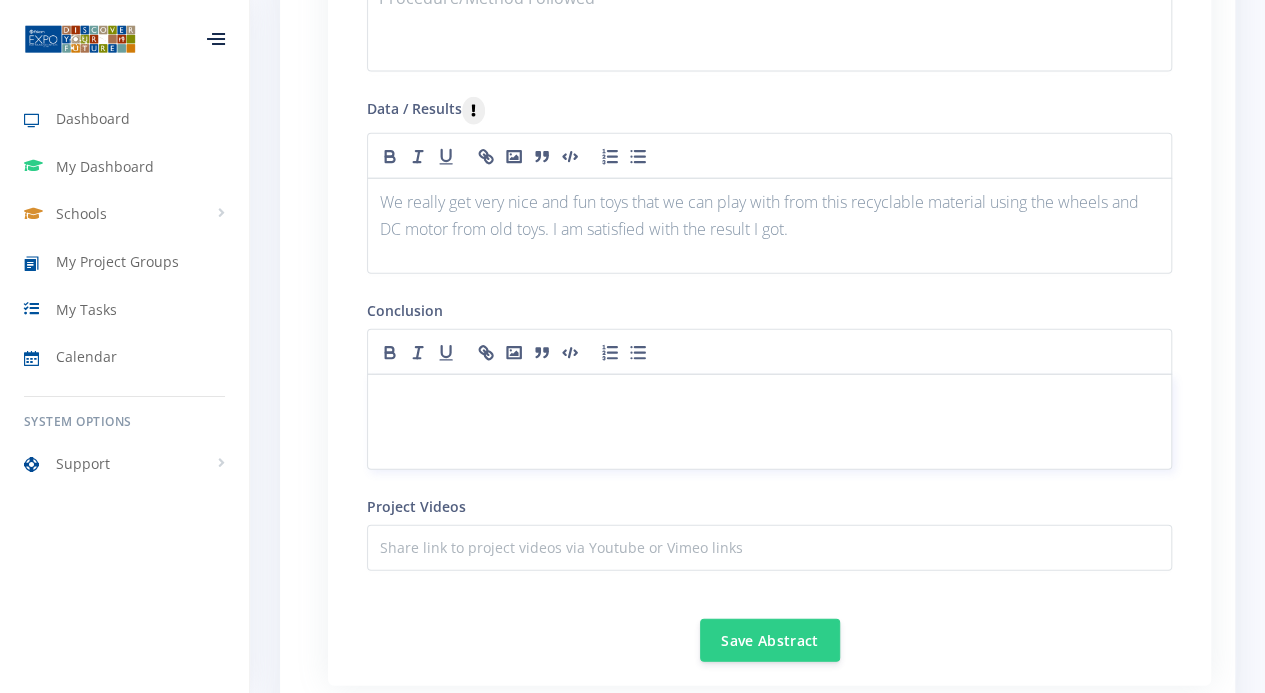 click at bounding box center [769, 398] 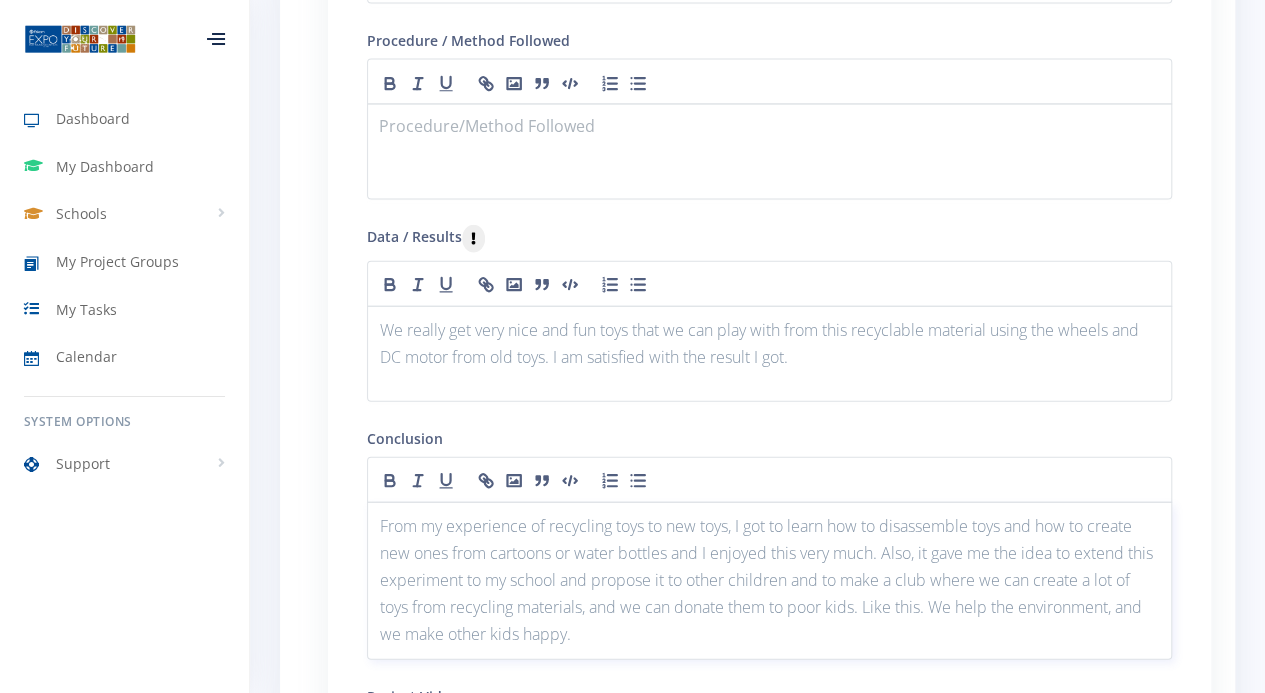 scroll, scrollTop: 2160, scrollLeft: 0, axis: vertical 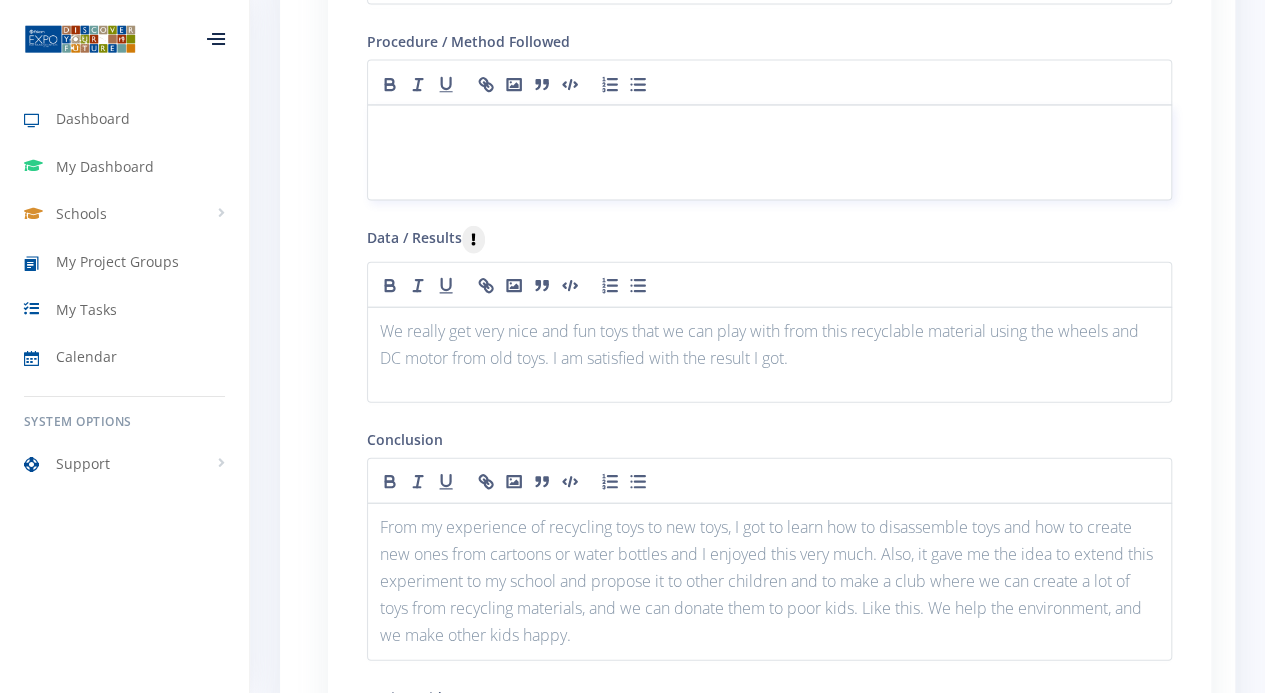 click at bounding box center (769, 153) 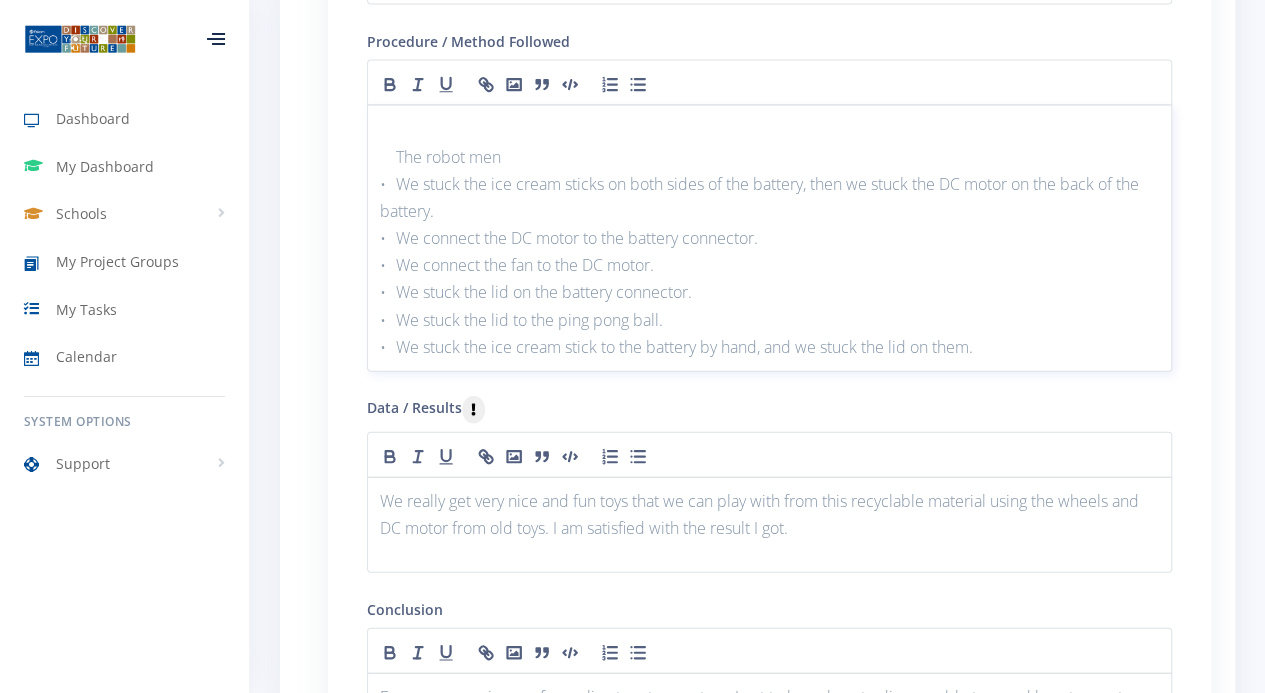 scroll, scrollTop: 0, scrollLeft: 0, axis: both 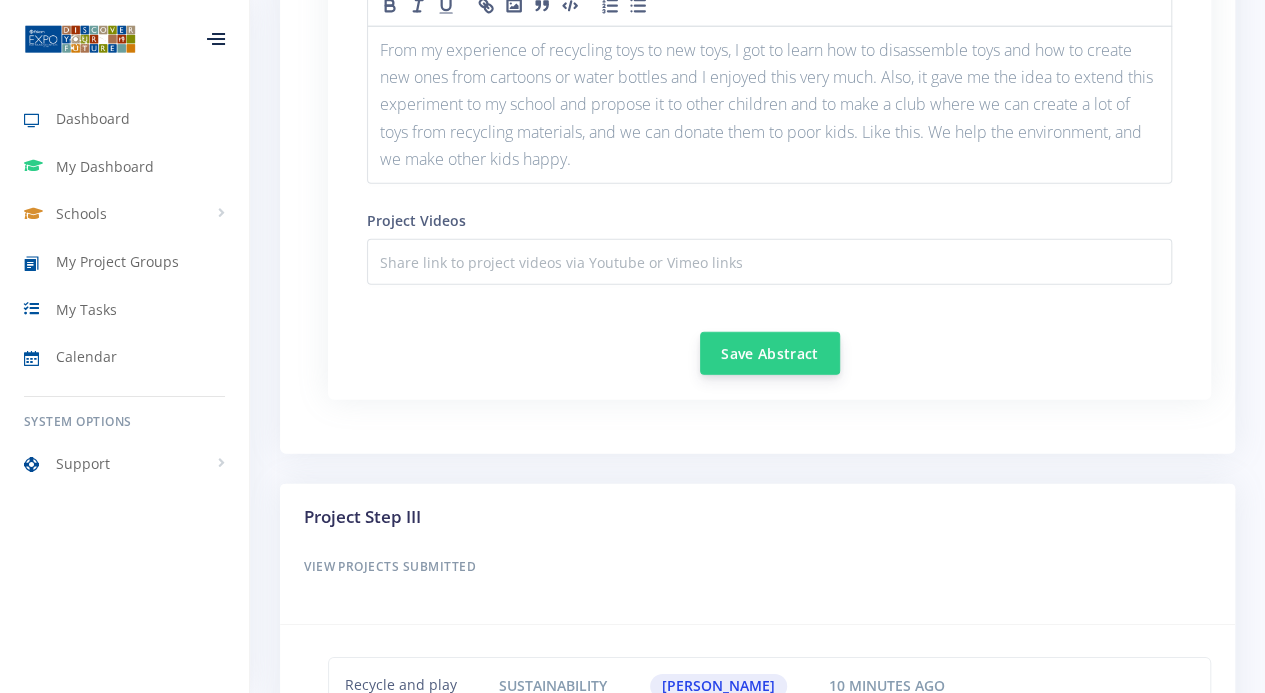 click on "Save Abstract" at bounding box center [770, 353] 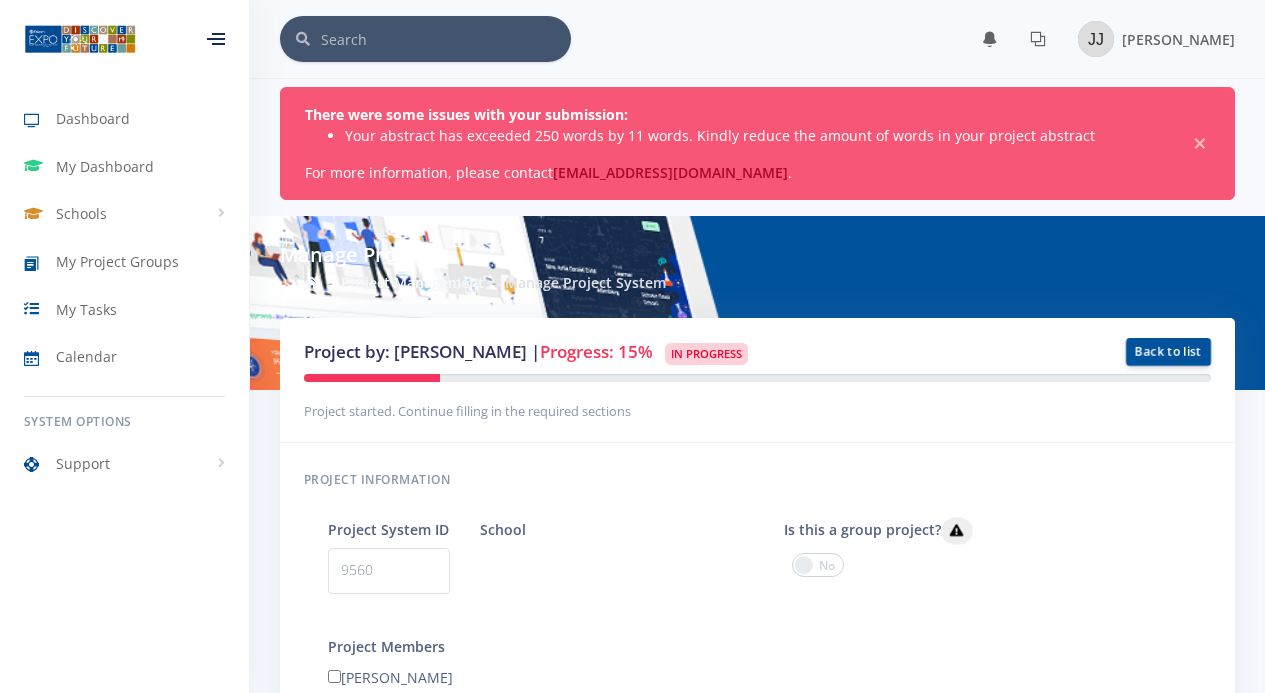 scroll, scrollTop: 0, scrollLeft: 0, axis: both 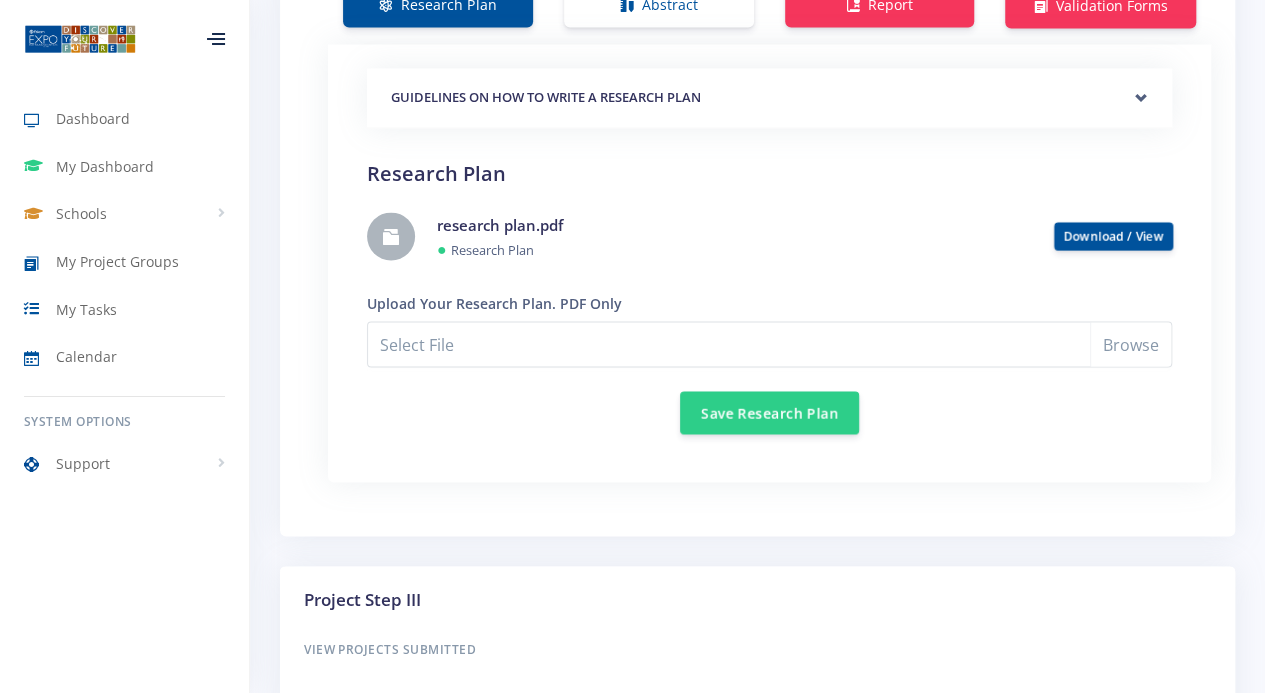 drag, startPoint x: 509, startPoint y: 289, endPoint x: 639, endPoint y: 28, distance: 291.58362 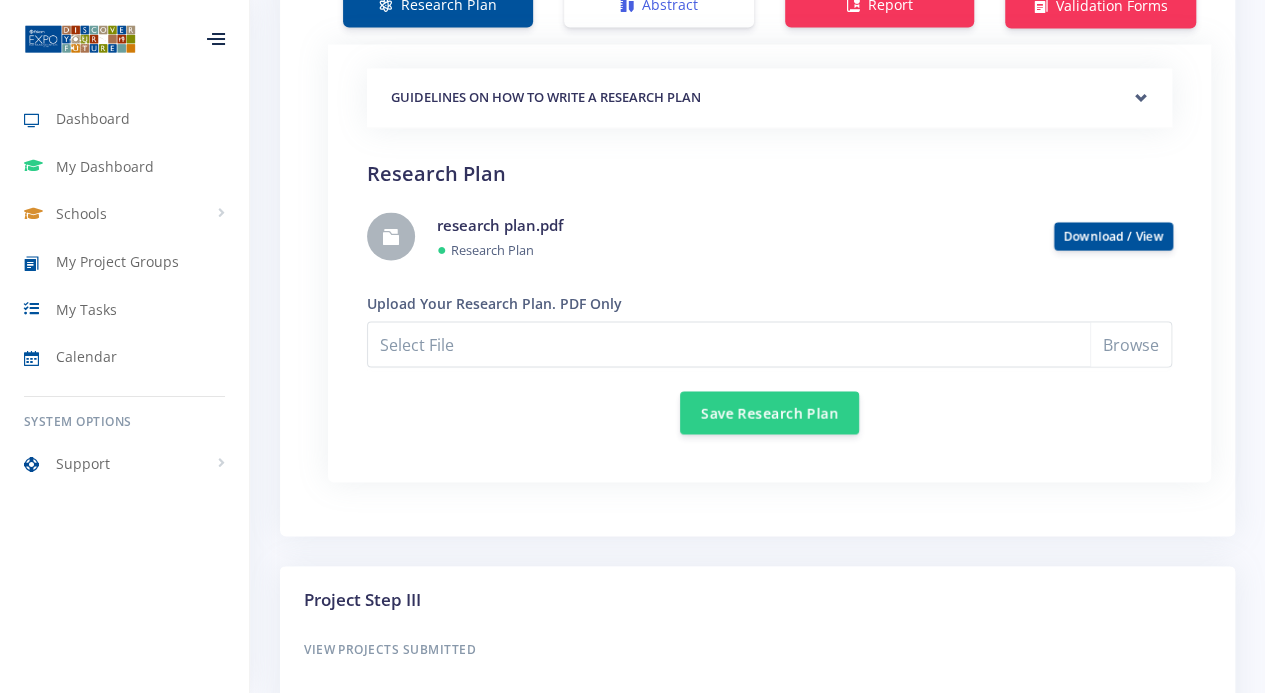 click on "Abstract" at bounding box center (659, -75) 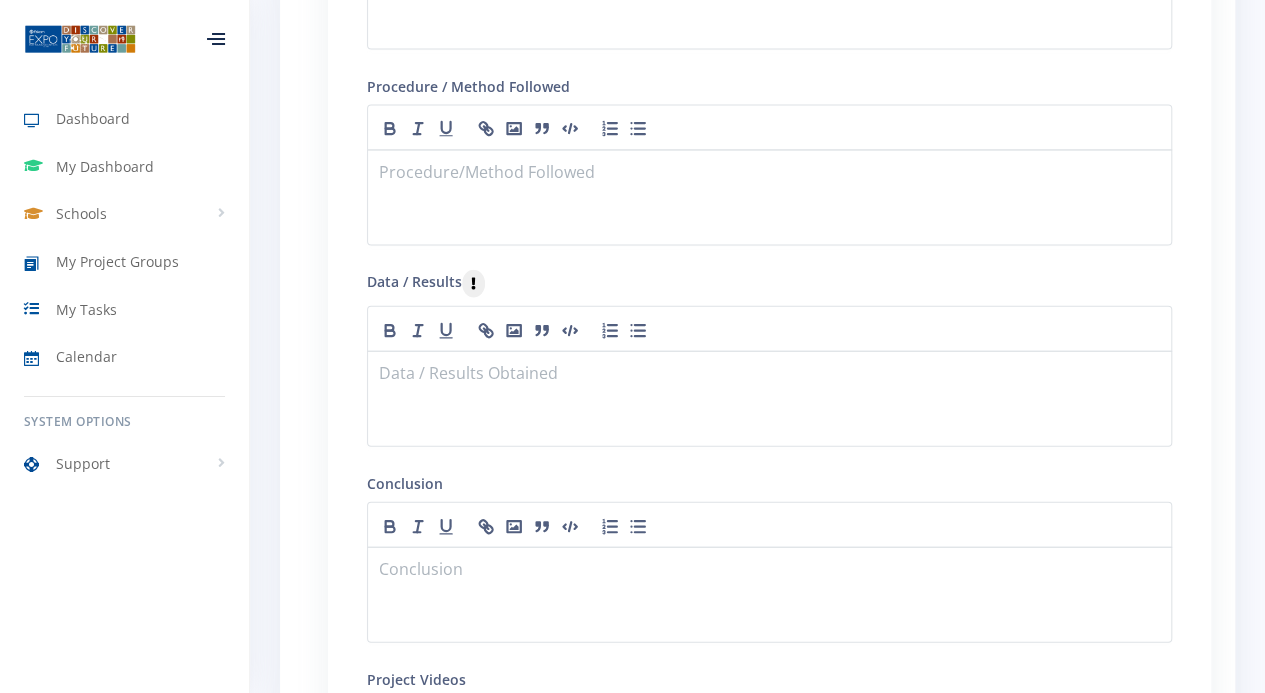 scroll, scrollTop: 2109, scrollLeft: 0, axis: vertical 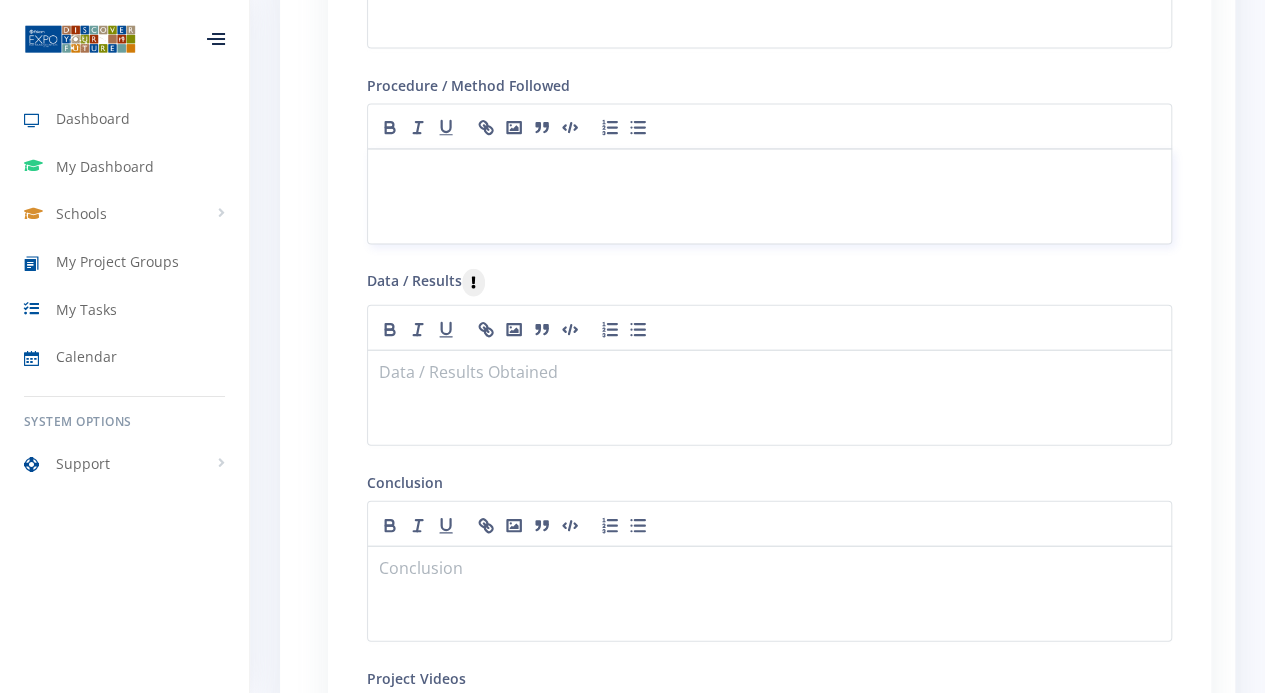 click at bounding box center [769, 173] 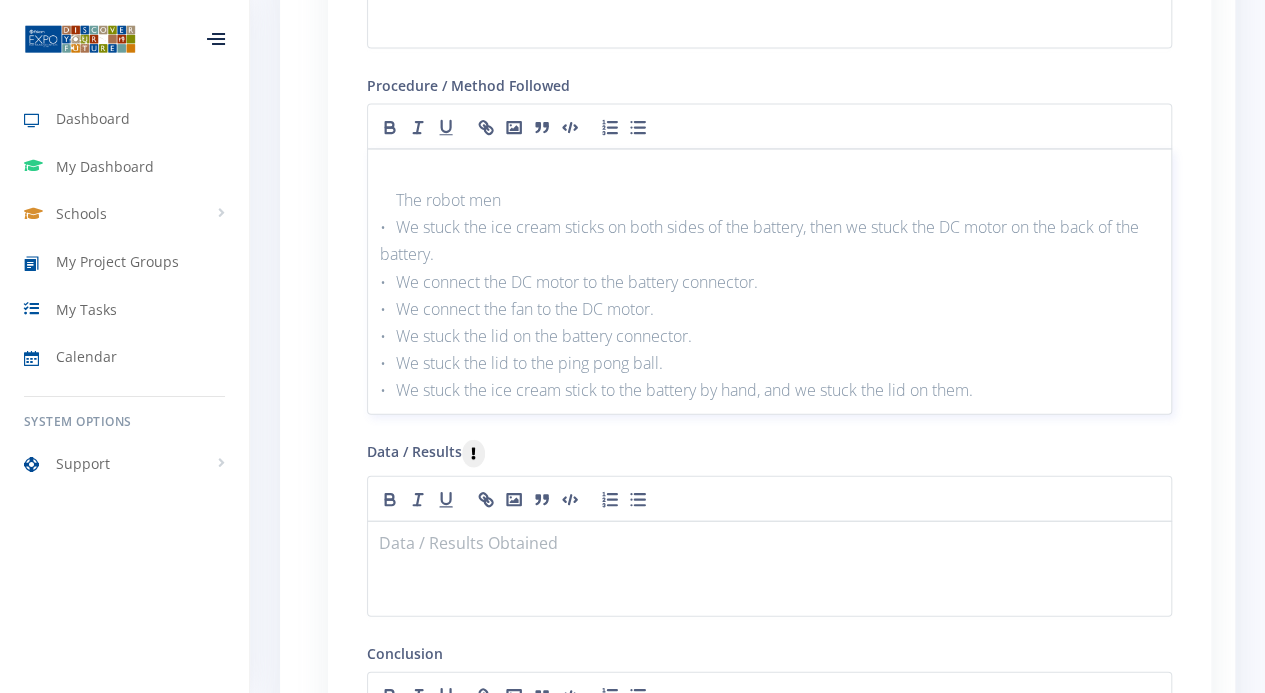 scroll, scrollTop: 0, scrollLeft: 0, axis: both 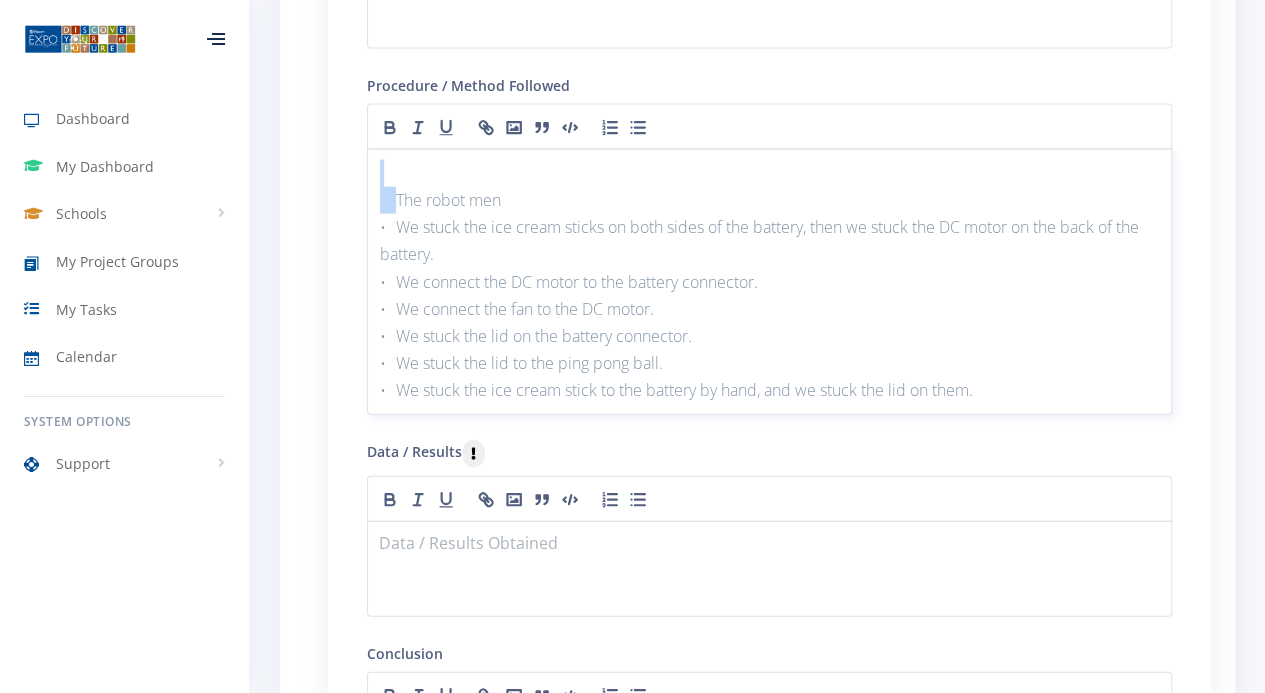 drag, startPoint x: 397, startPoint y: 201, endPoint x: 365, endPoint y: 143, distance: 66.24198 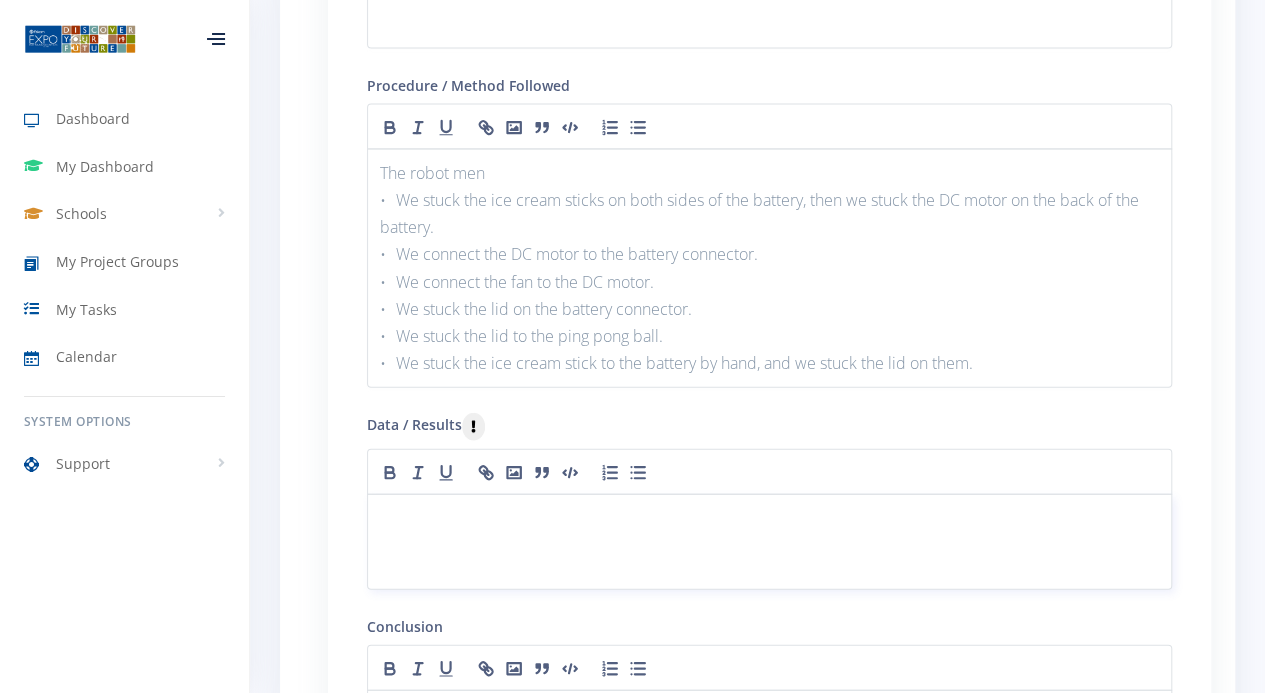click at bounding box center (769, 542) 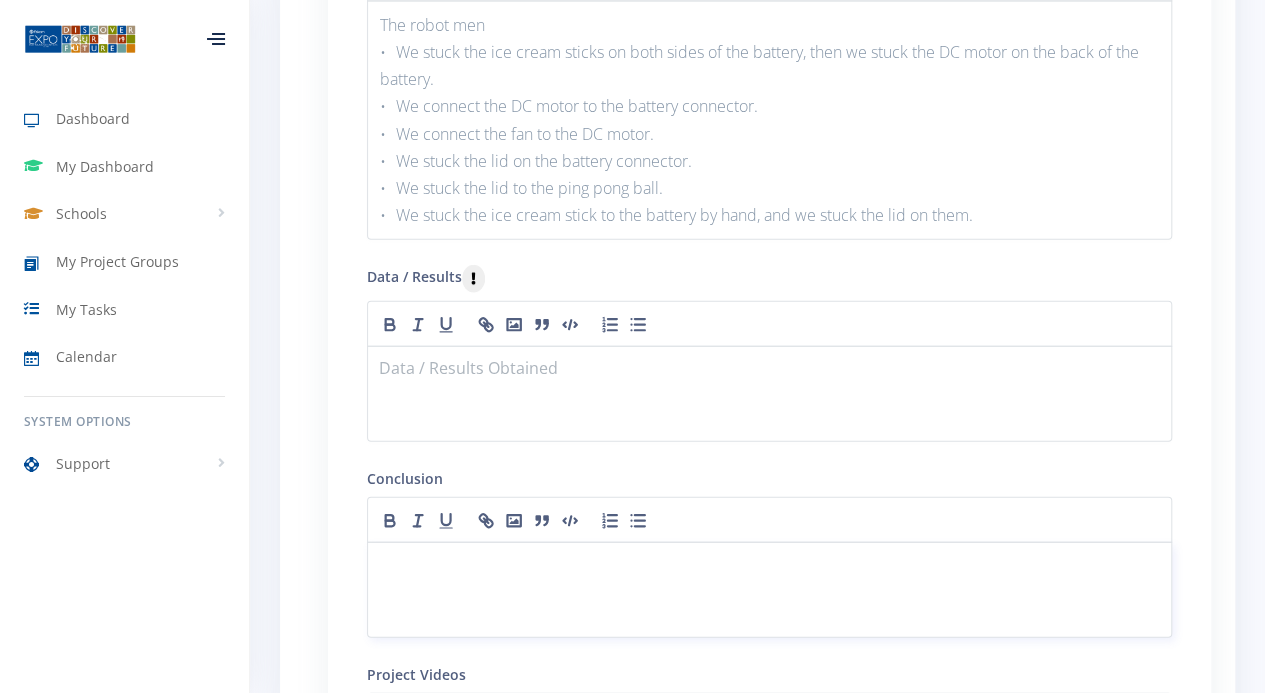 click at bounding box center [769, 566] 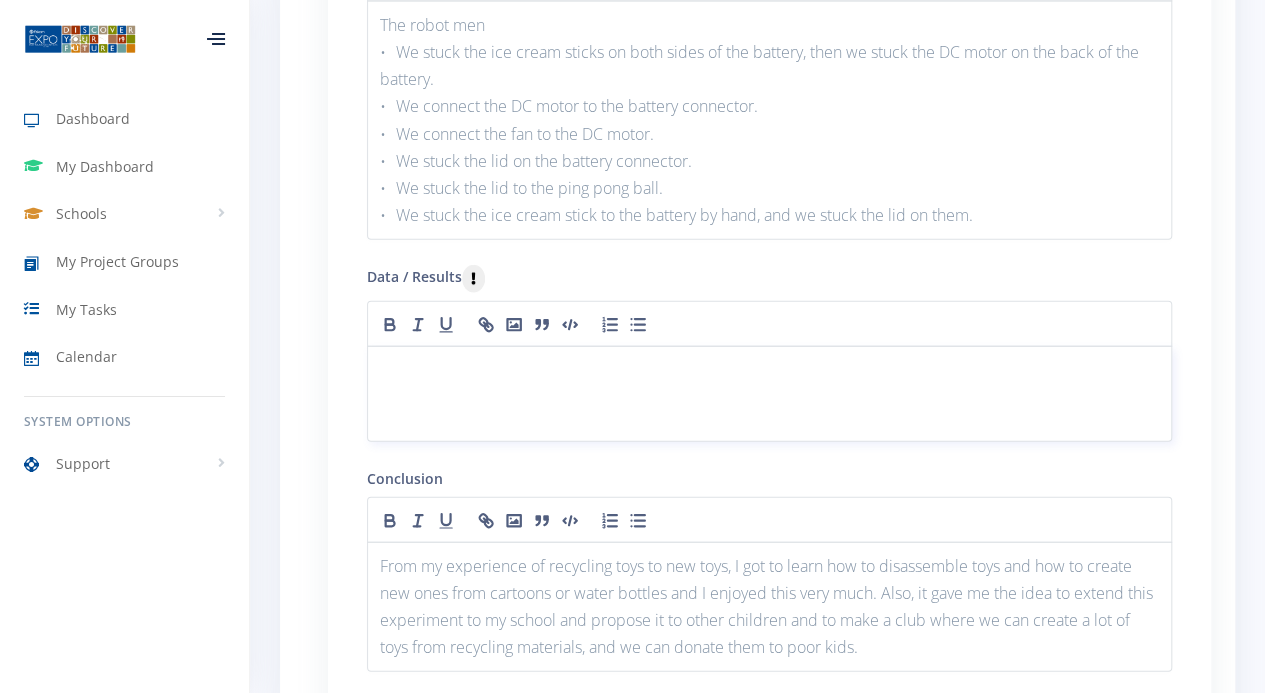 click at bounding box center (769, 394) 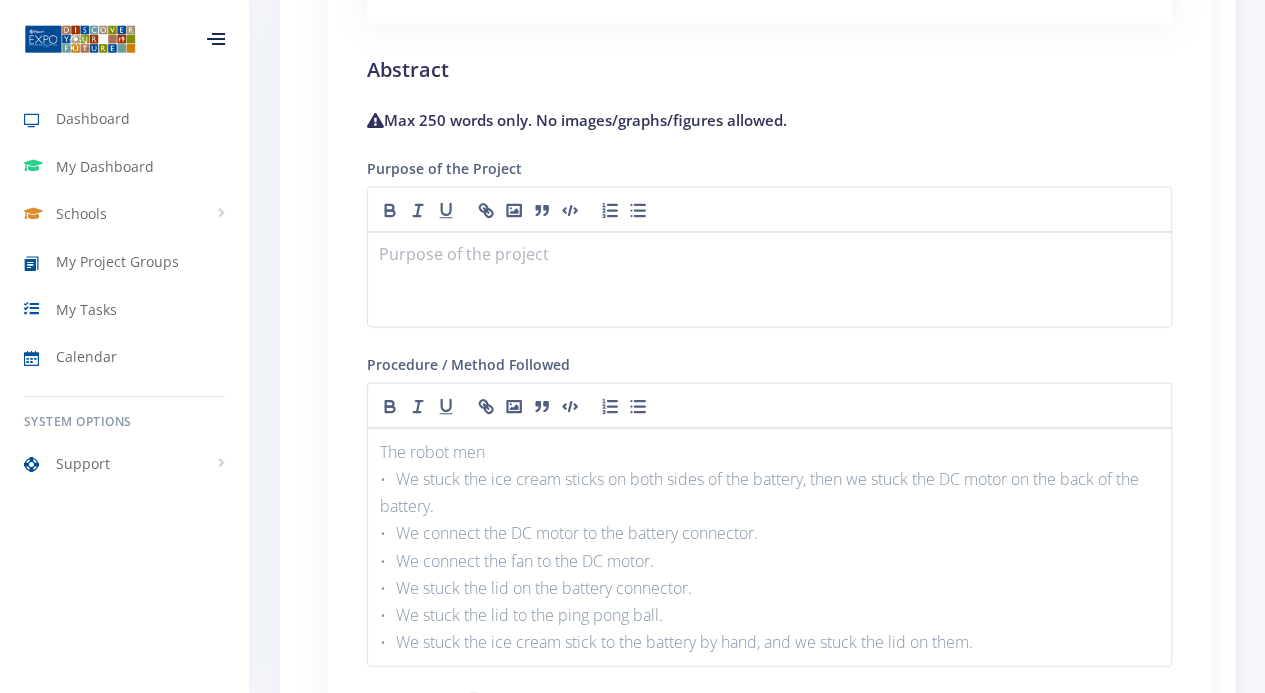 scroll, scrollTop: 1830, scrollLeft: 0, axis: vertical 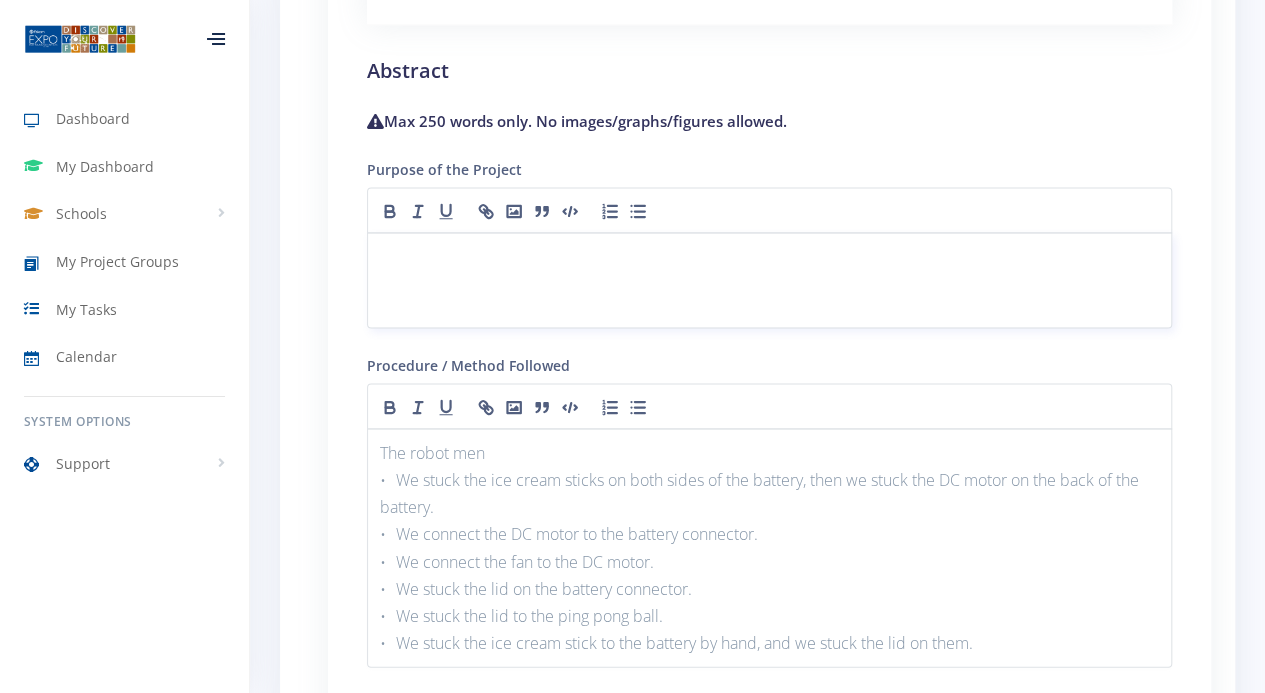 click at bounding box center (769, 280) 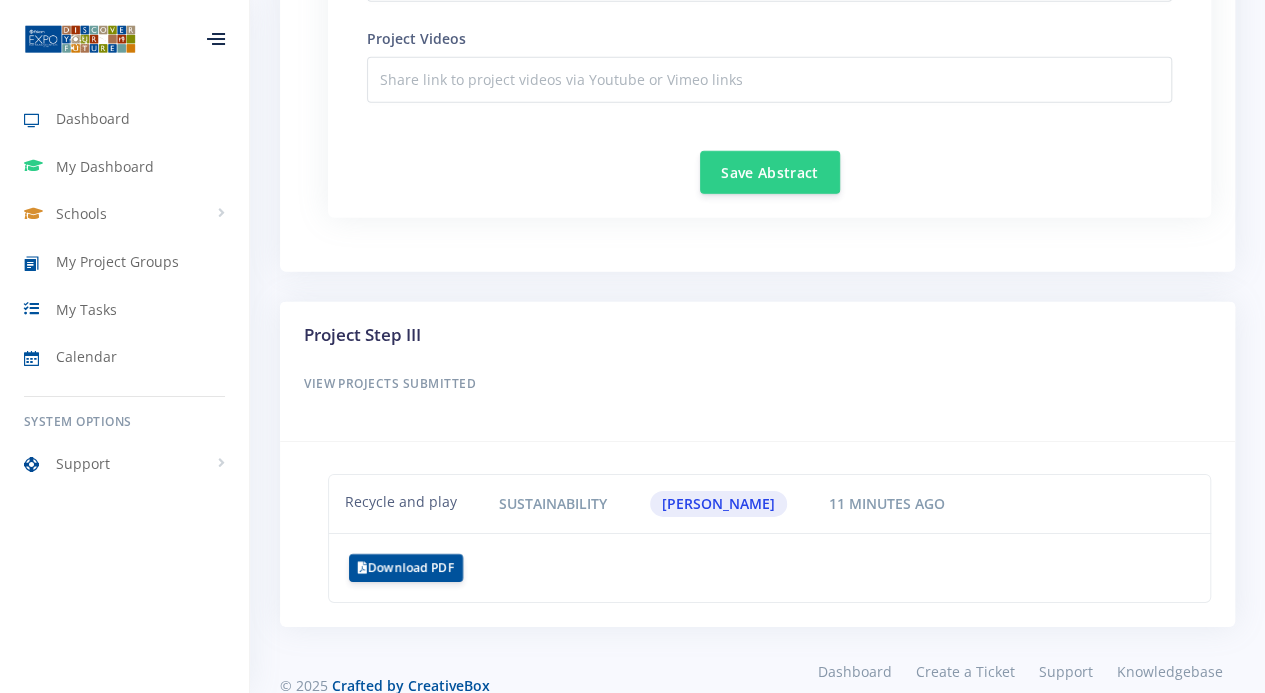 scroll, scrollTop: 2980, scrollLeft: 0, axis: vertical 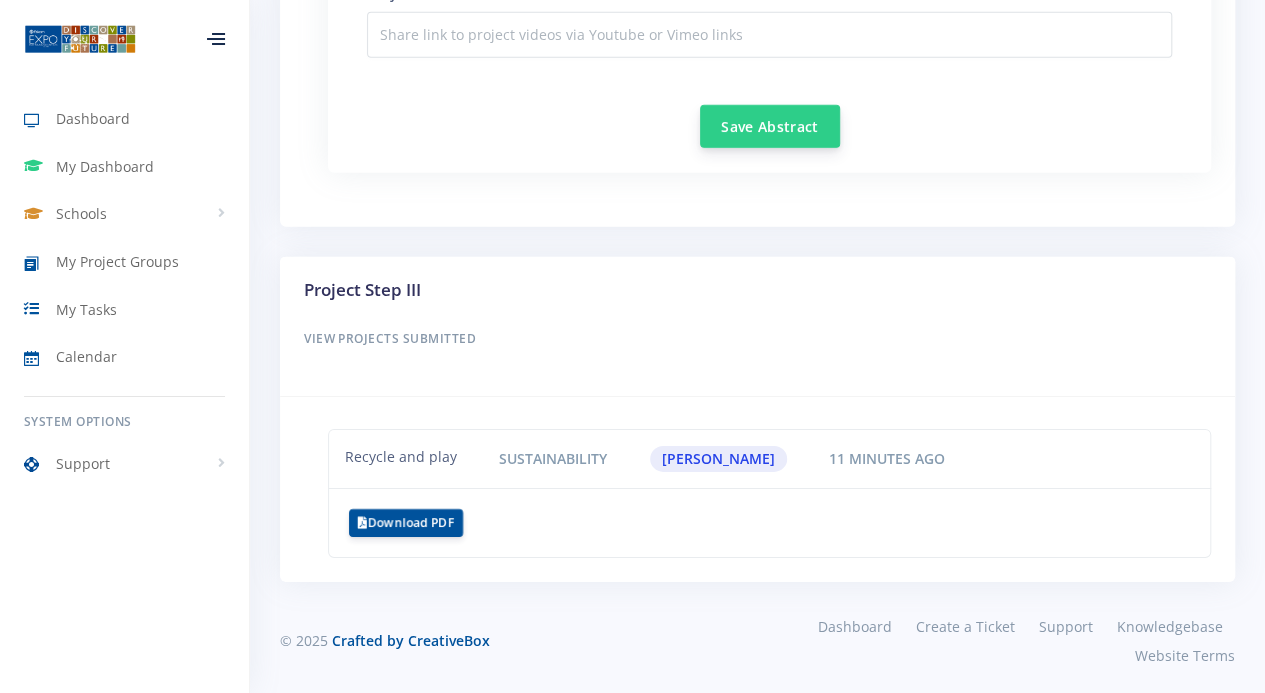 click on "Save Abstract" at bounding box center [770, 126] 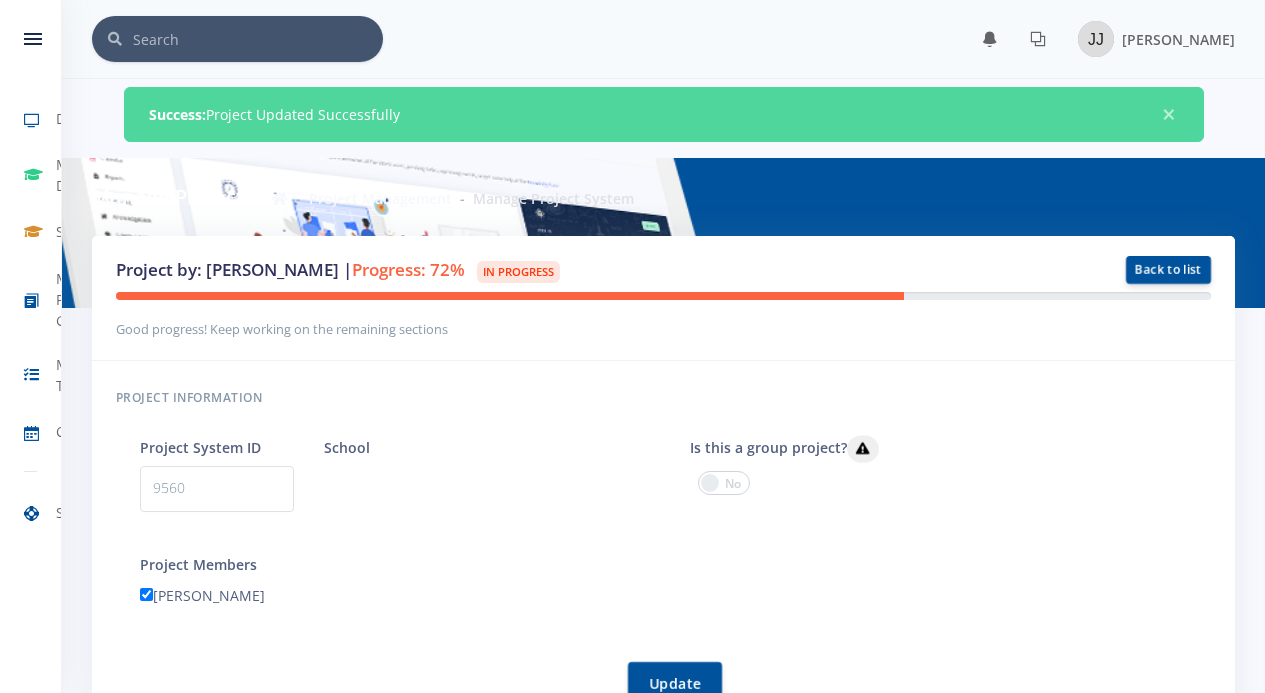 scroll, scrollTop: 0, scrollLeft: 0, axis: both 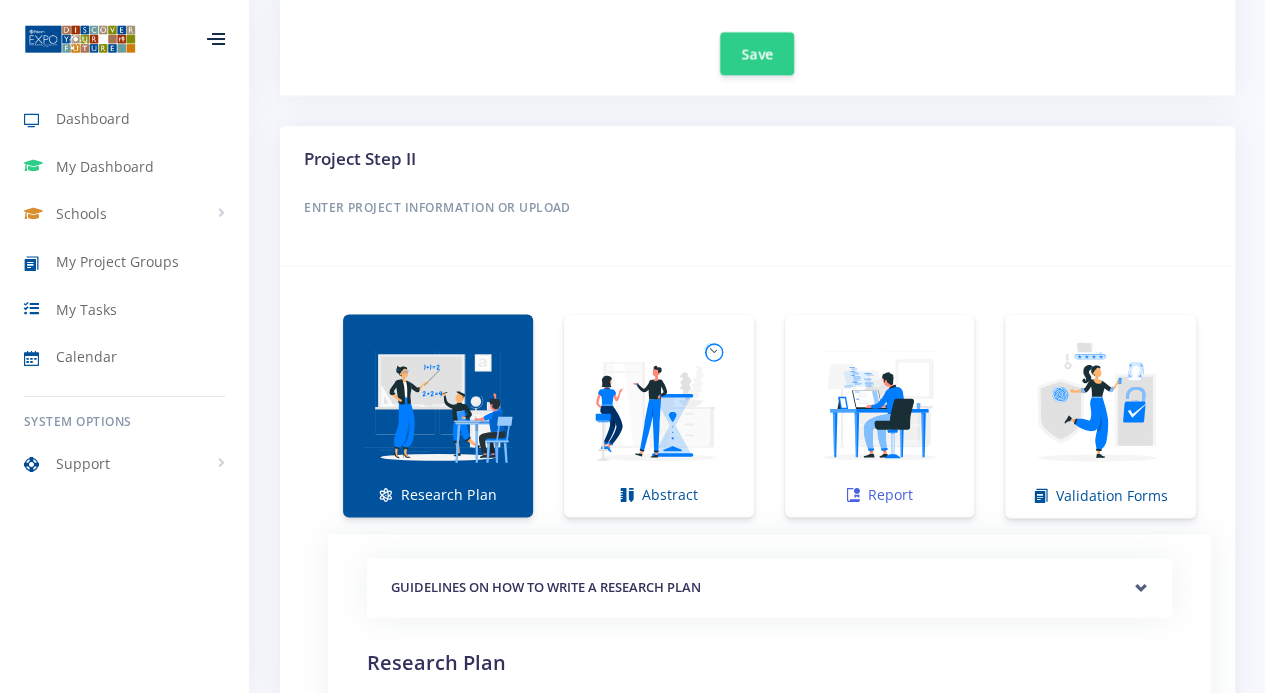 click at bounding box center (880, 405) 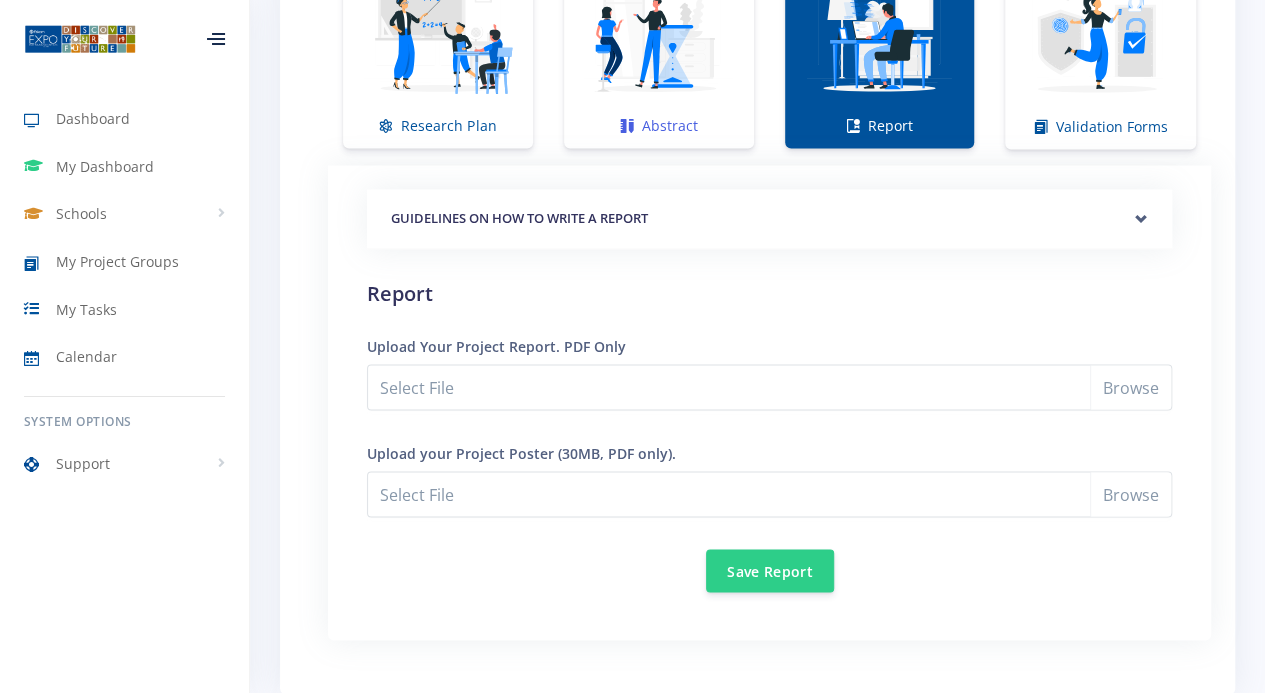 scroll, scrollTop: 1552, scrollLeft: 0, axis: vertical 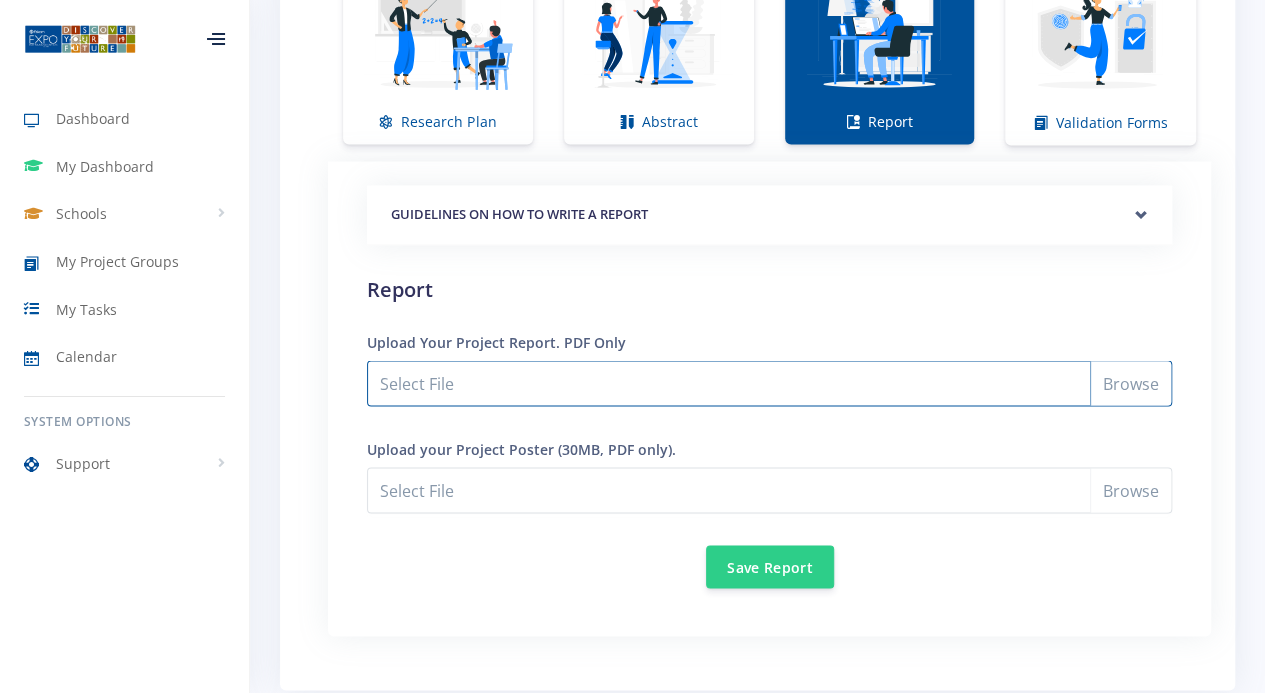 click on "Select File" at bounding box center [769, 383] 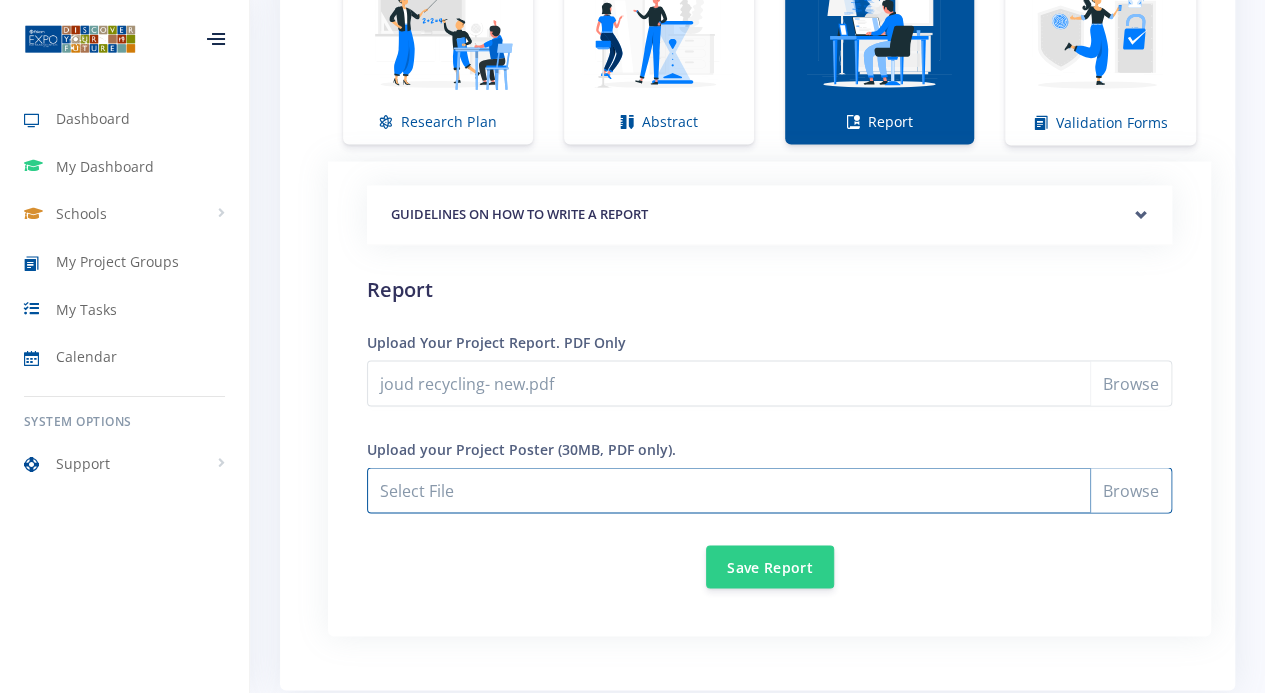 click on "joud recycling- new.pdf" at bounding box center (769, 490) 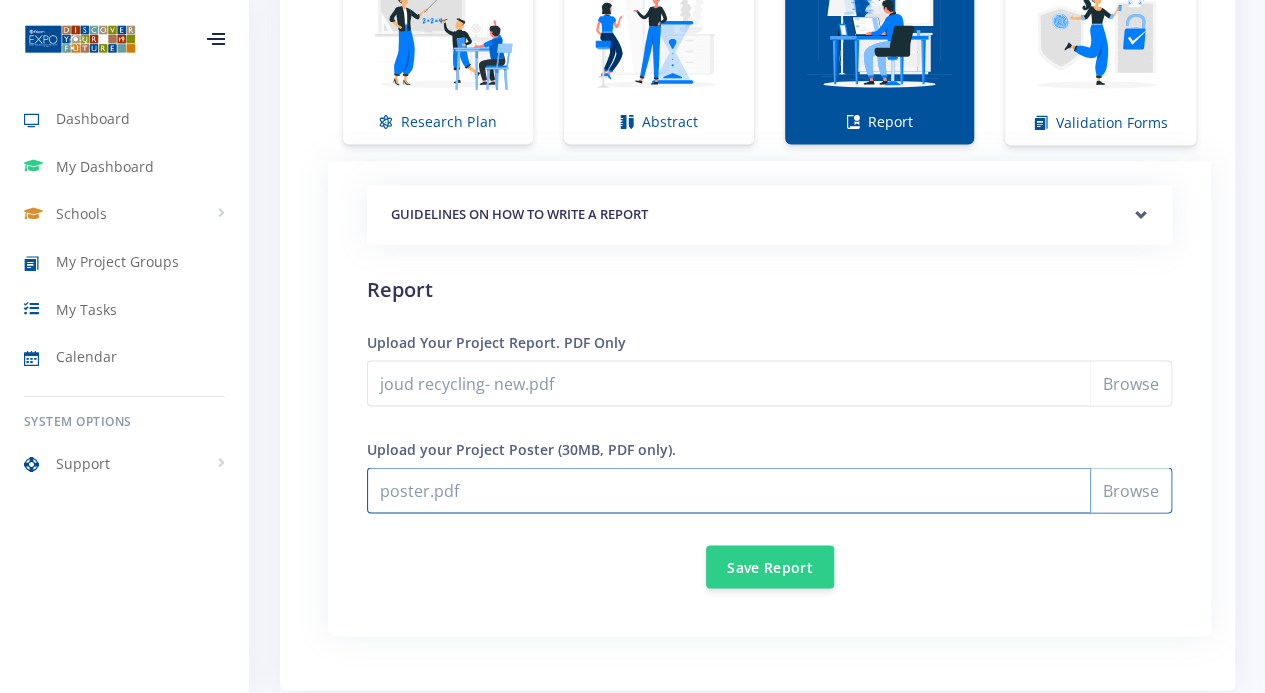 scroll, scrollTop: 1610, scrollLeft: 0, axis: vertical 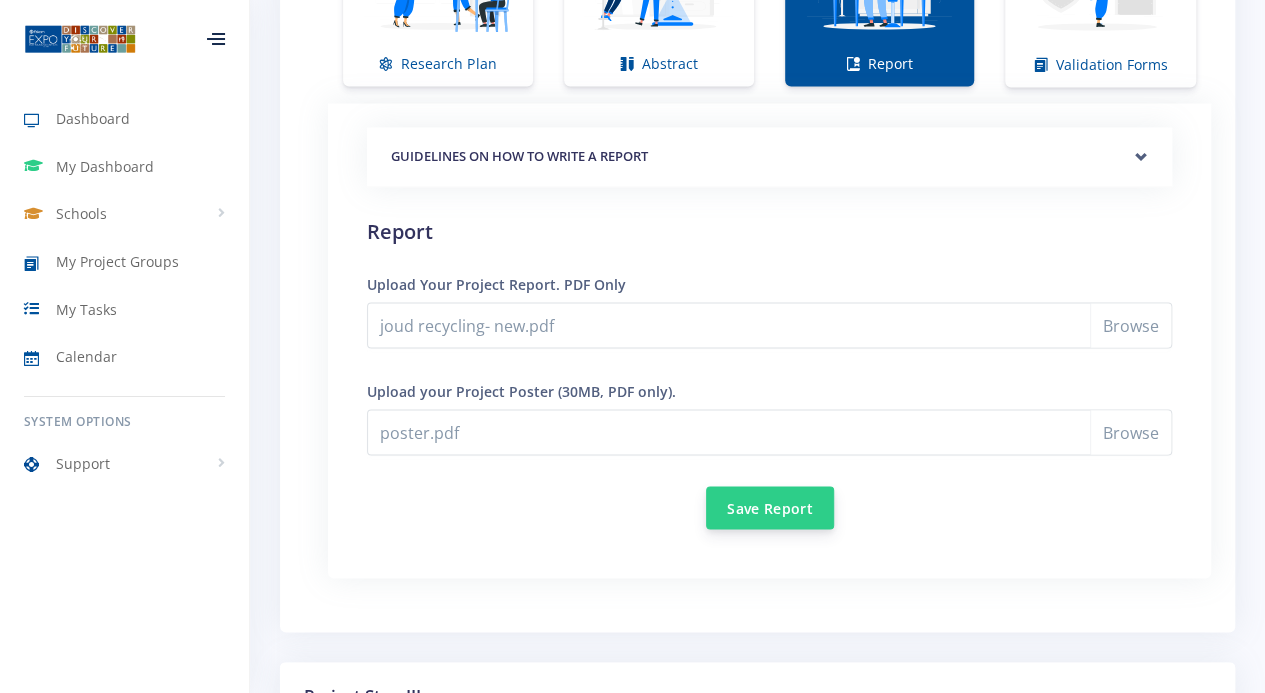 click on "Save Report" at bounding box center (770, 507) 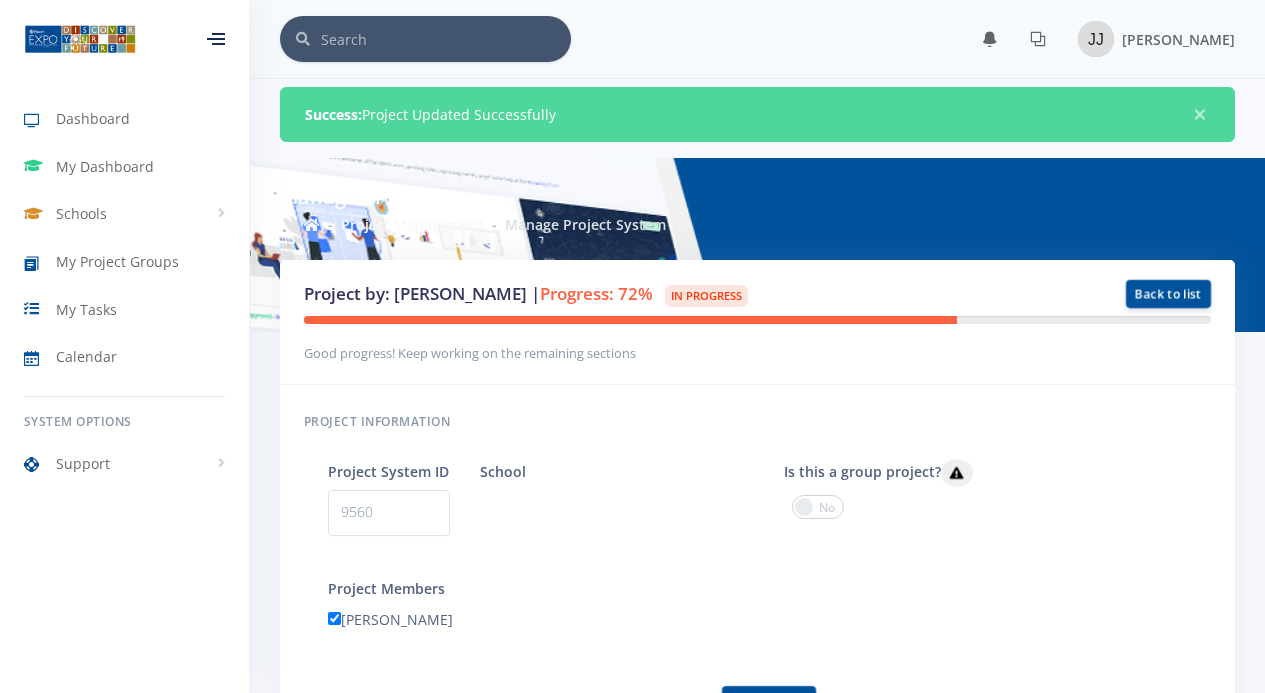 scroll, scrollTop: 1543, scrollLeft: 0, axis: vertical 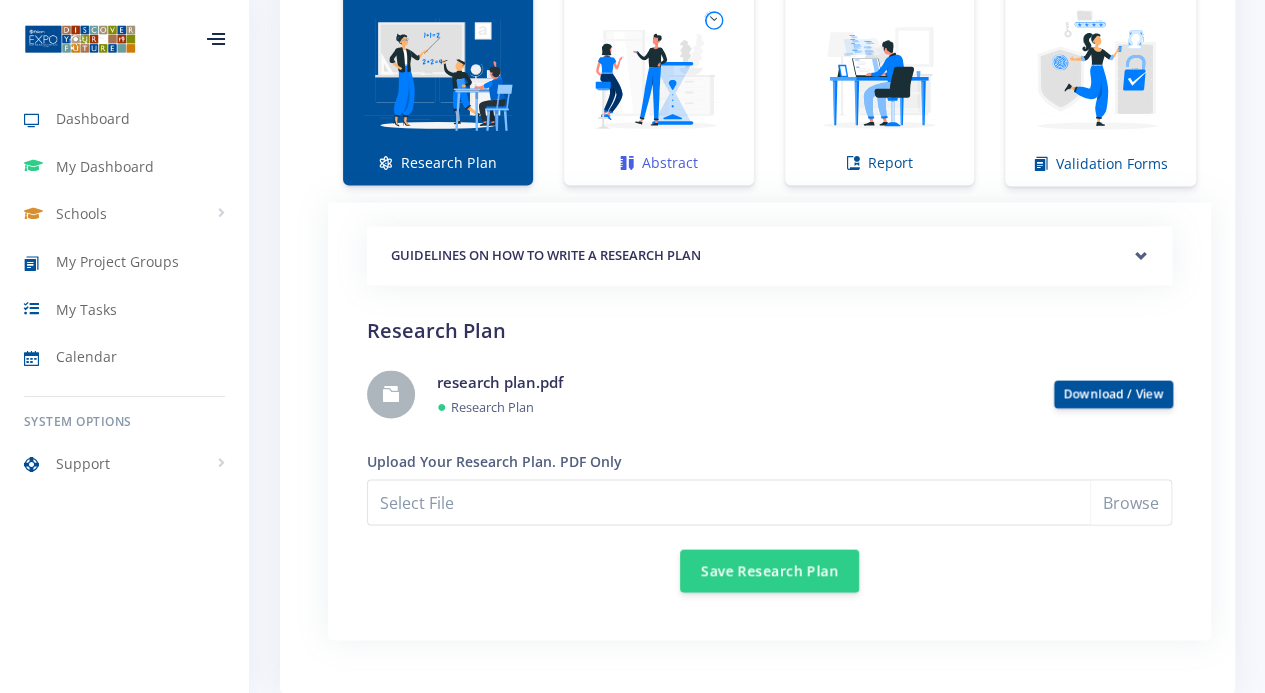click at bounding box center (659, 73) 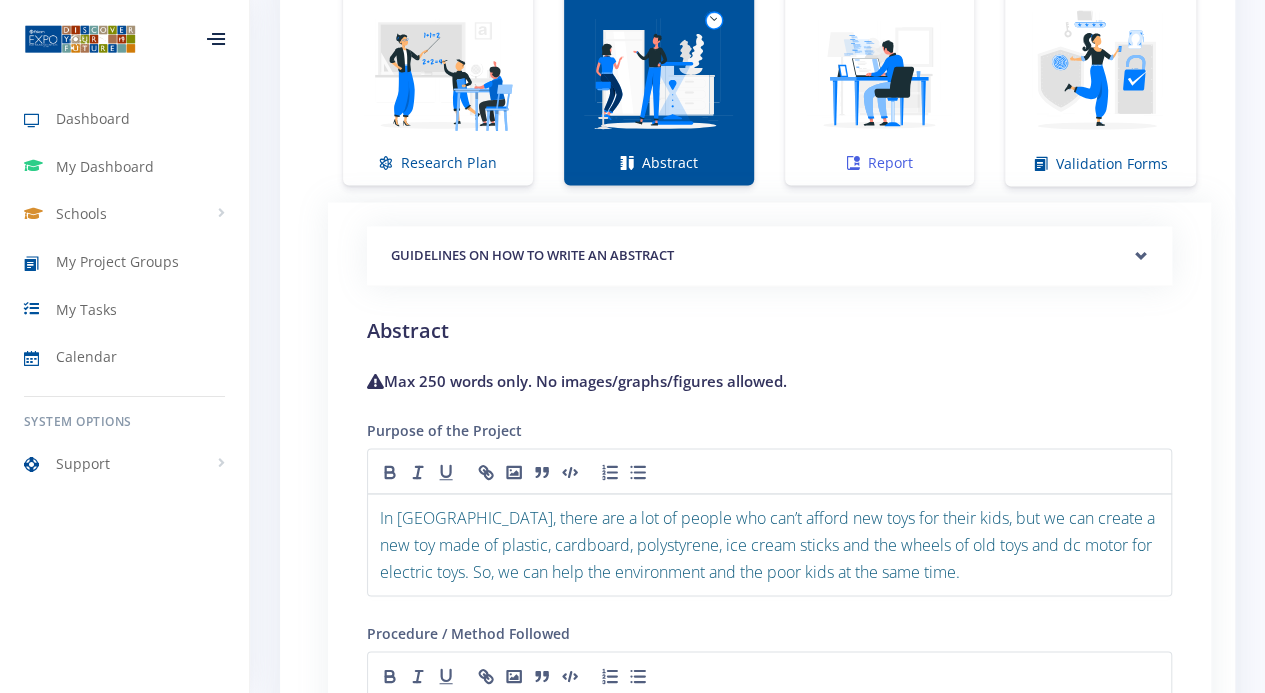 click at bounding box center [880, 73] 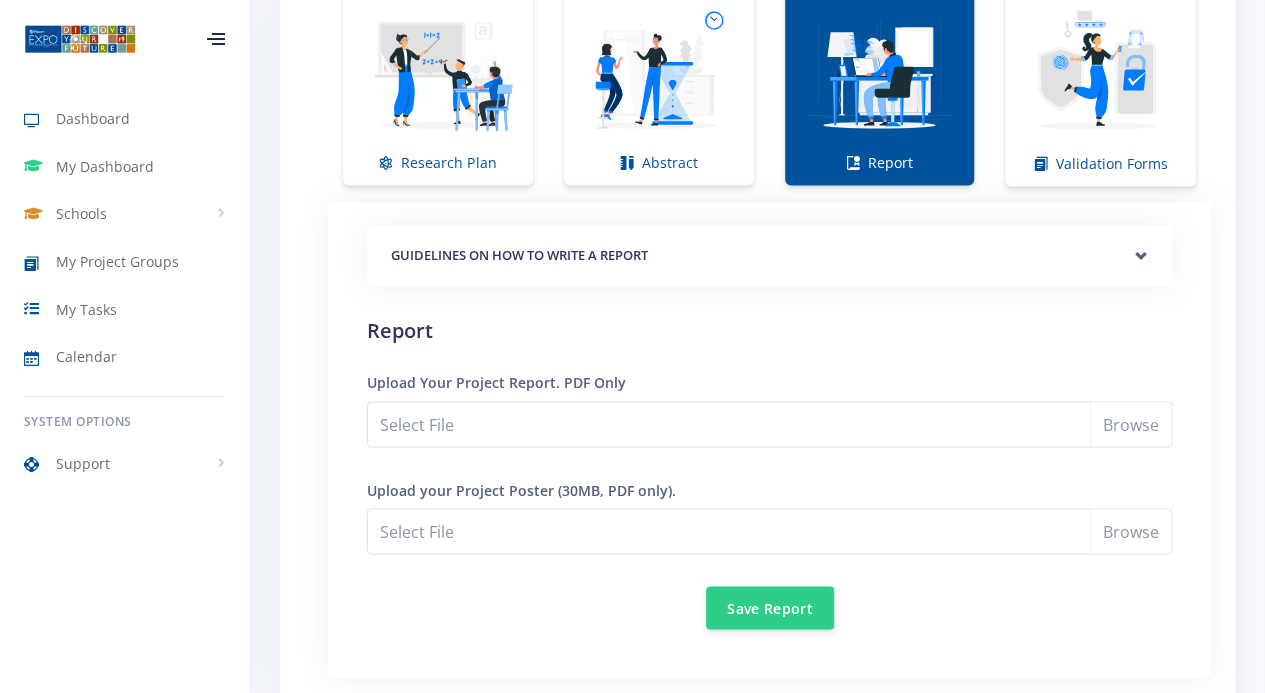 scroll, scrollTop: 1484, scrollLeft: 0, axis: vertical 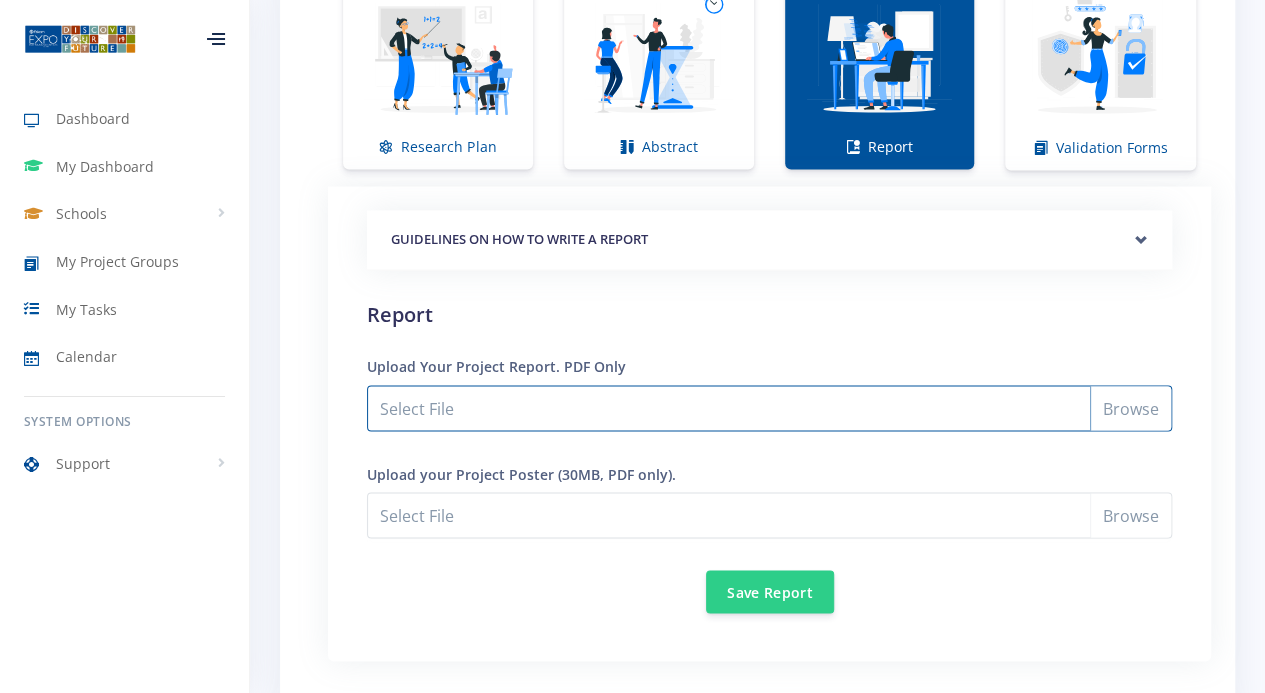 click on "Select File" at bounding box center [769, 408] 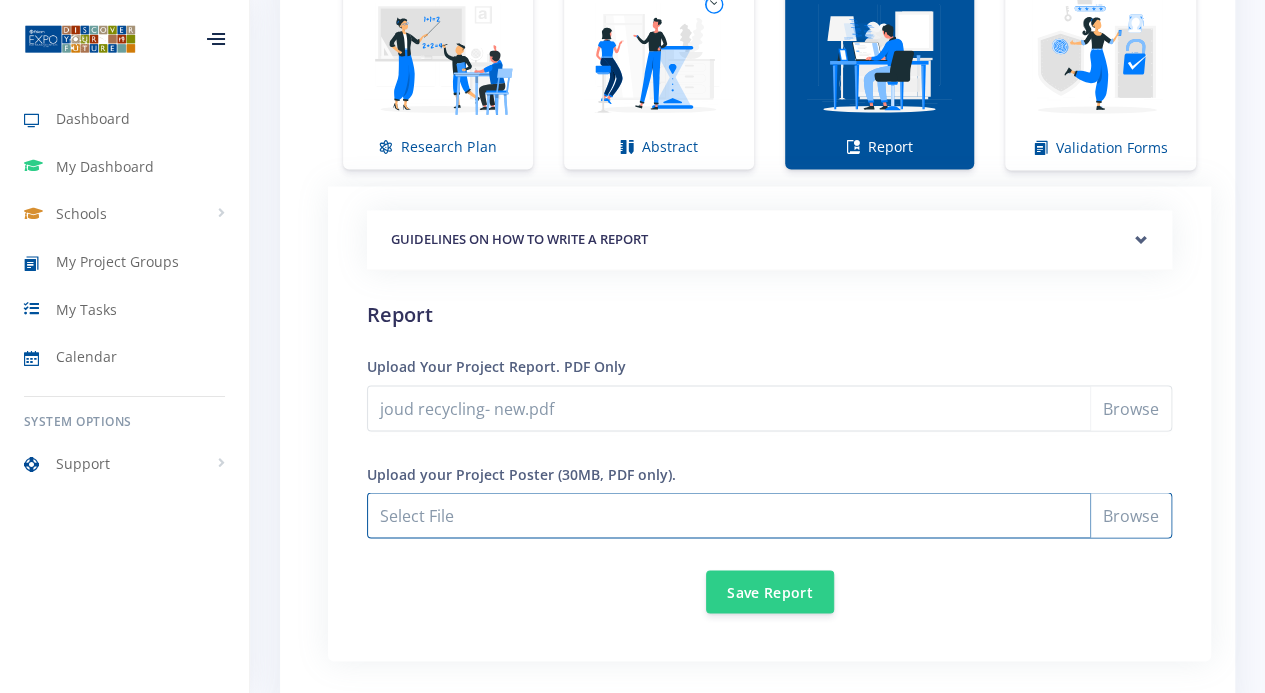 click on "joud recycling- new.pdf" at bounding box center (769, 515) 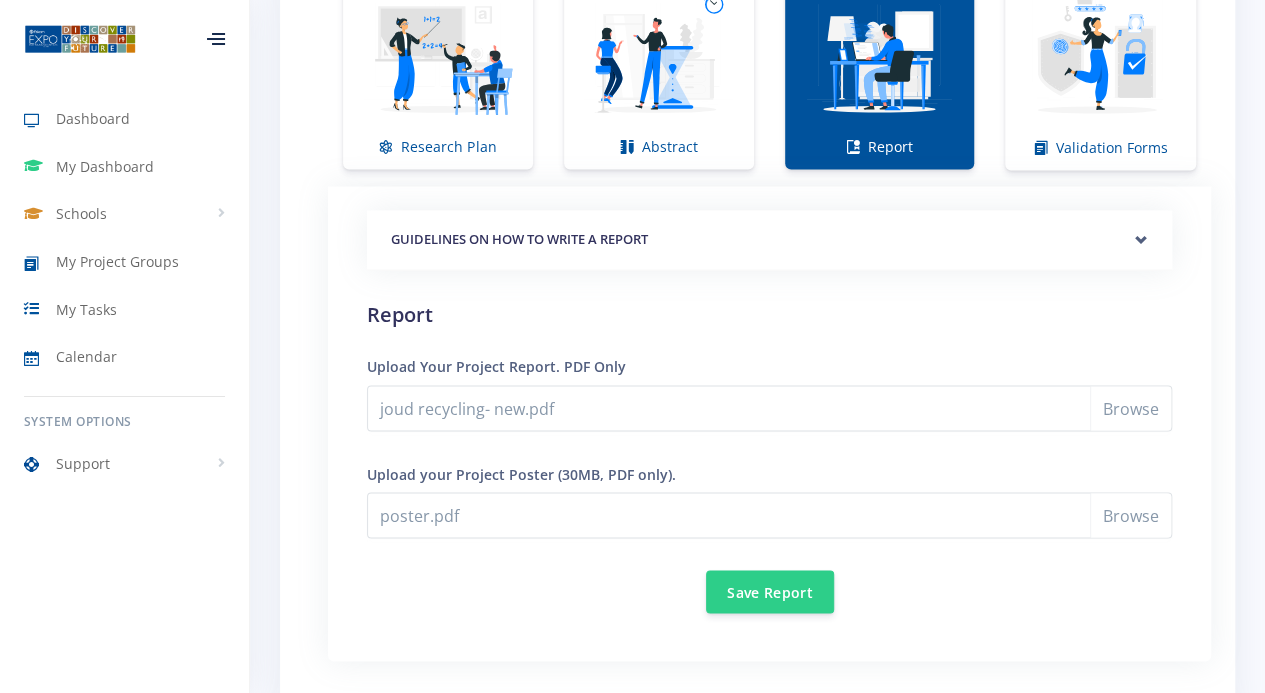 click on "GUIDELINES ON HOW TO WRITE A RESEARCH
PLAN
Research Plan Templates for:
Research Plan ●" at bounding box center [769, 424] 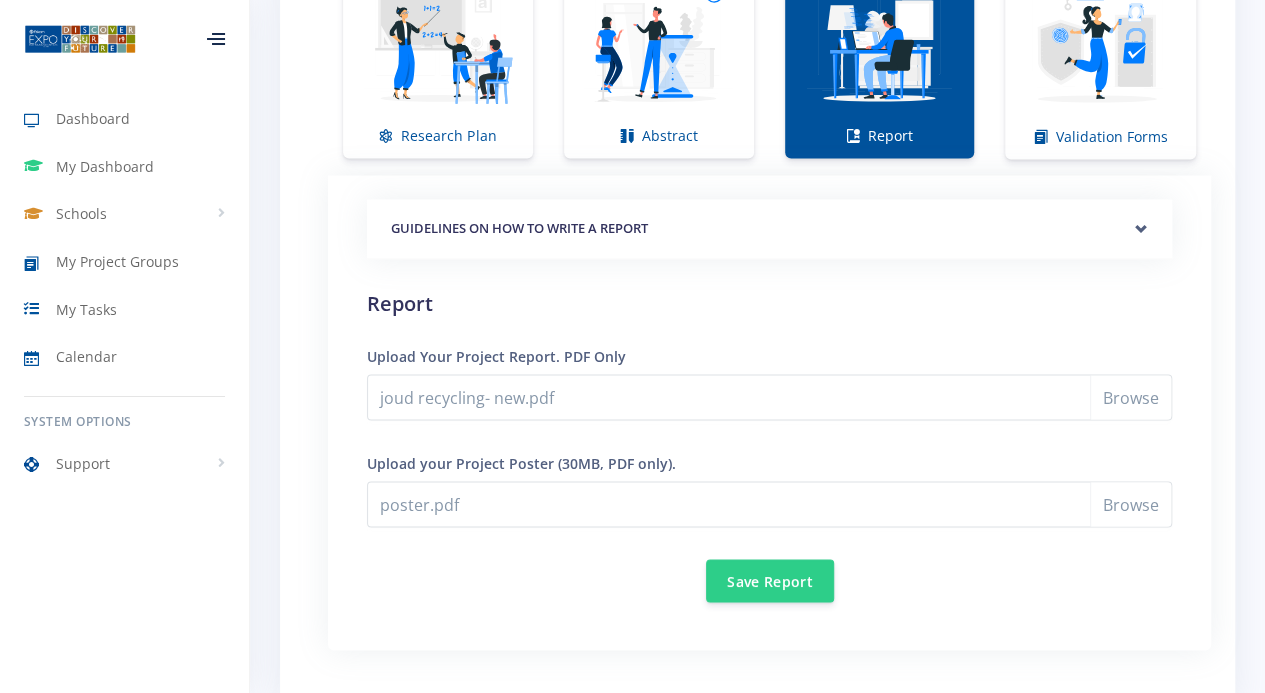 scroll, scrollTop: 1541, scrollLeft: 0, axis: vertical 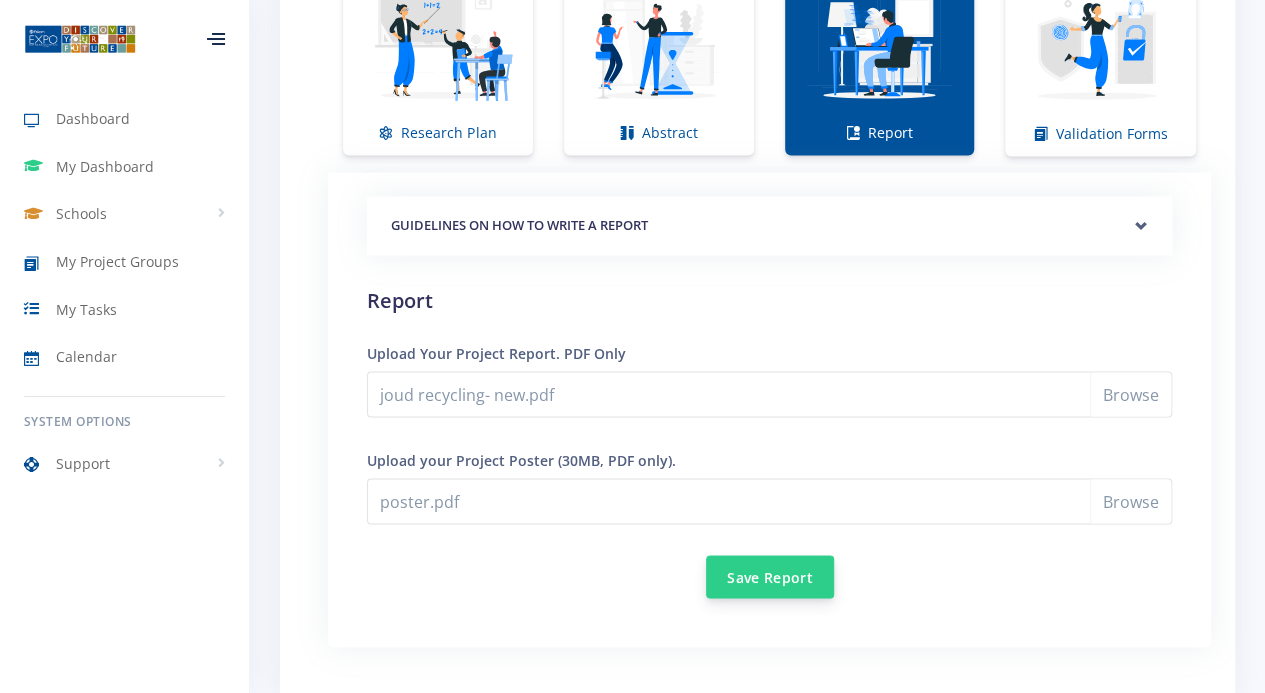 click on "Save Report" at bounding box center [770, 576] 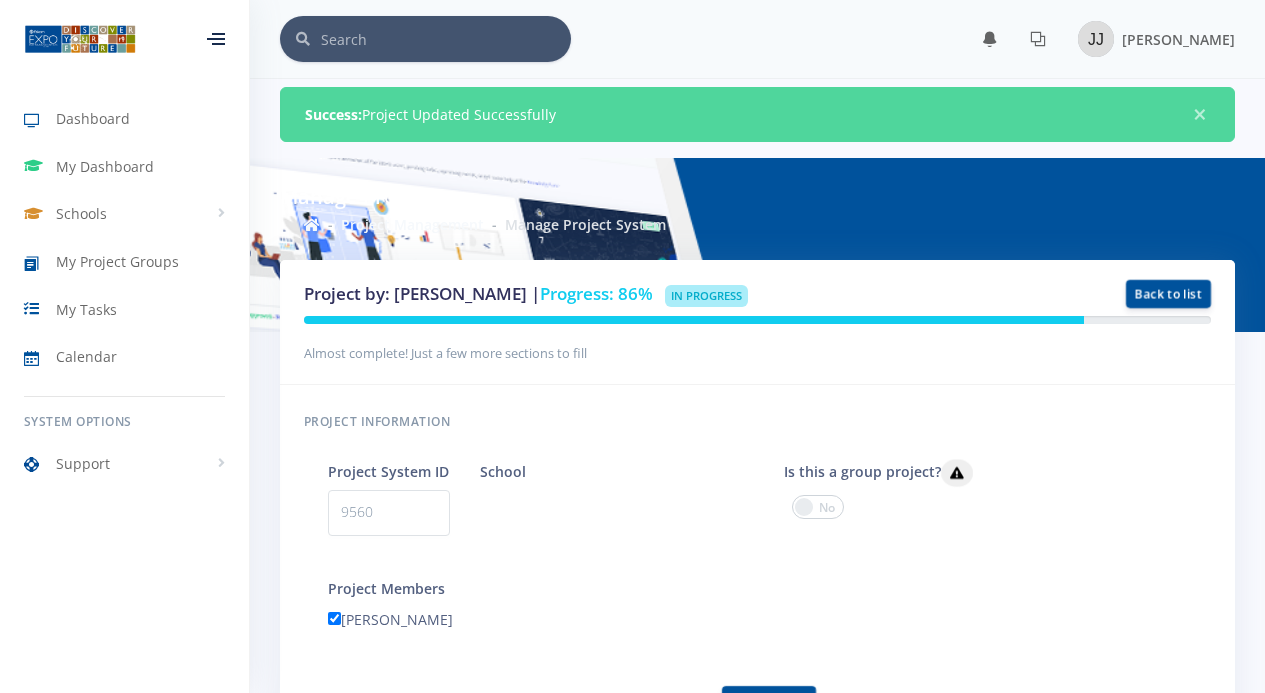 scroll, scrollTop: 0, scrollLeft: 0, axis: both 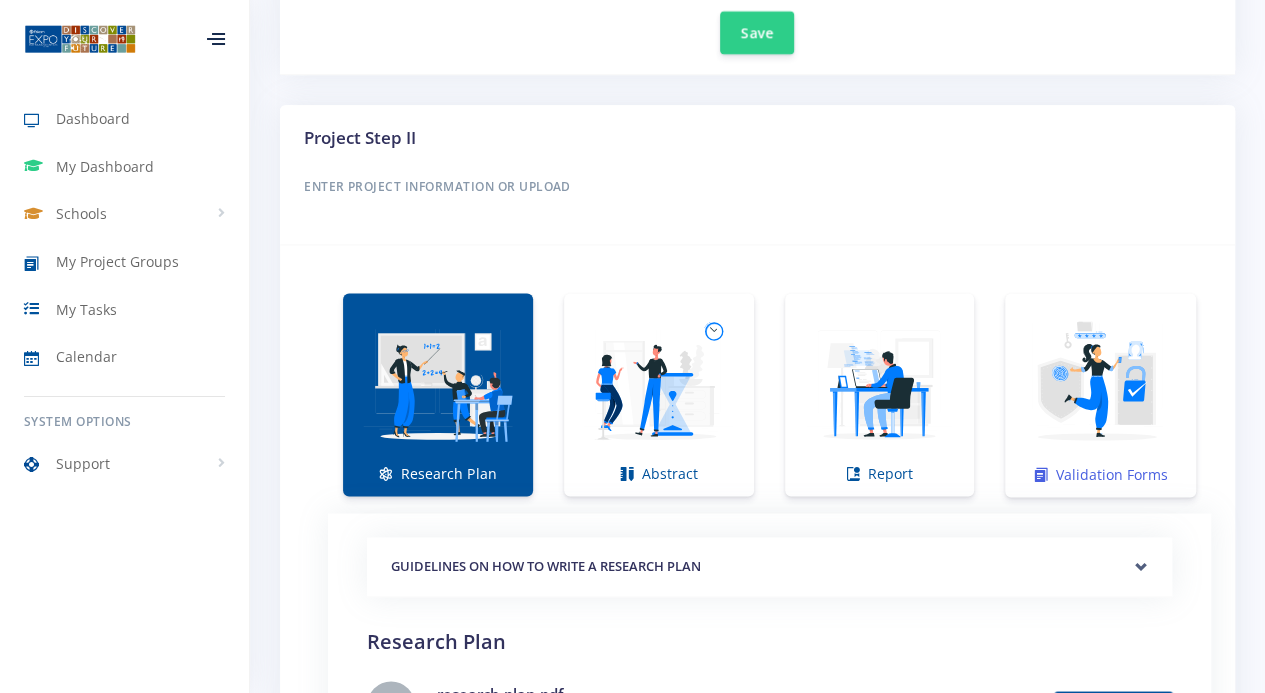 click at bounding box center [1100, 384] 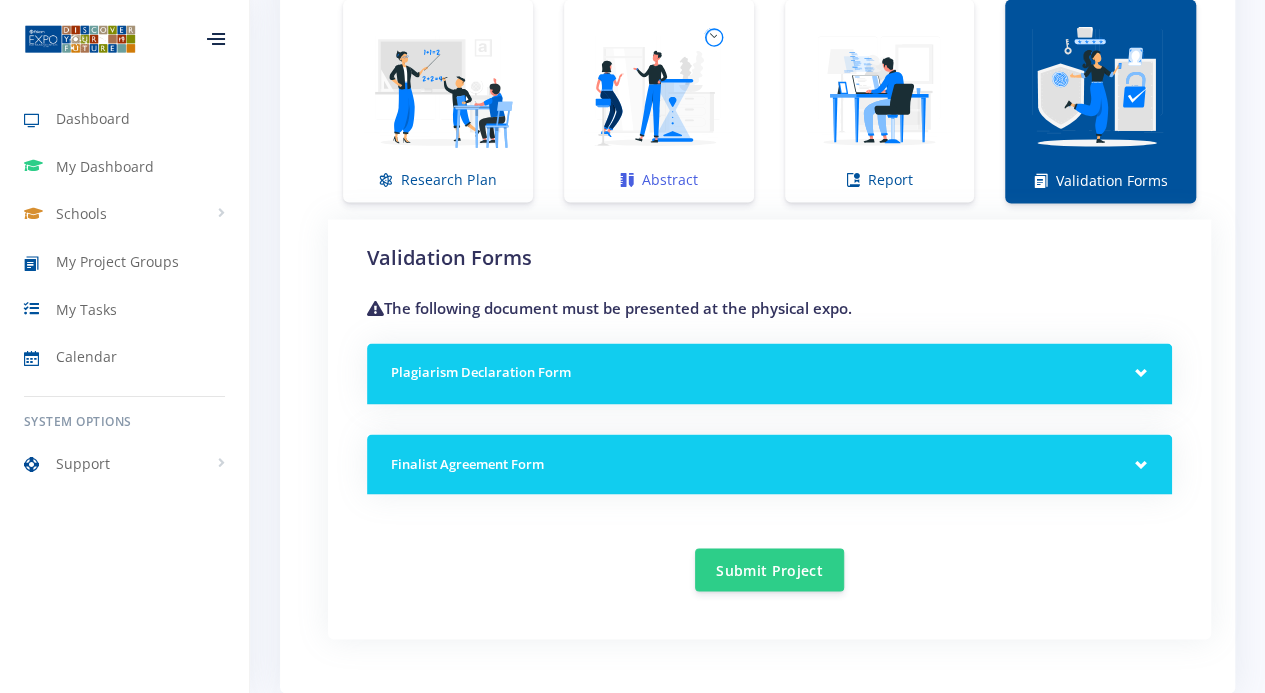 scroll, scrollTop: 1495, scrollLeft: 0, axis: vertical 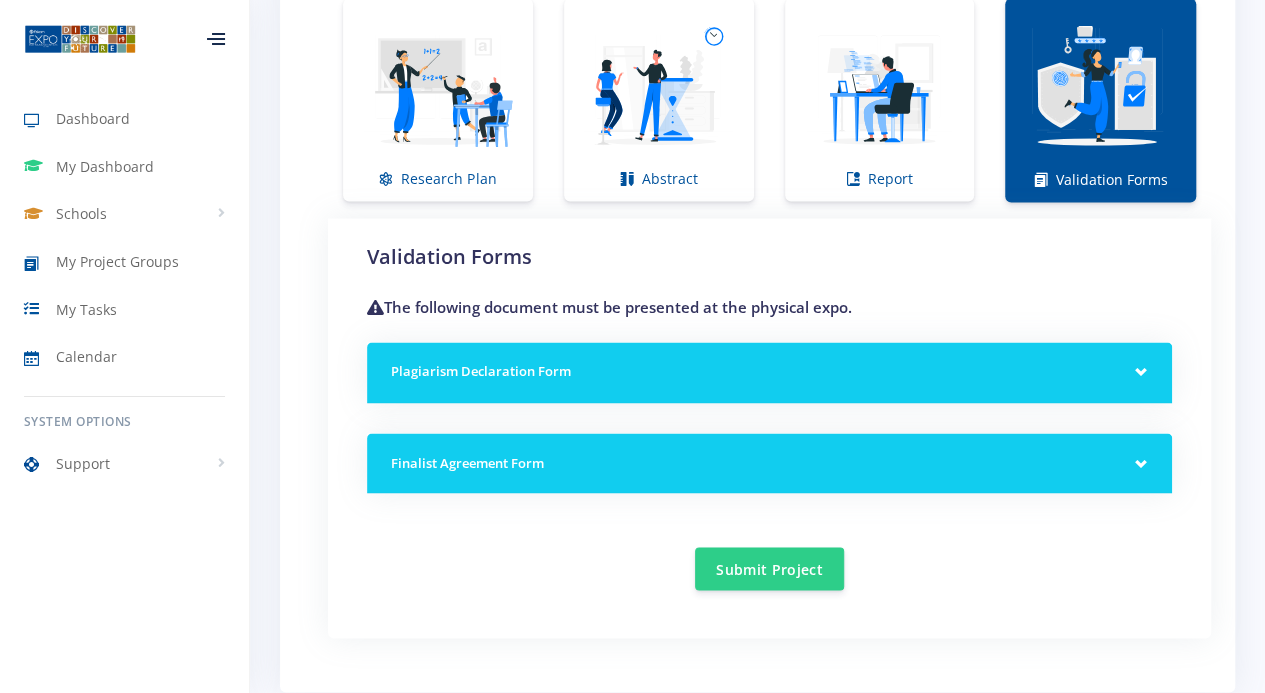 click on "Plagiarism
Declaration
Form" at bounding box center [769, 372] 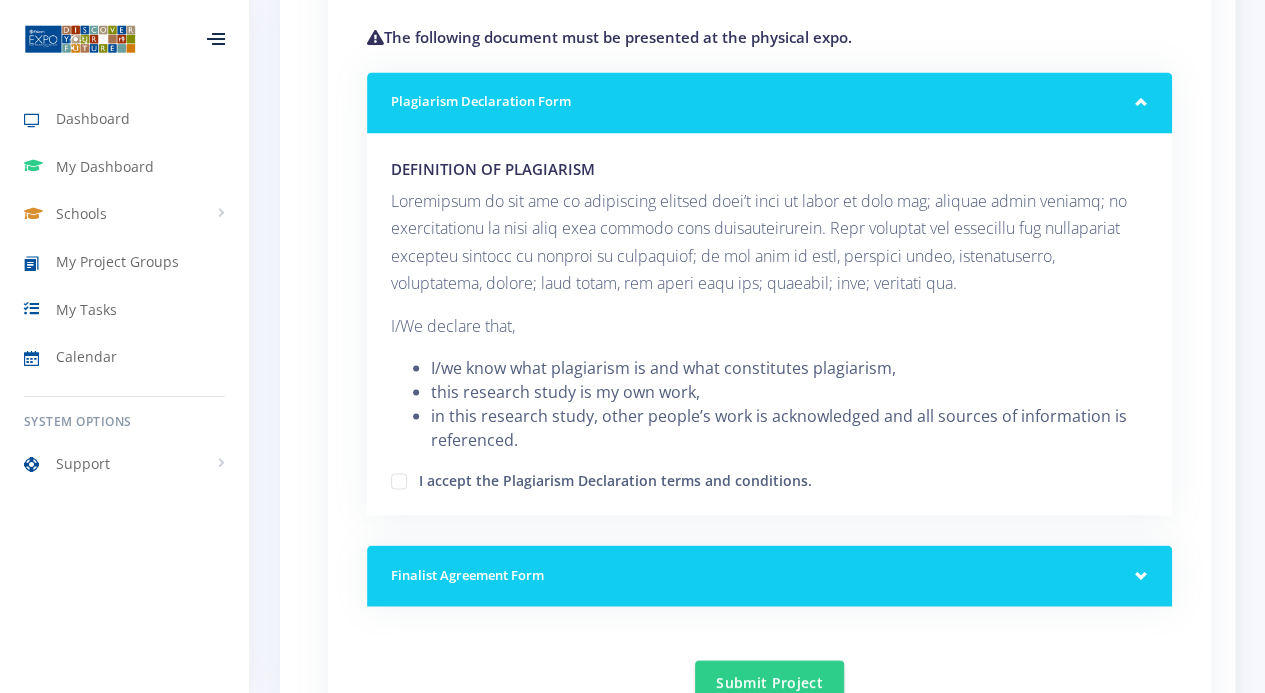 scroll, scrollTop: 1794, scrollLeft: 0, axis: vertical 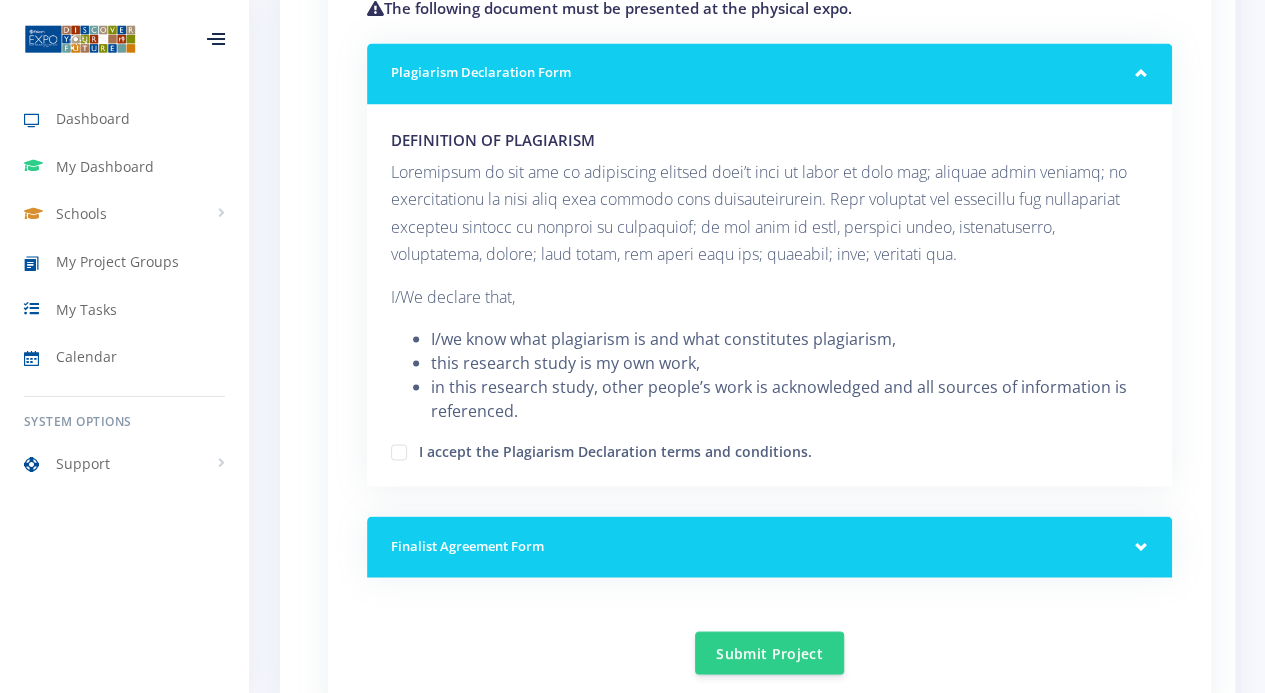 click on "I accept the
Plagiarism
Declaration terms and
conditions." at bounding box center (615, 448) 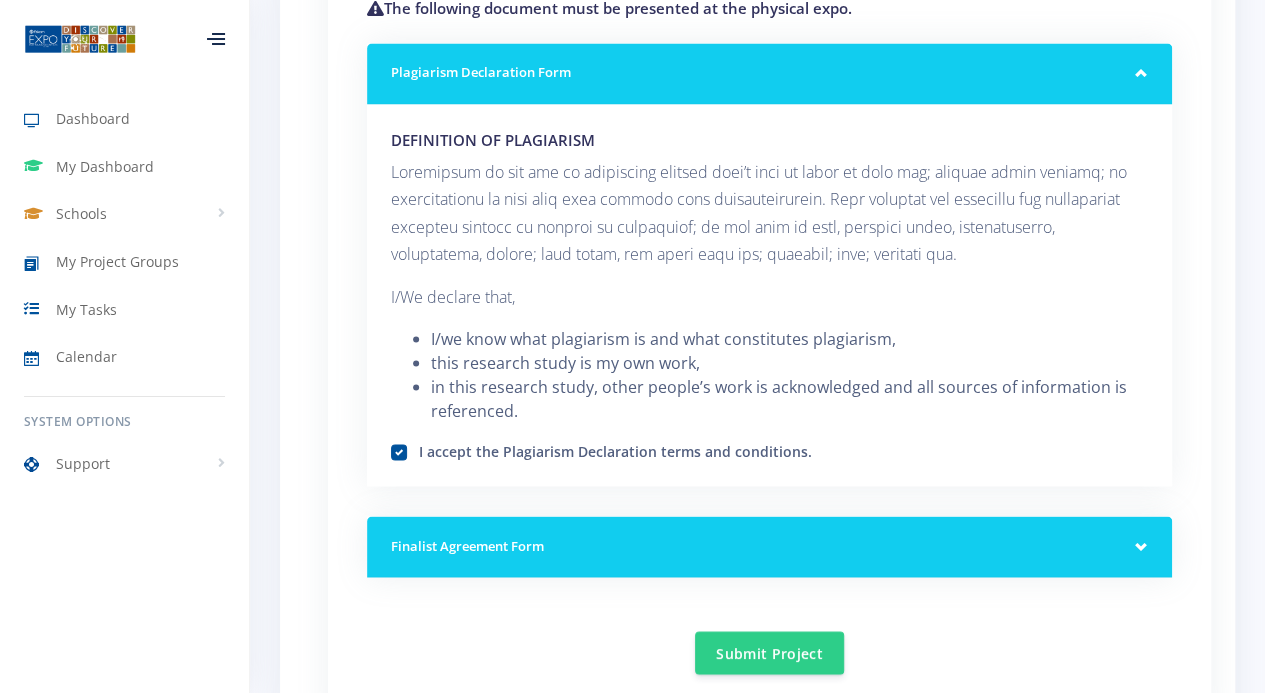 click on "Finalist Agreement
Form" at bounding box center [769, 546] 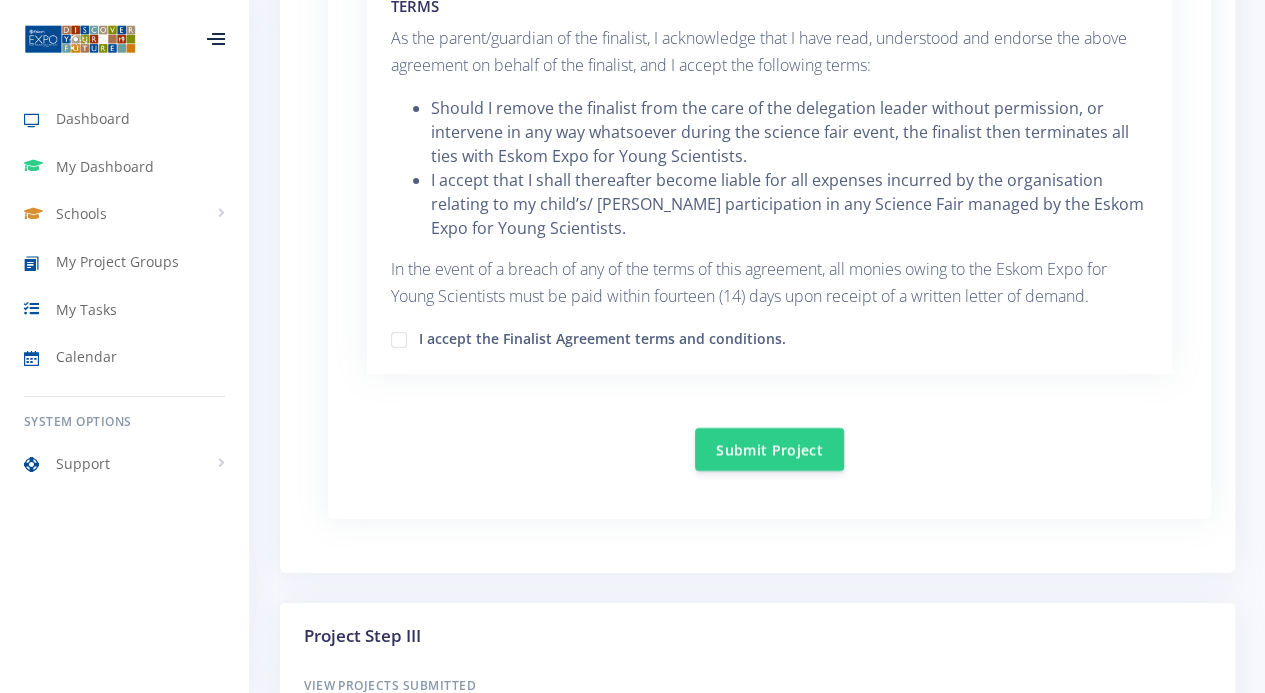 scroll, scrollTop: 3435, scrollLeft: 0, axis: vertical 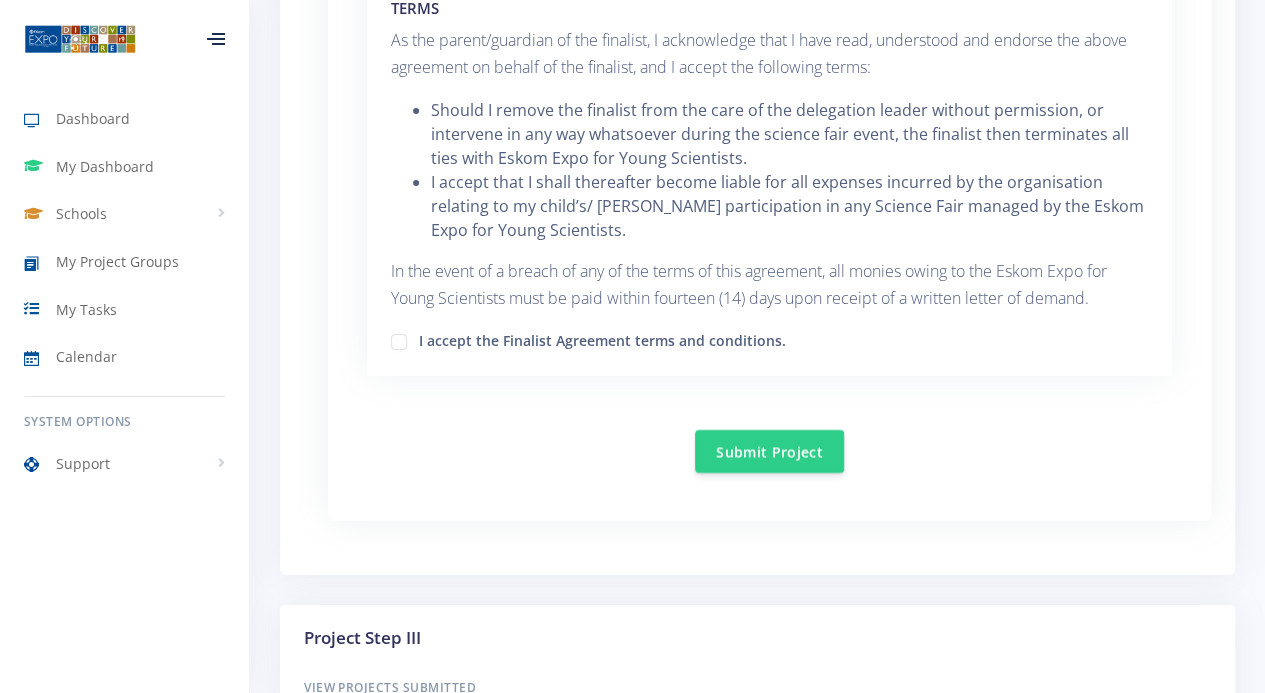 click on "I accept the
Finalist Agreement
terms and conditions." at bounding box center (602, 338) 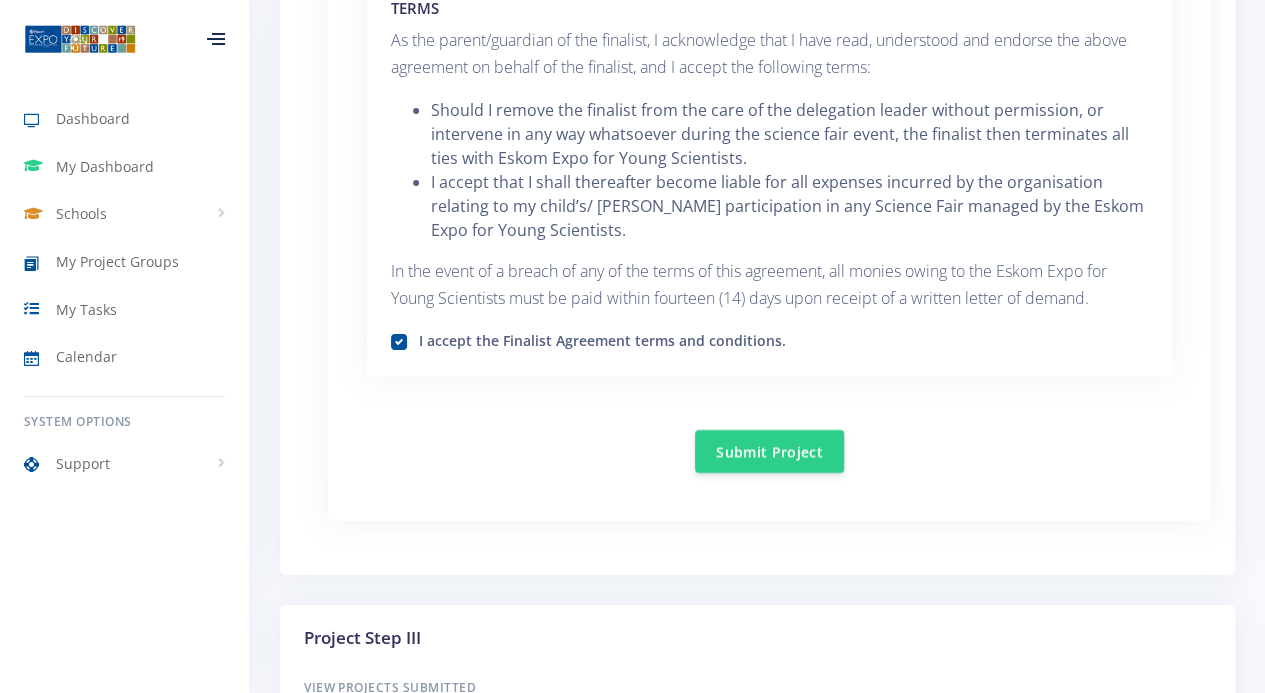 click on "GUIDELINES ON HOW TO WRITE A RESEARCH
PLAN
Research Plan Templates for:
Research Plan ●" at bounding box center (769, -601) 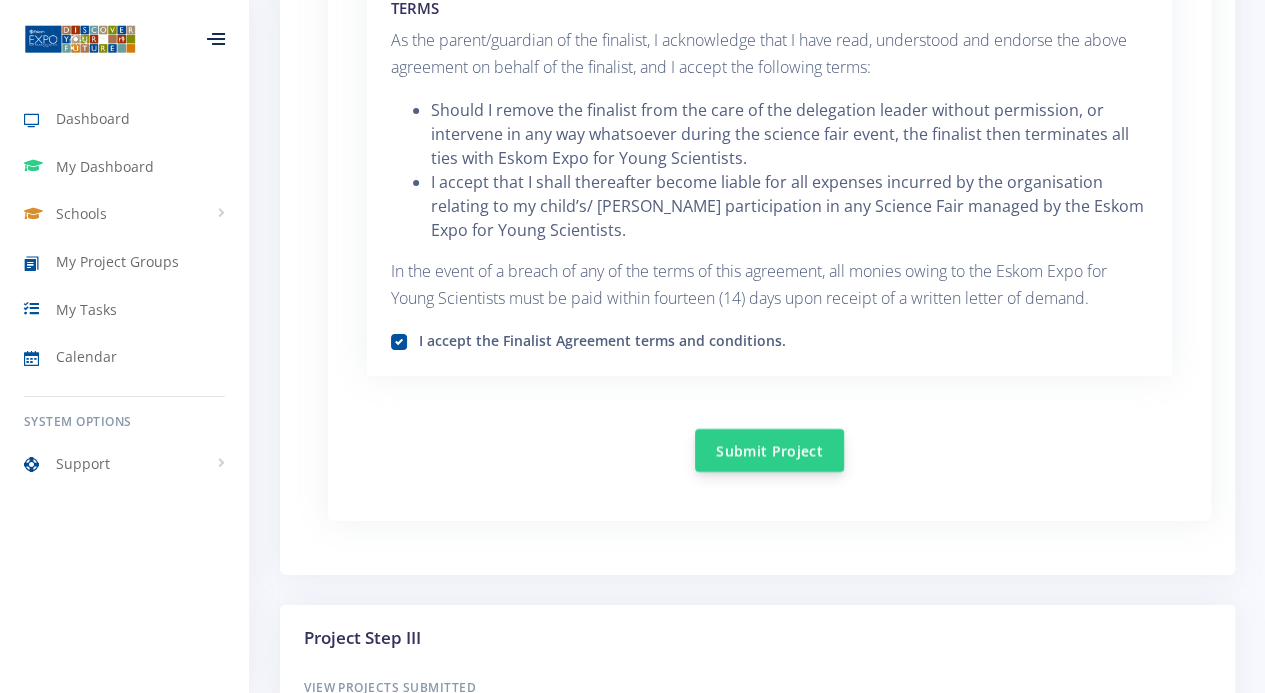 click on "Submit Project" at bounding box center [769, 450] 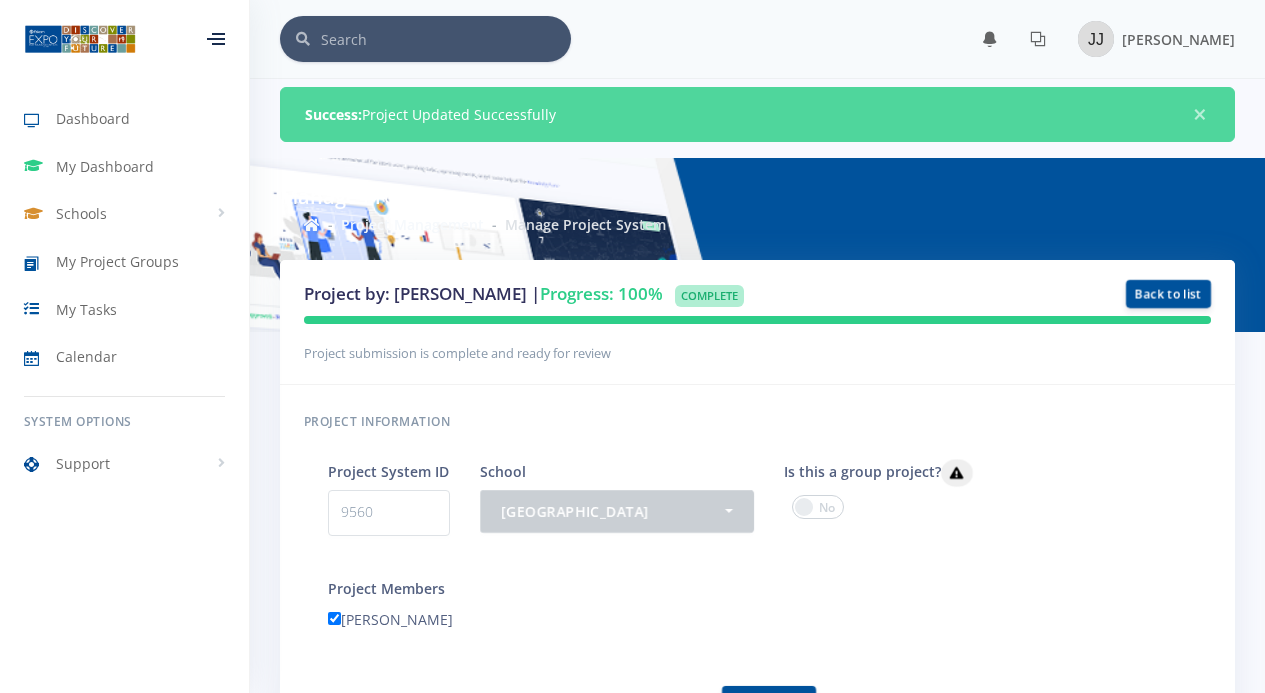 scroll, scrollTop: 0, scrollLeft: 0, axis: both 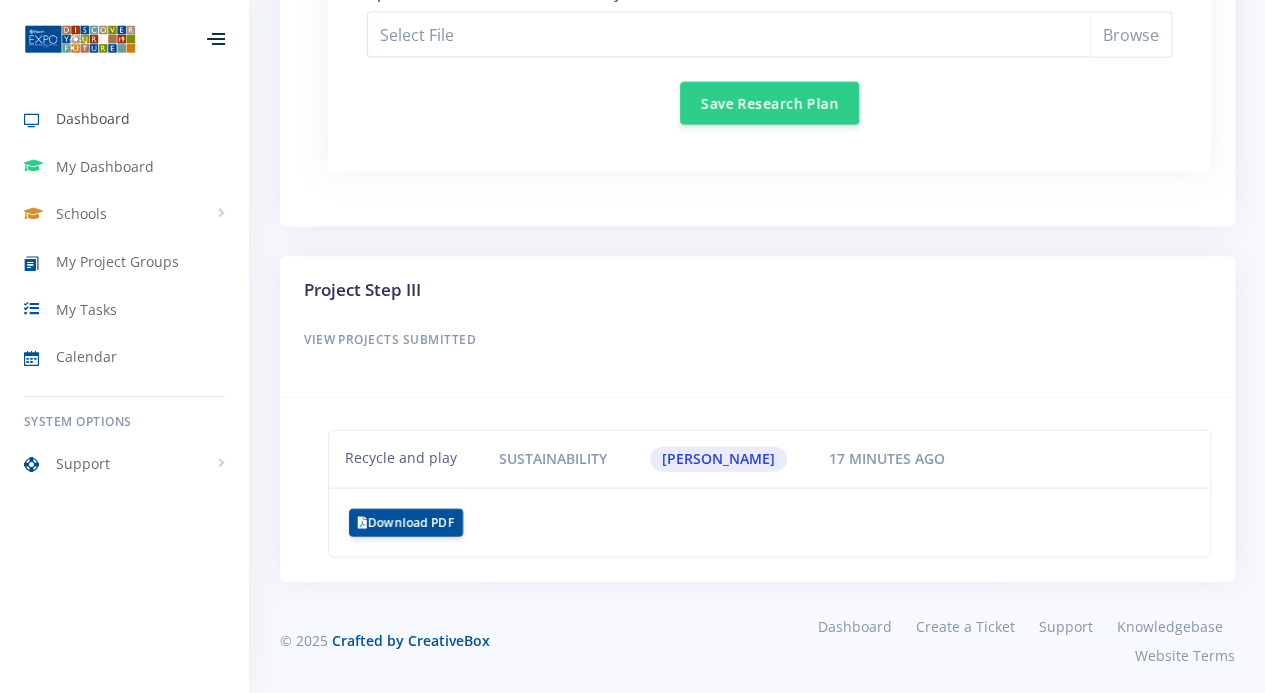 click on "Dashboard" at bounding box center [93, 118] 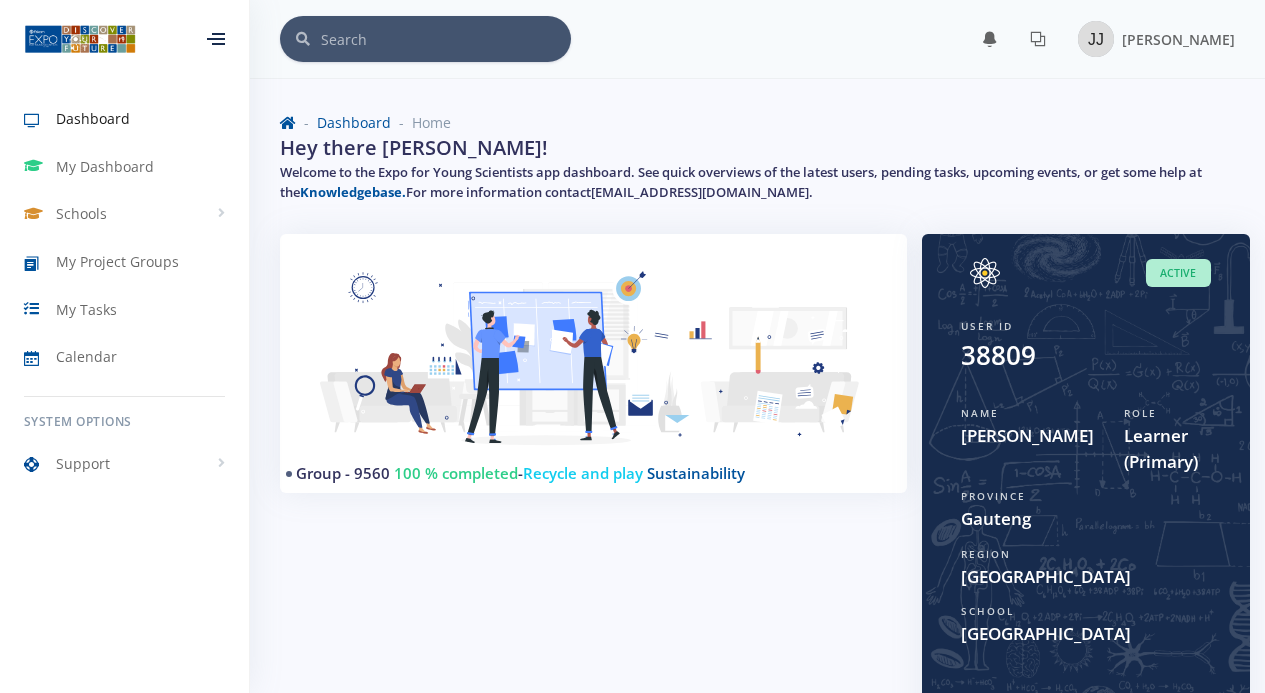 scroll, scrollTop: 0, scrollLeft: 0, axis: both 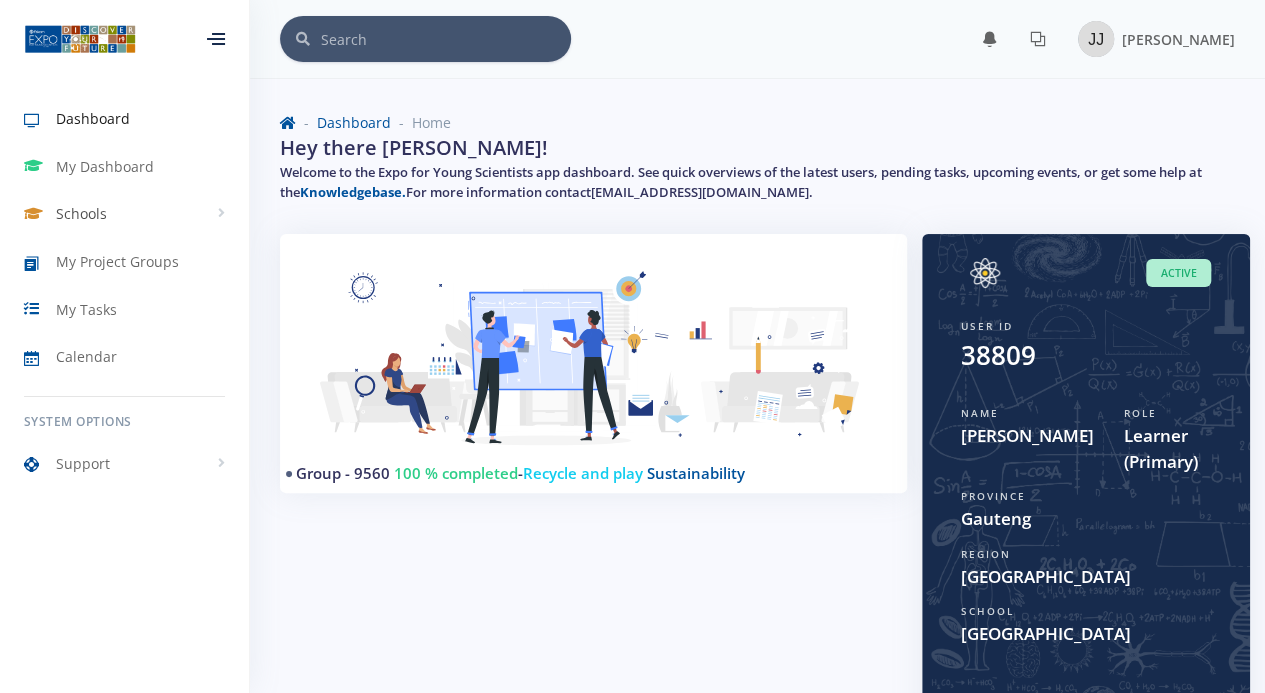 click on "Schools" at bounding box center (124, 214) 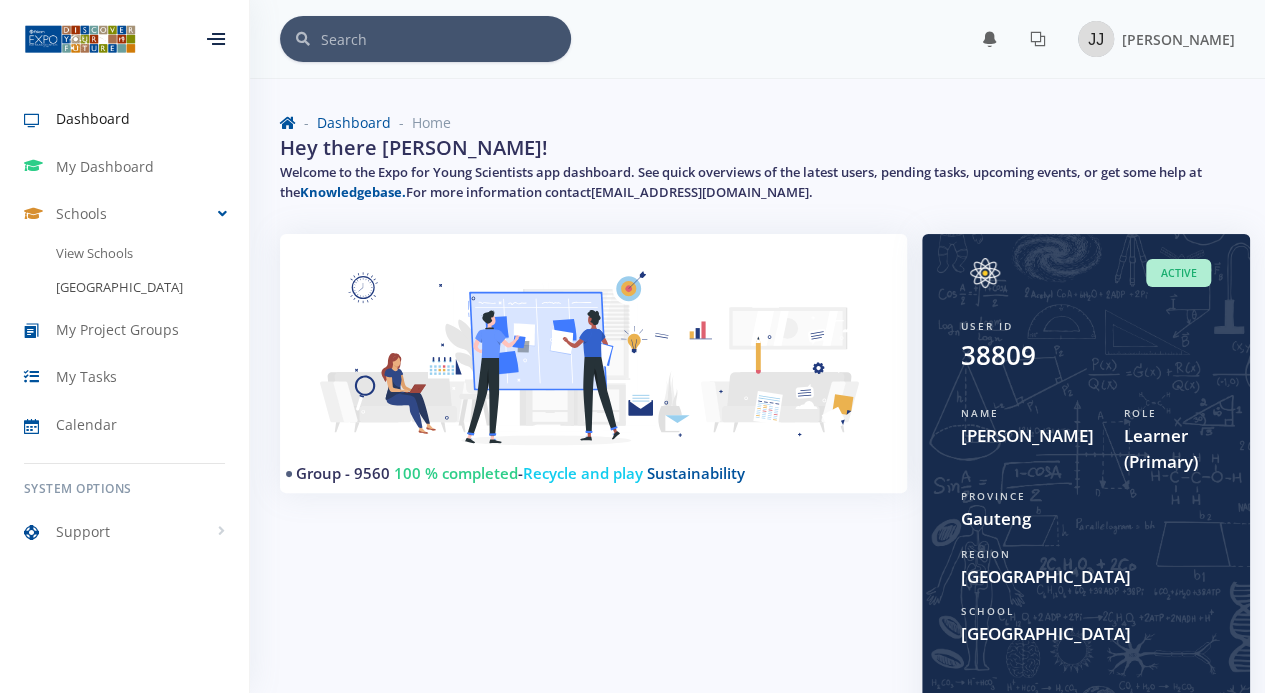 click on "[GEOGRAPHIC_DATA]" at bounding box center [124, 288] 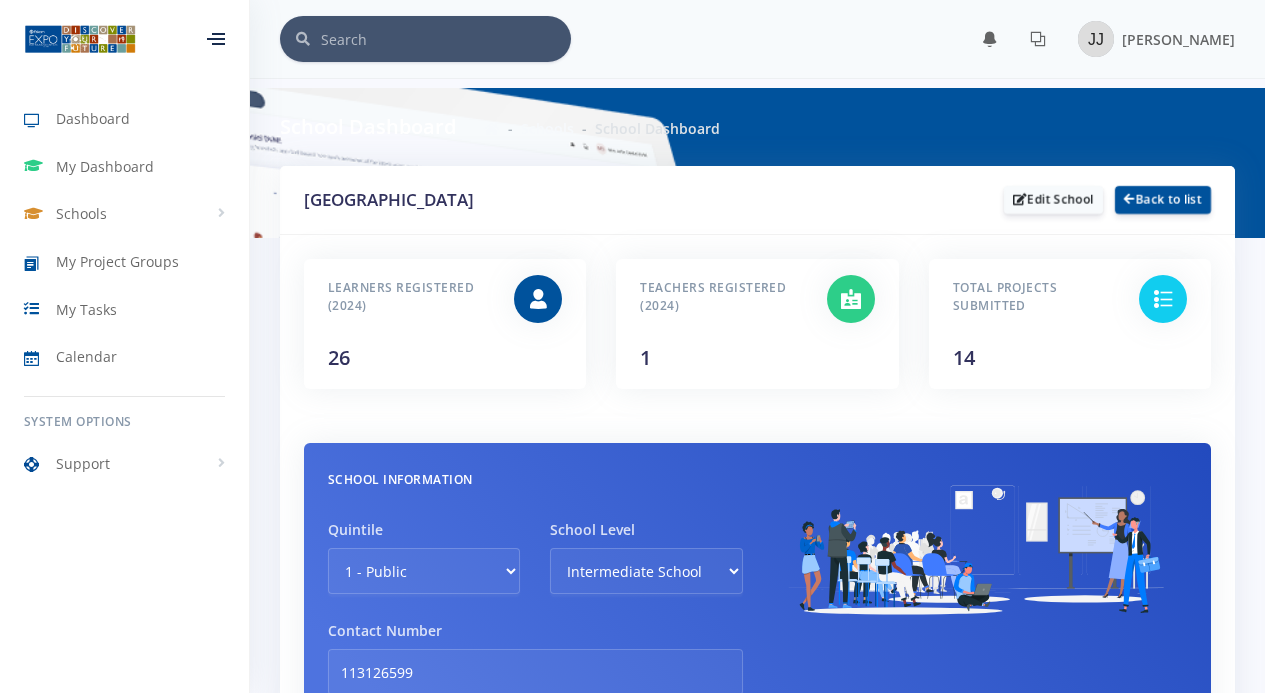 scroll, scrollTop: 0, scrollLeft: 0, axis: both 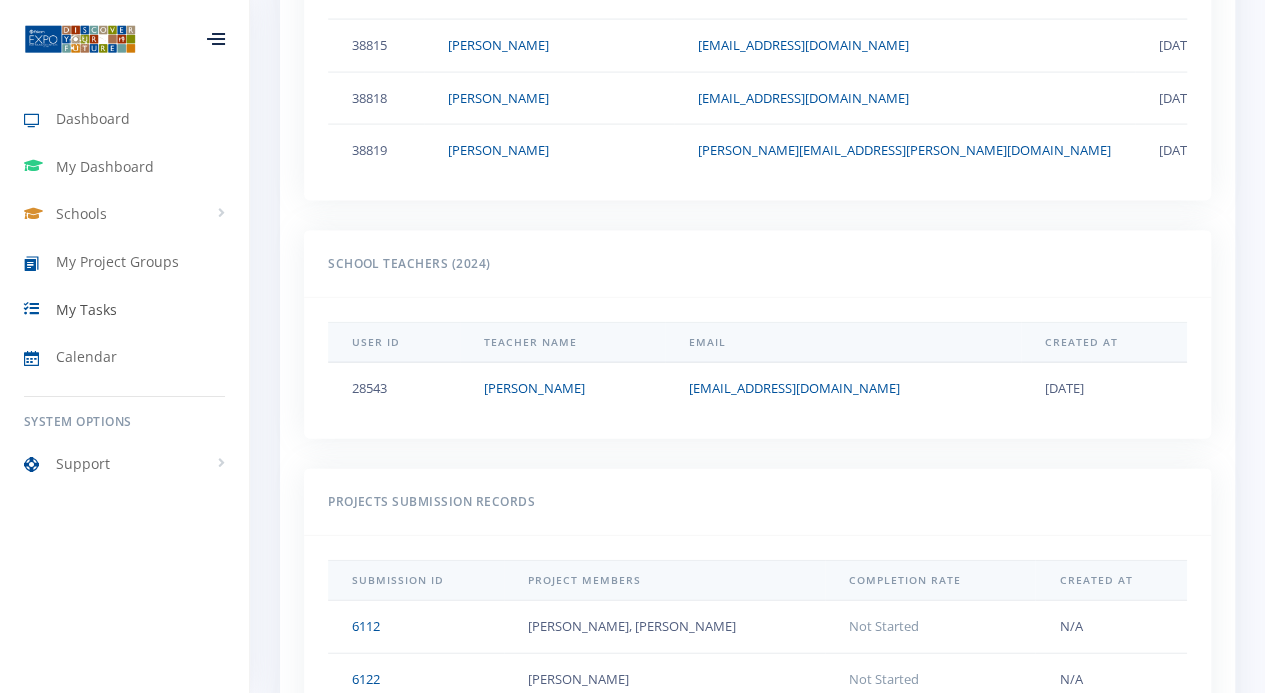click at bounding box center [40, 309] 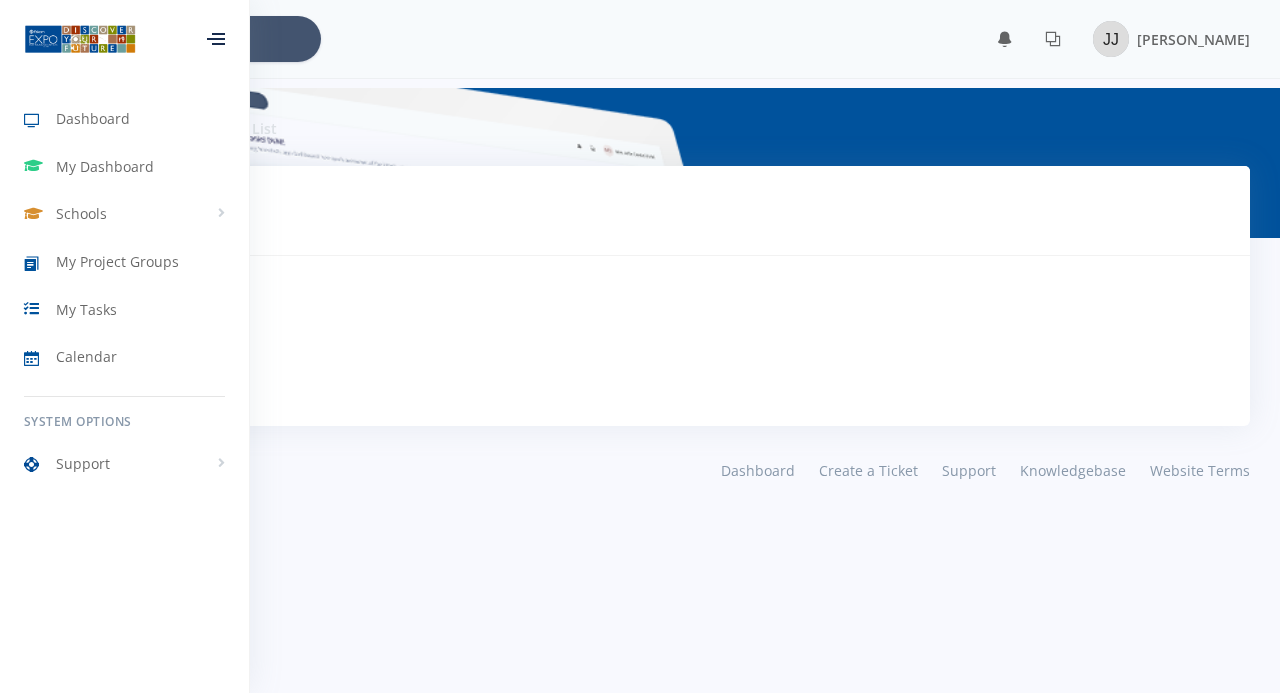 scroll, scrollTop: 0, scrollLeft: 0, axis: both 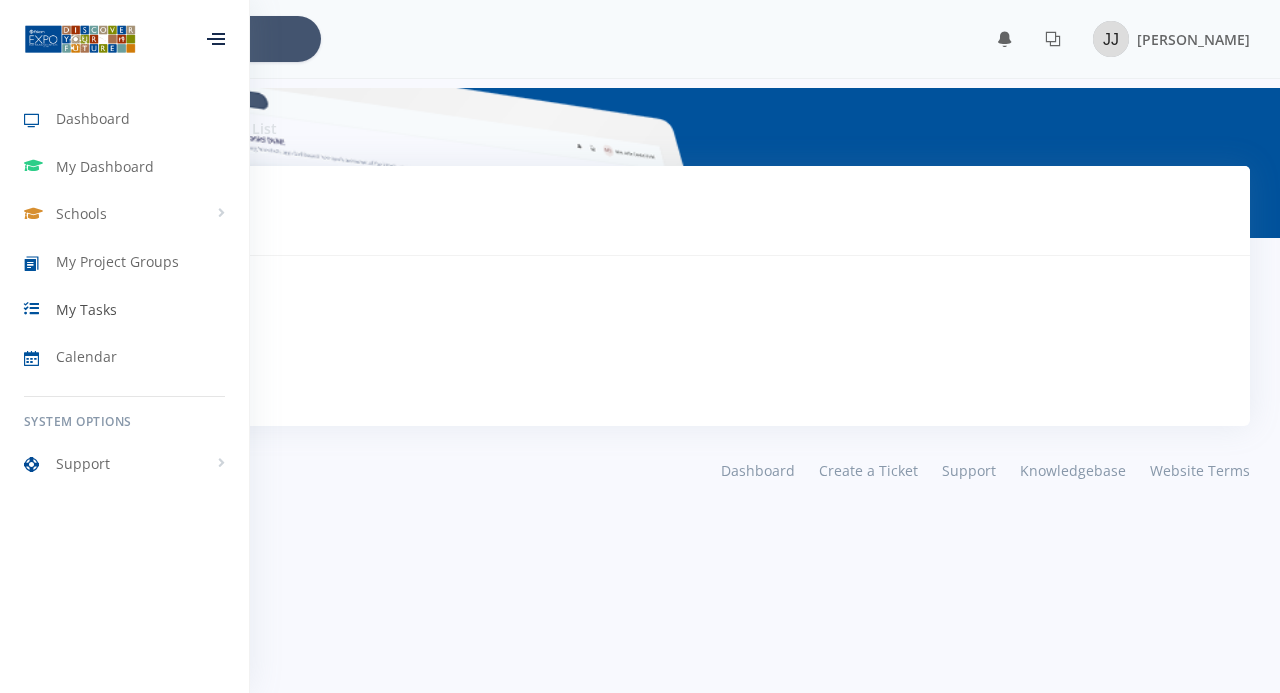 click on "My Tasks" at bounding box center (86, 309) 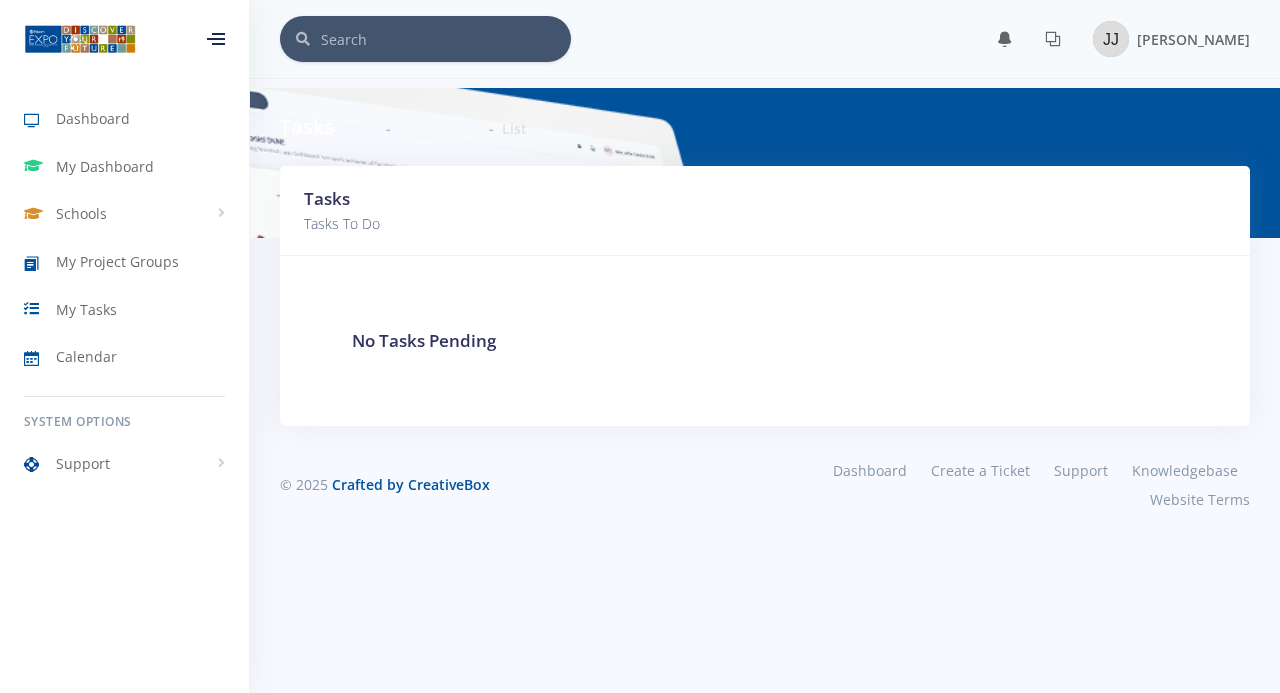 scroll, scrollTop: 0, scrollLeft: 0, axis: both 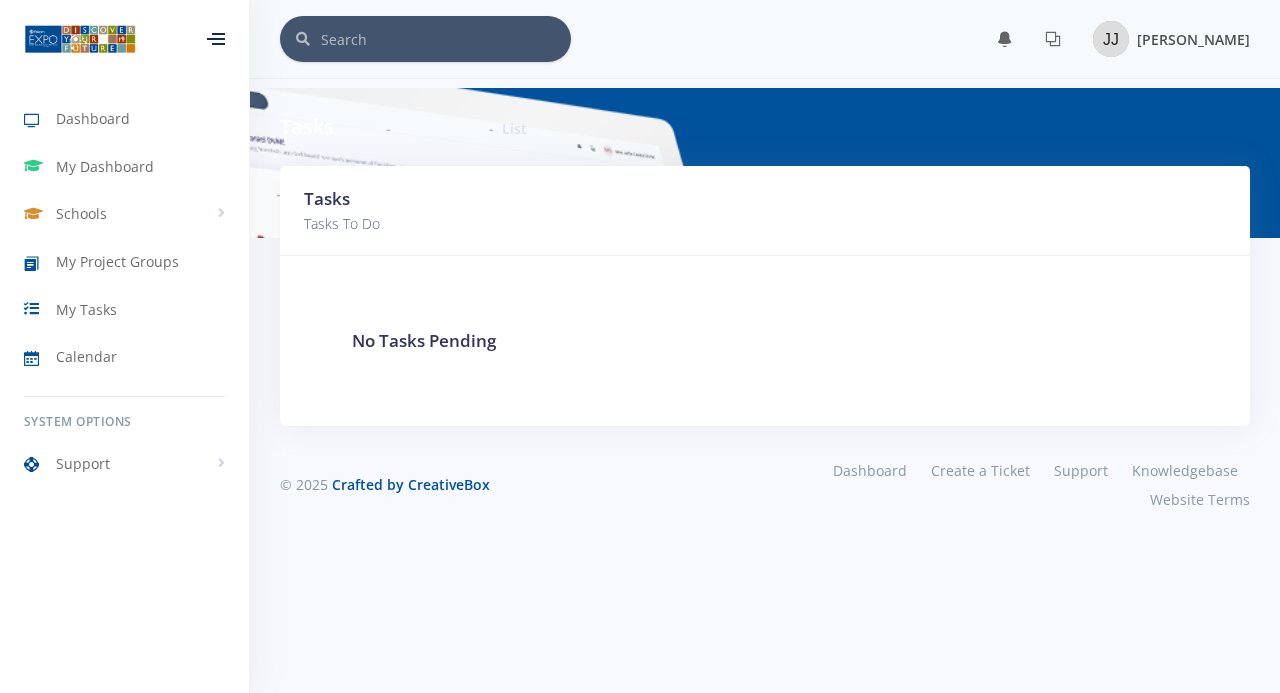 click on "[PERSON_NAME]" at bounding box center (1193, 39) 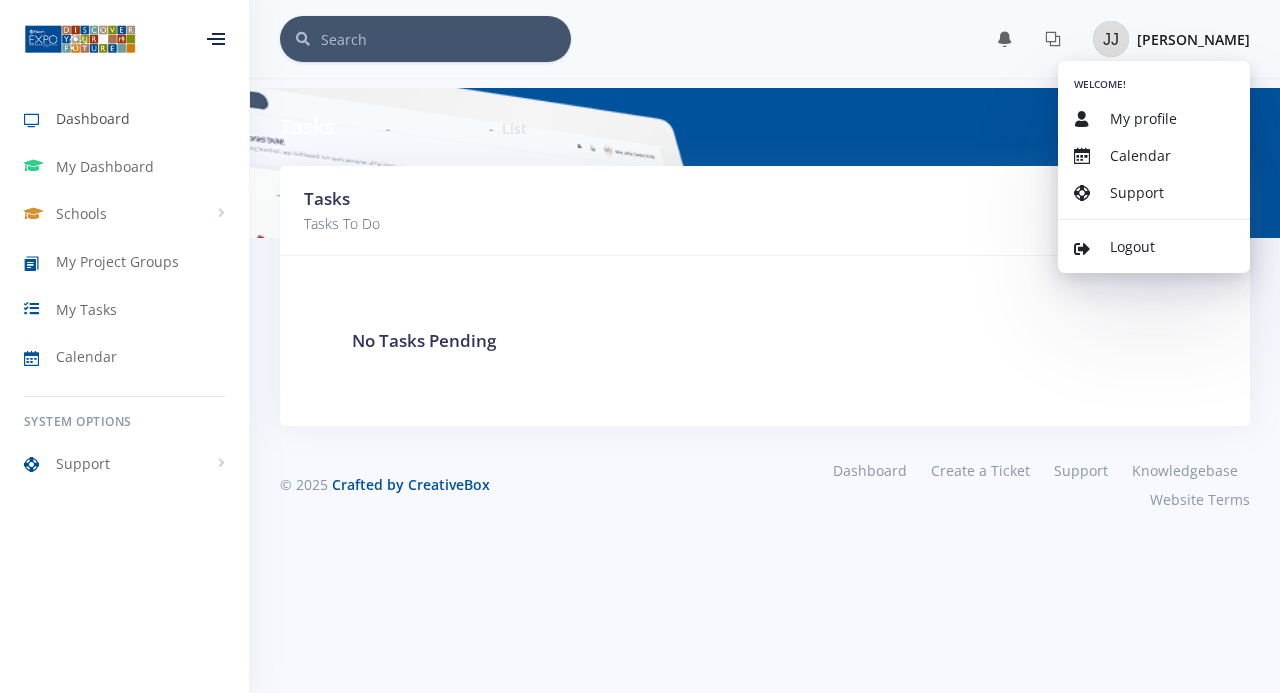 click on "Dashboard" at bounding box center [93, 118] 